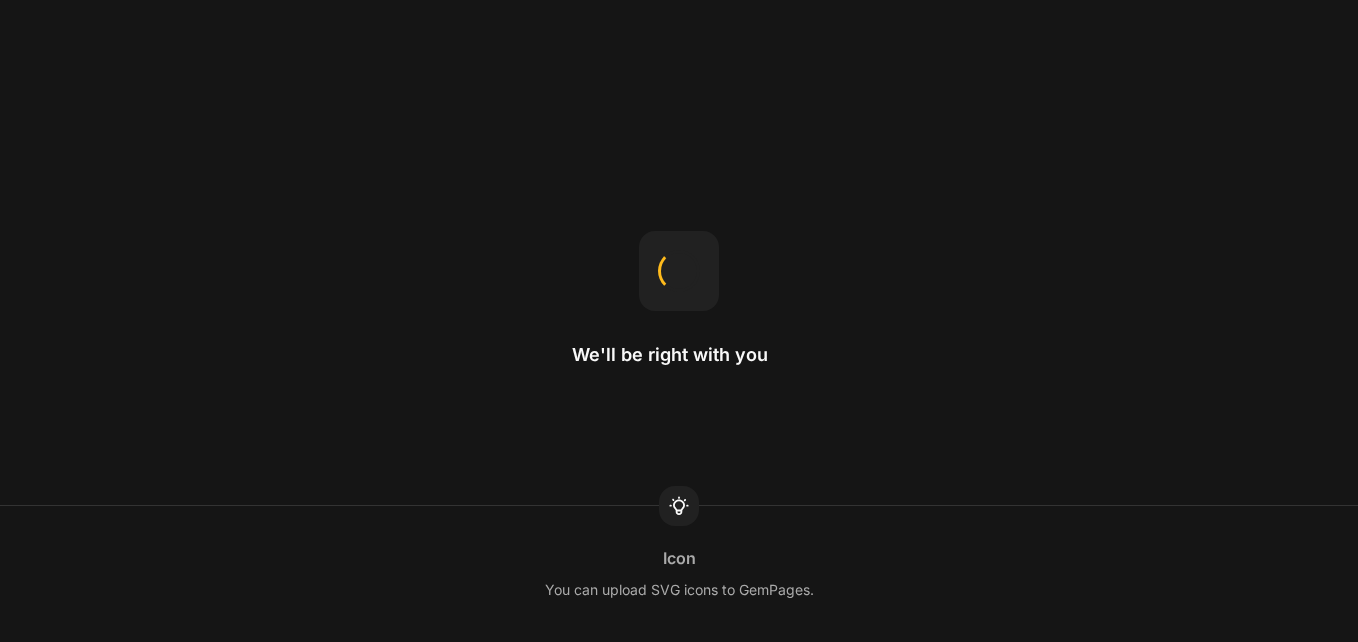 scroll, scrollTop: 0, scrollLeft: 0, axis: both 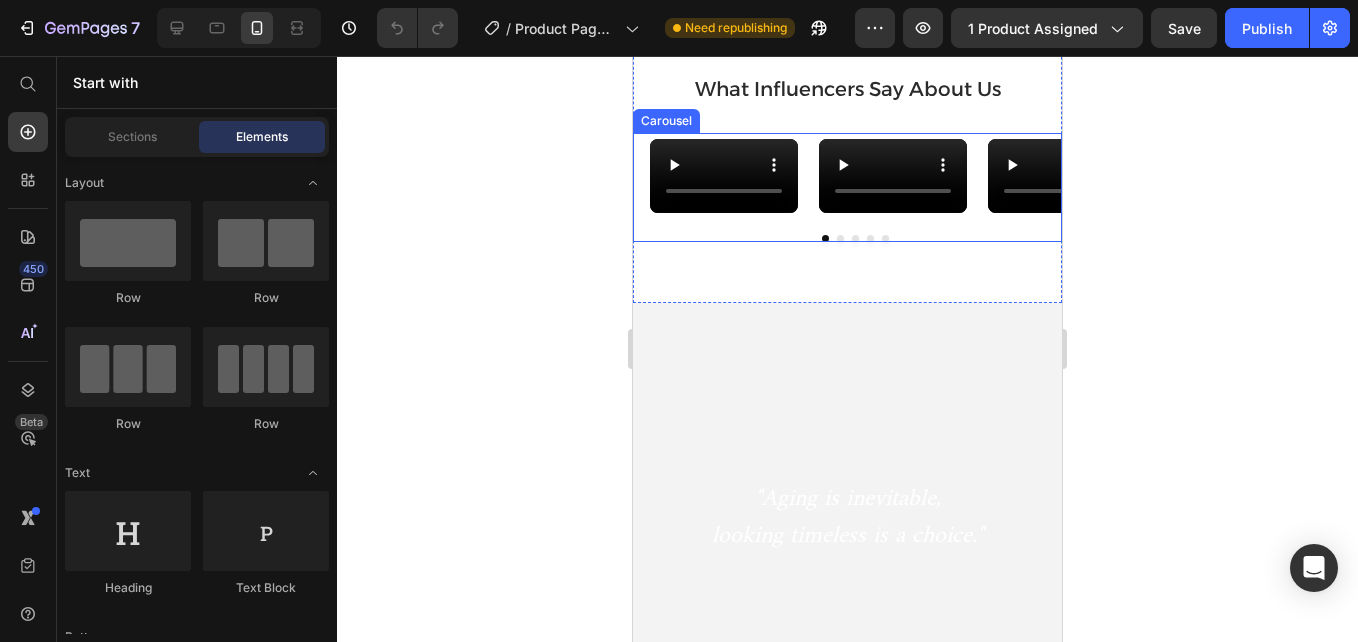 click on "Video" at bounding box center (732, 176) 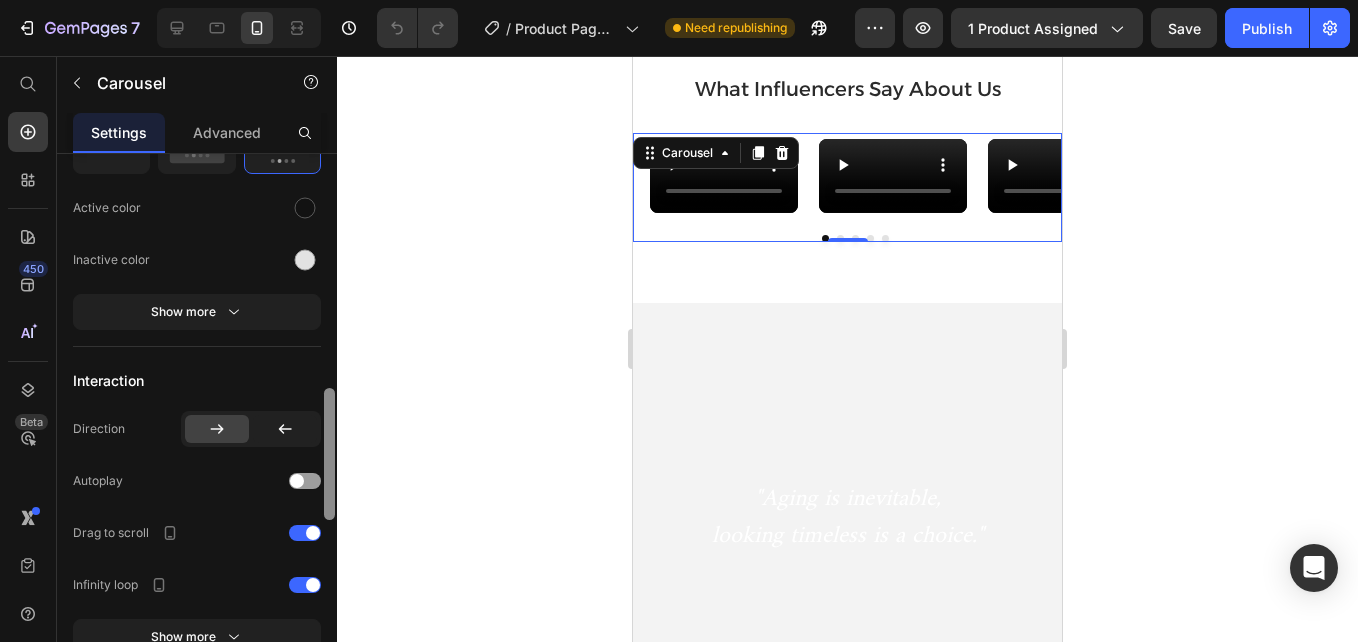 scroll, scrollTop: 996, scrollLeft: 0, axis: vertical 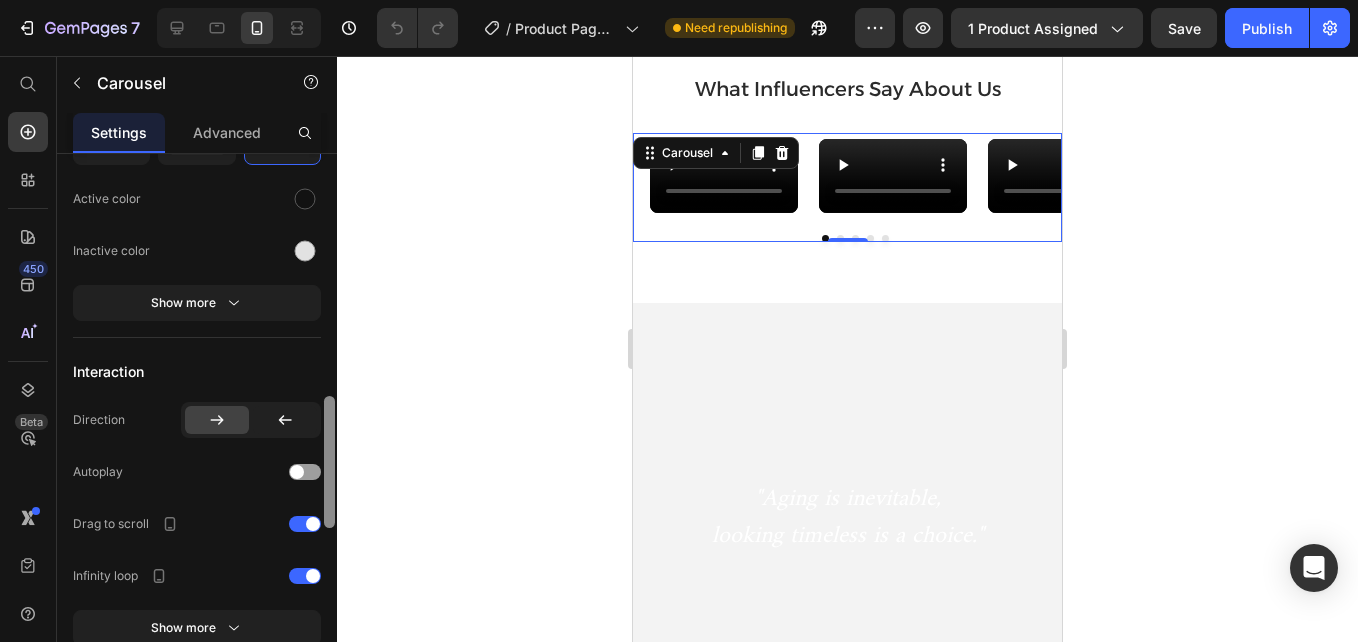 drag, startPoint x: 329, startPoint y: 248, endPoint x: 327, endPoint y: 490, distance: 242.00827 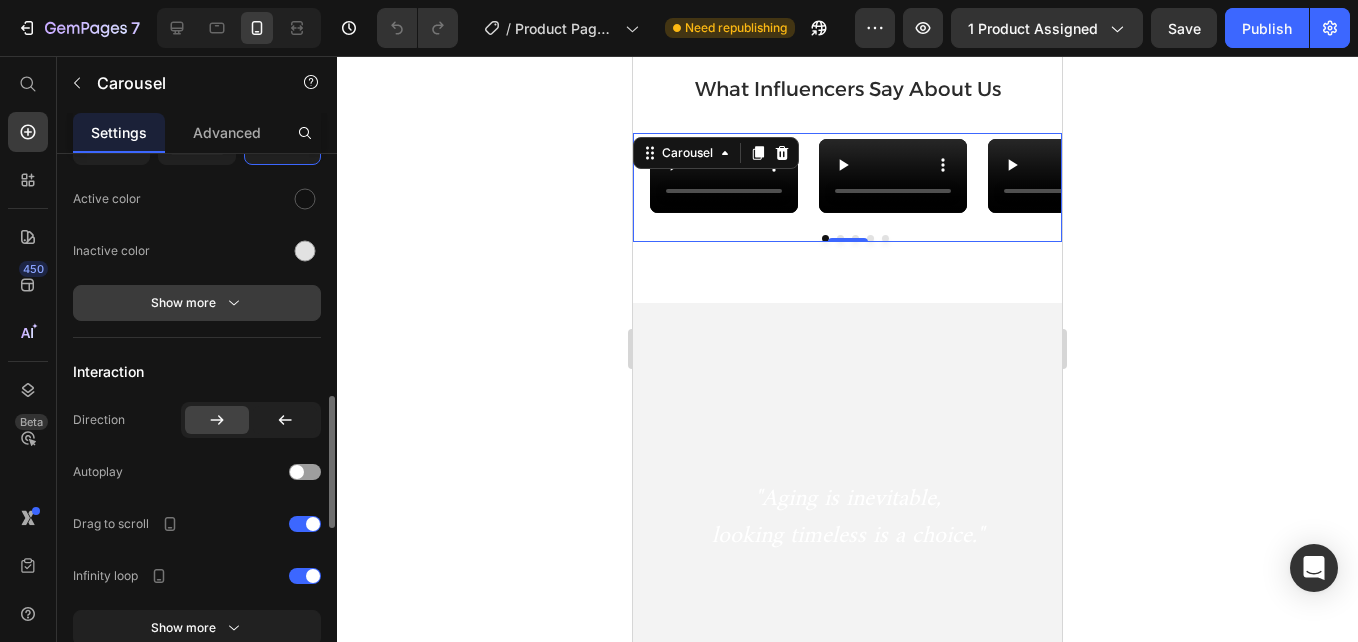 click 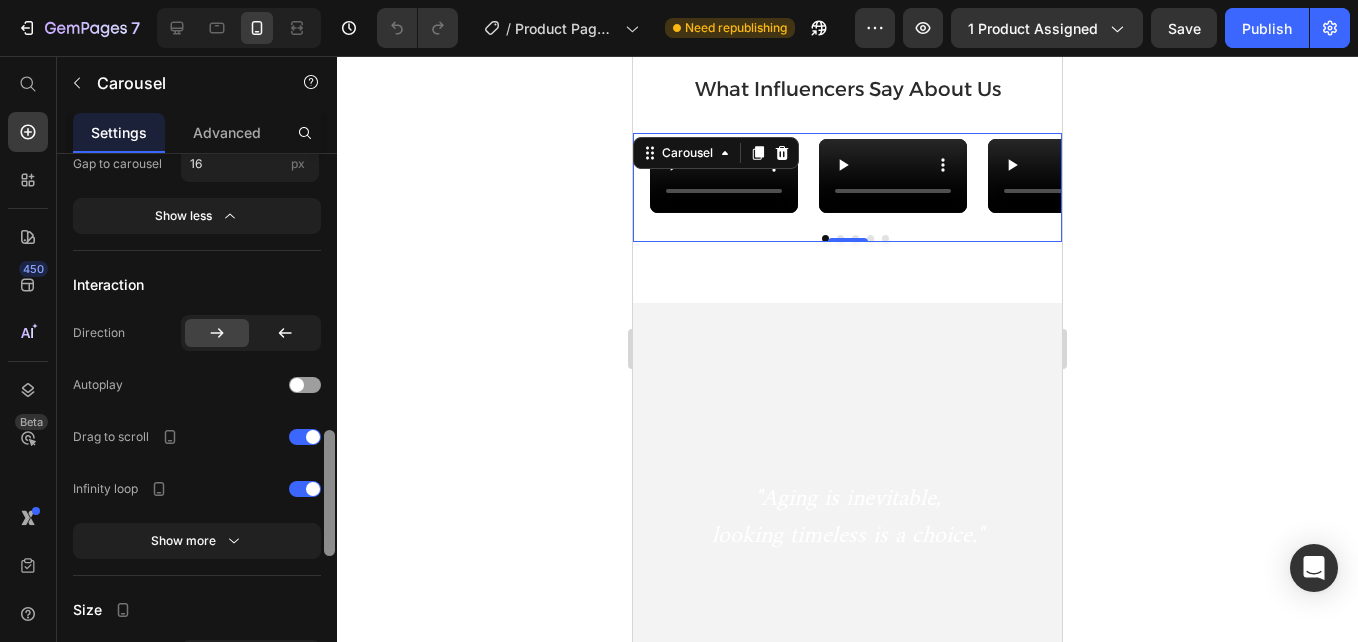 scroll, scrollTop: 1206, scrollLeft: 0, axis: vertical 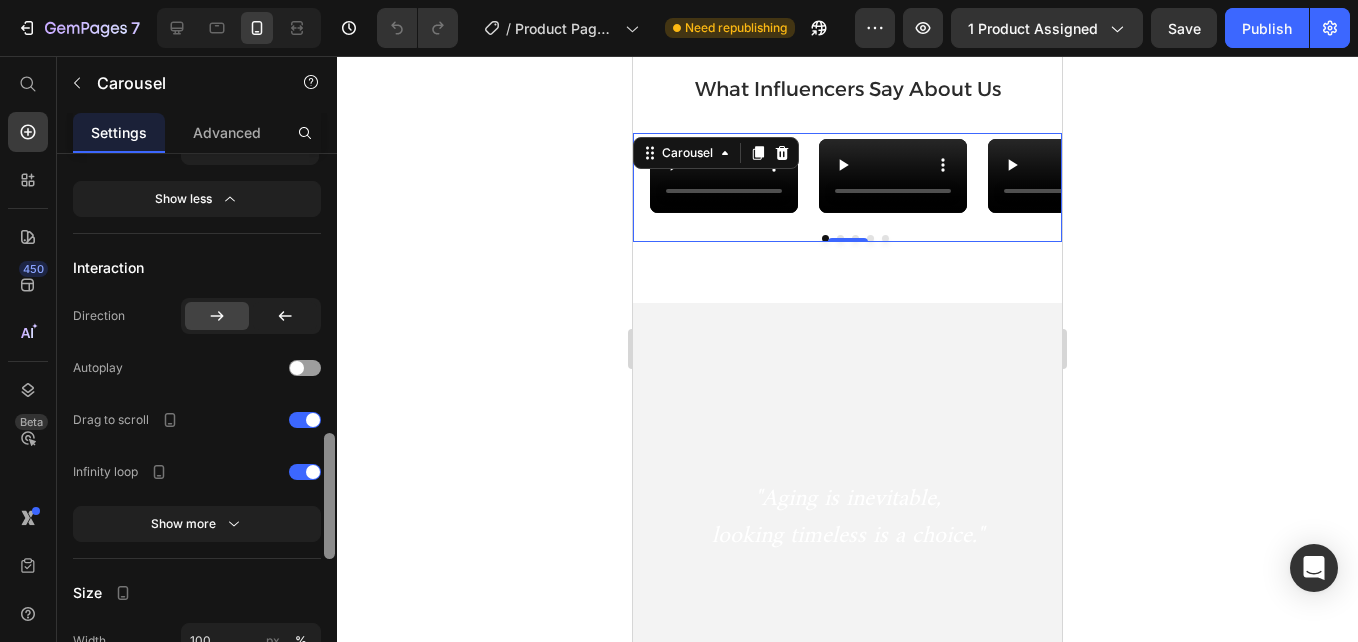 drag, startPoint x: 328, startPoint y: 428, endPoint x: 328, endPoint y: 479, distance: 51 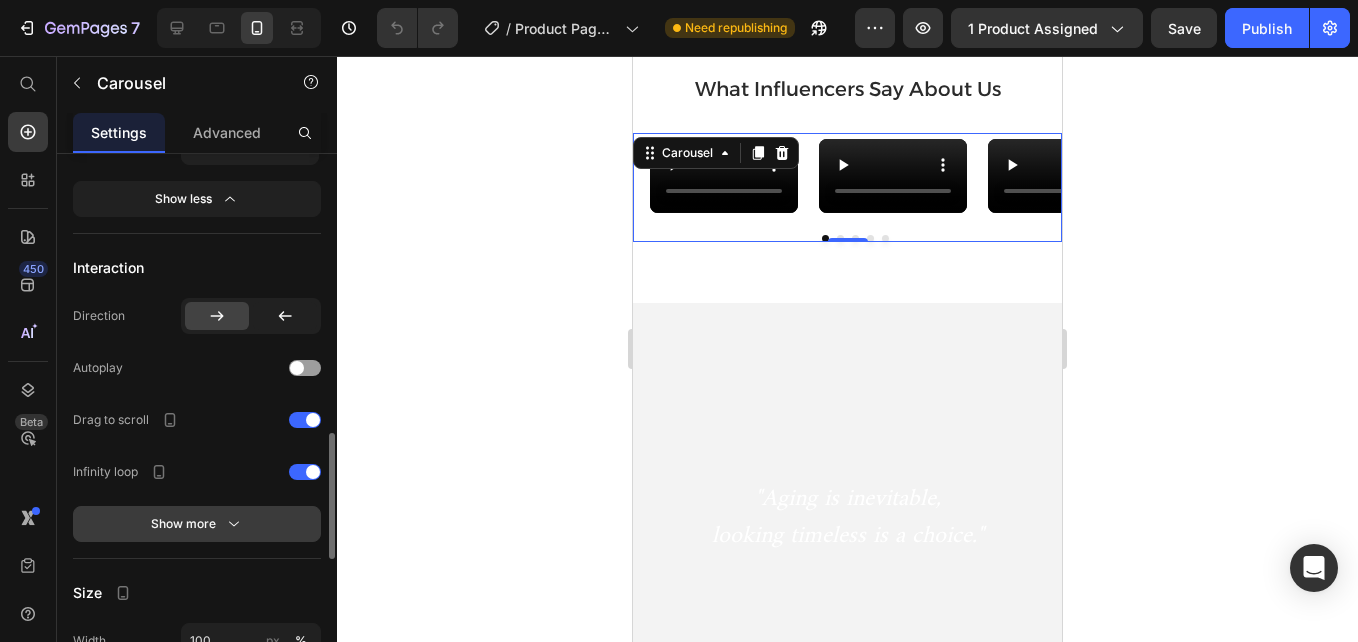 click on "Show more" at bounding box center (197, 524) 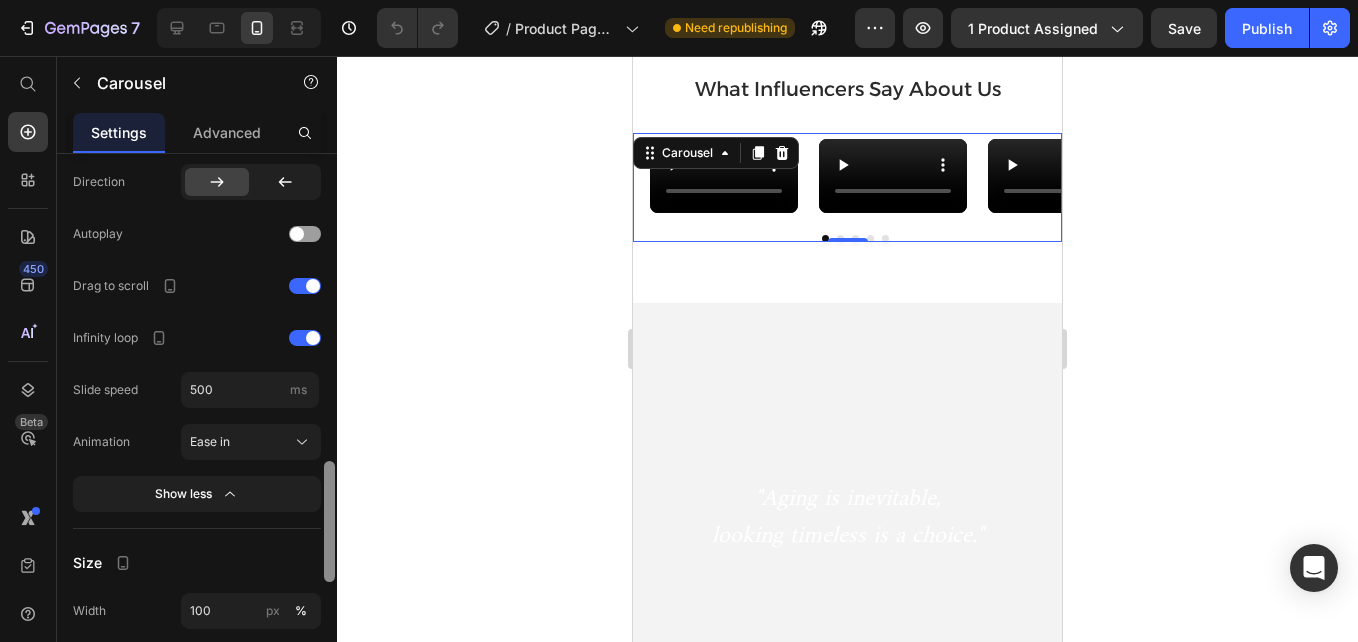 scroll, scrollTop: 1348, scrollLeft: 0, axis: vertical 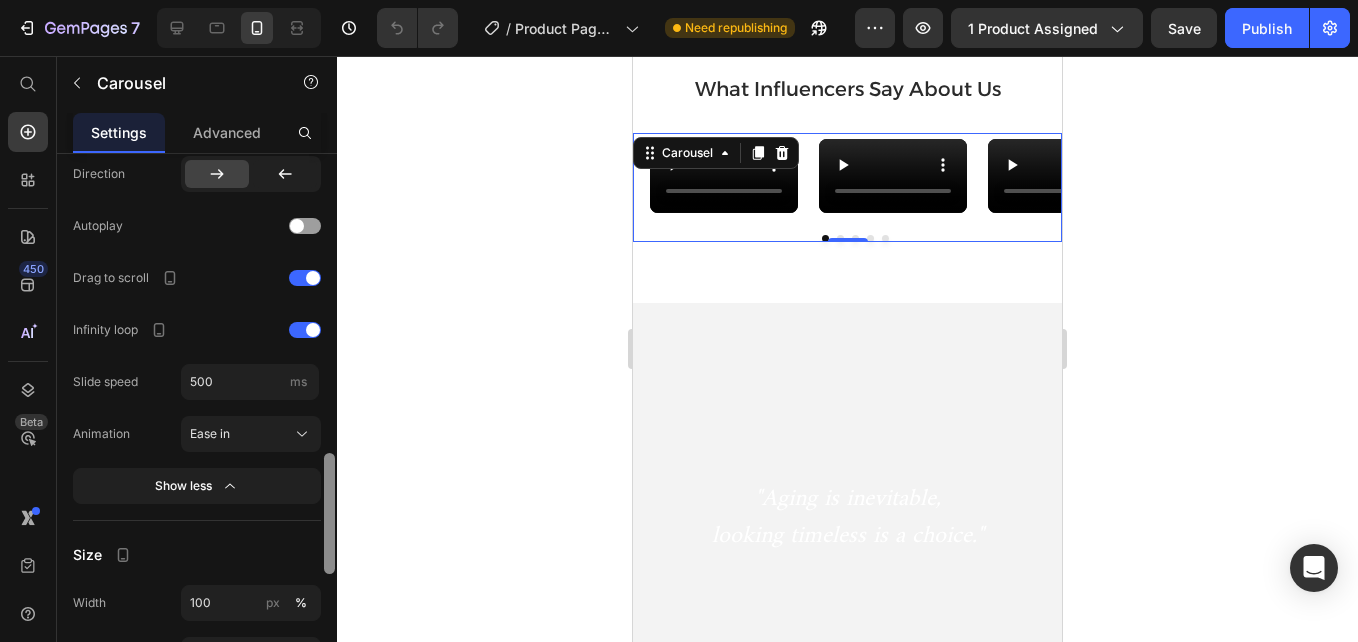 drag, startPoint x: 331, startPoint y: 527, endPoint x: 330, endPoint y: 557, distance: 30.016663 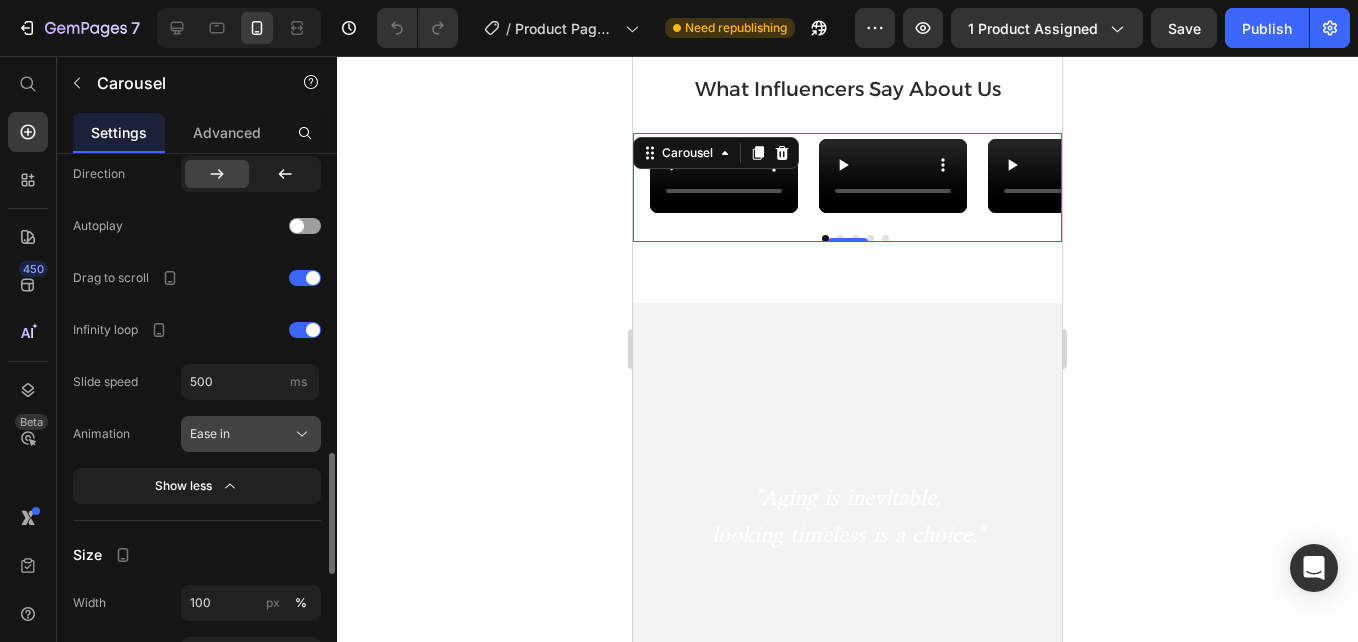 click on "Ease in" 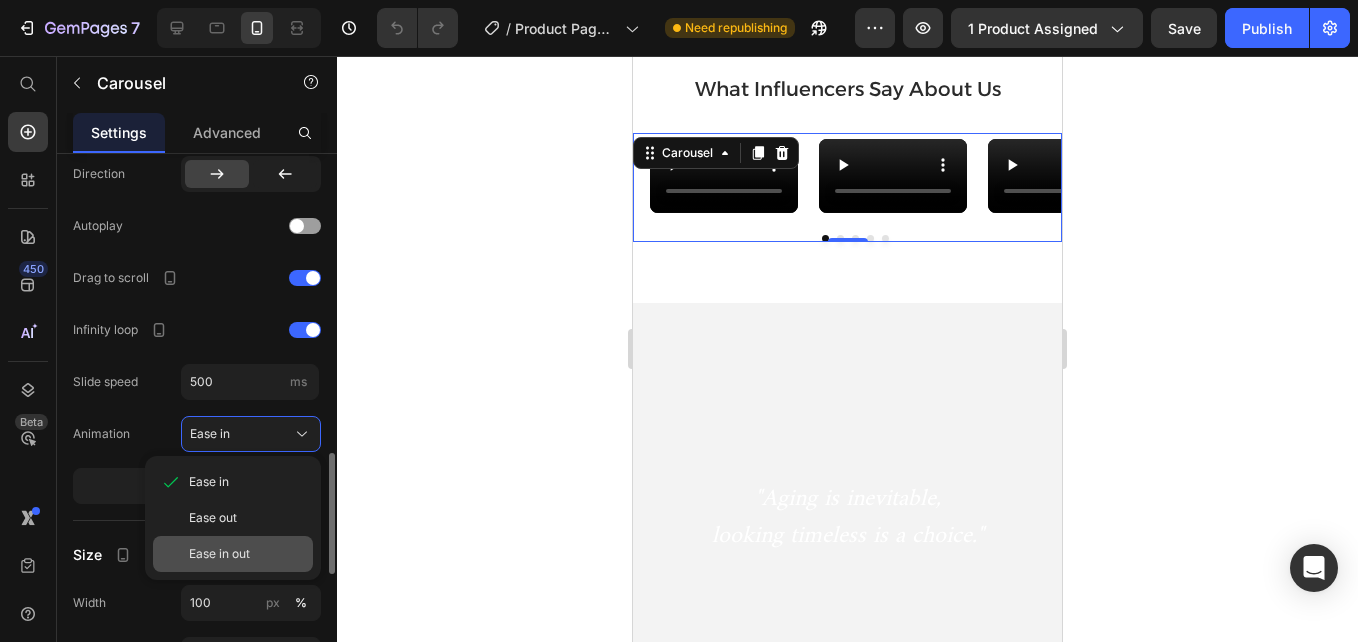 click on "Ease in out" at bounding box center (219, 554) 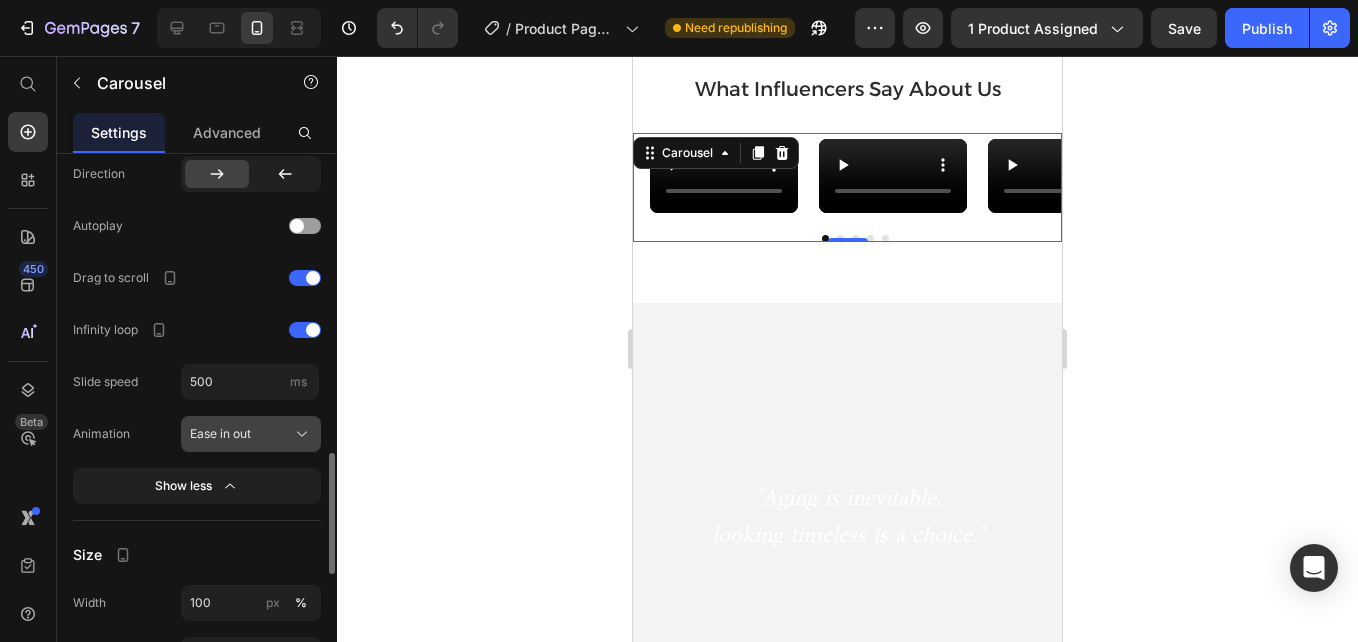 click on "Ease in out" 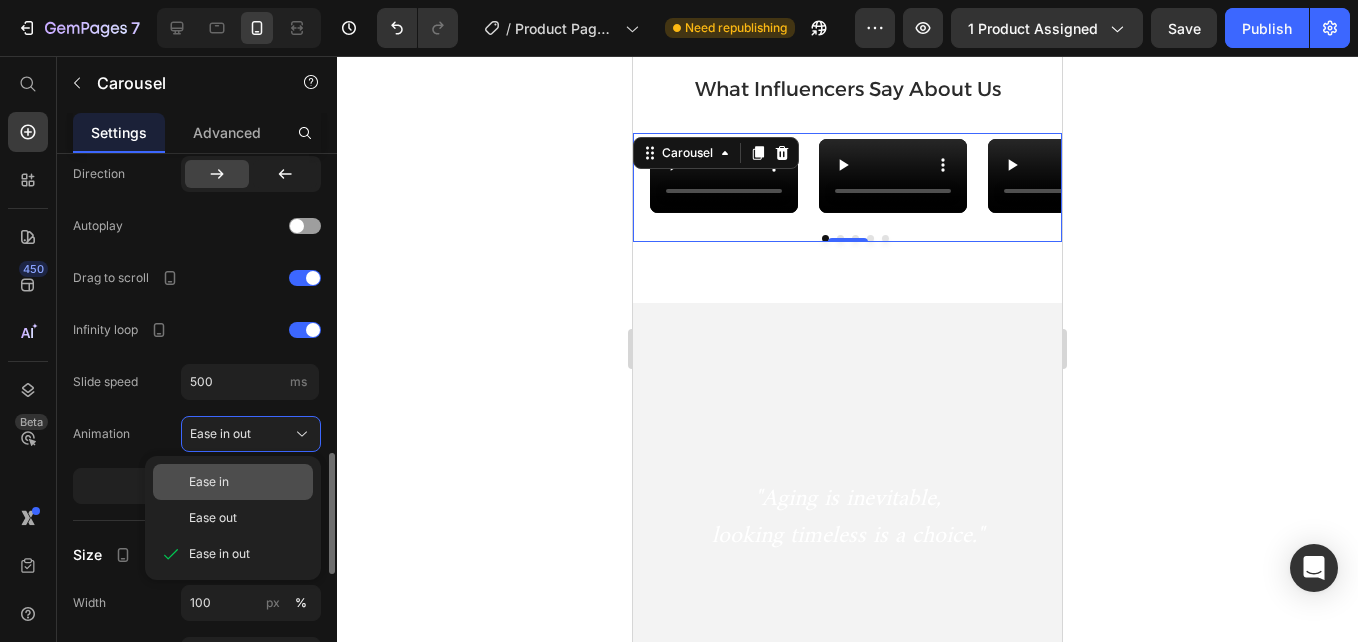 click on "Ease in" at bounding box center [247, 482] 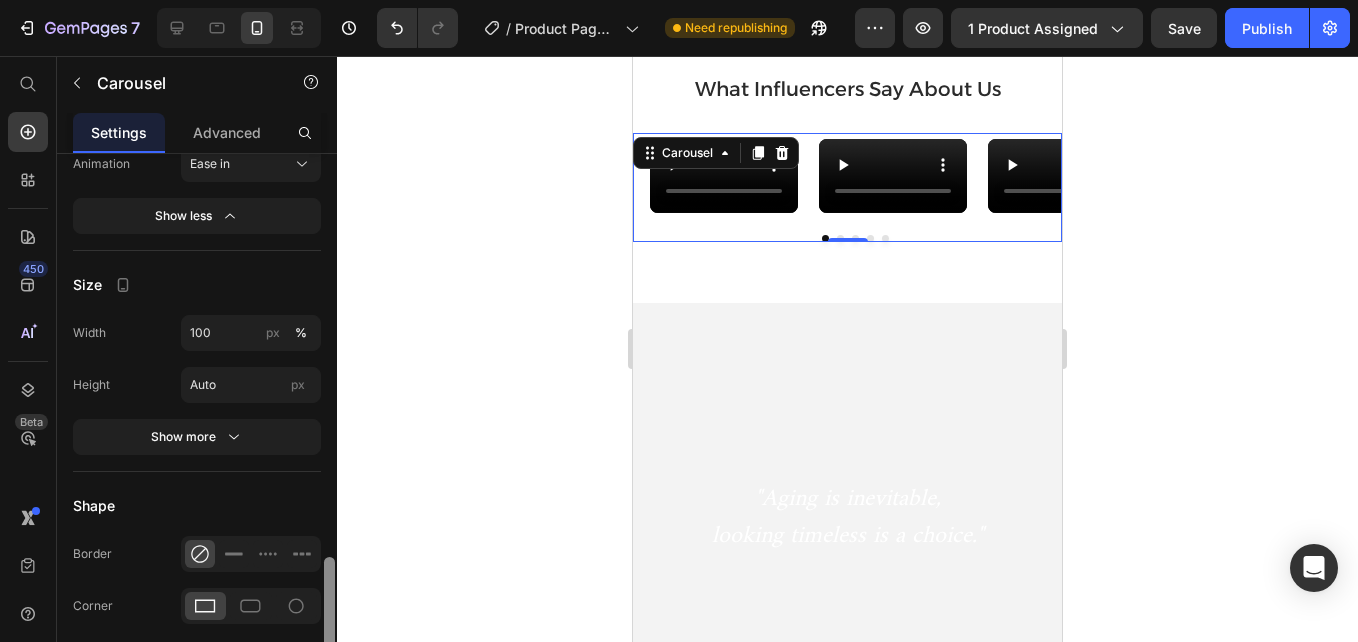 scroll, scrollTop: 1672, scrollLeft: 0, axis: vertical 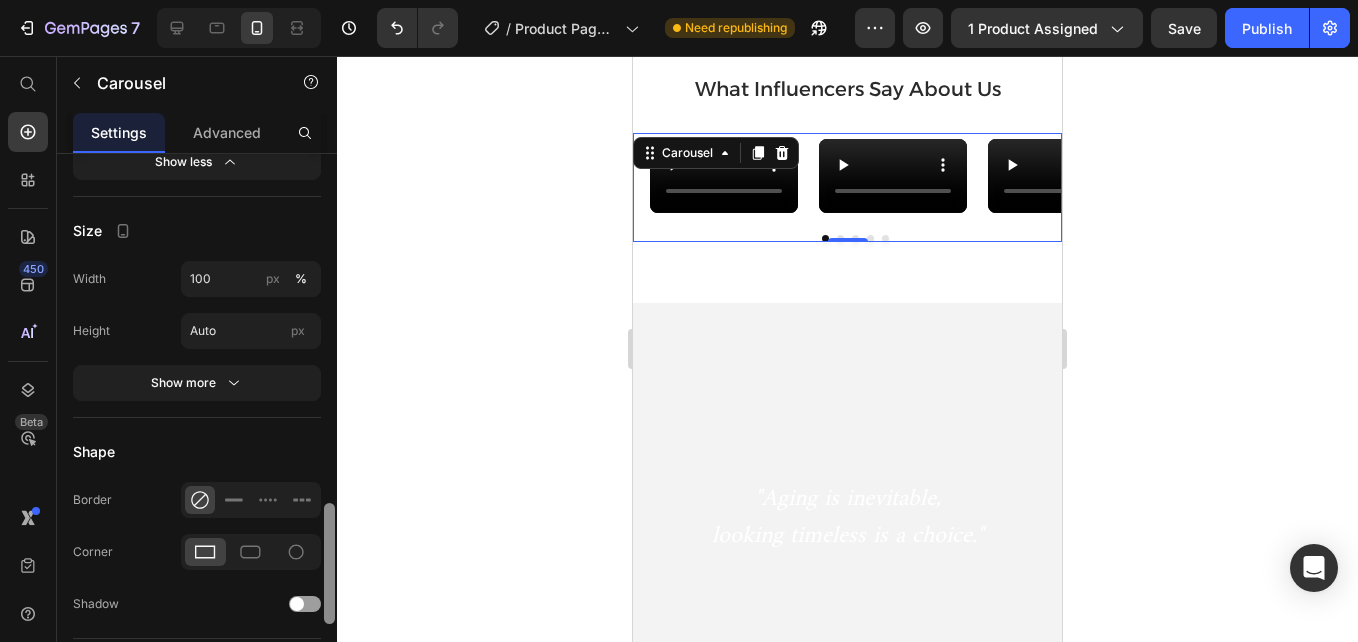 drag, startPoint x: 324, startPoint y: 518, endPoint x: 324, endPoint y: 579, distance: 61 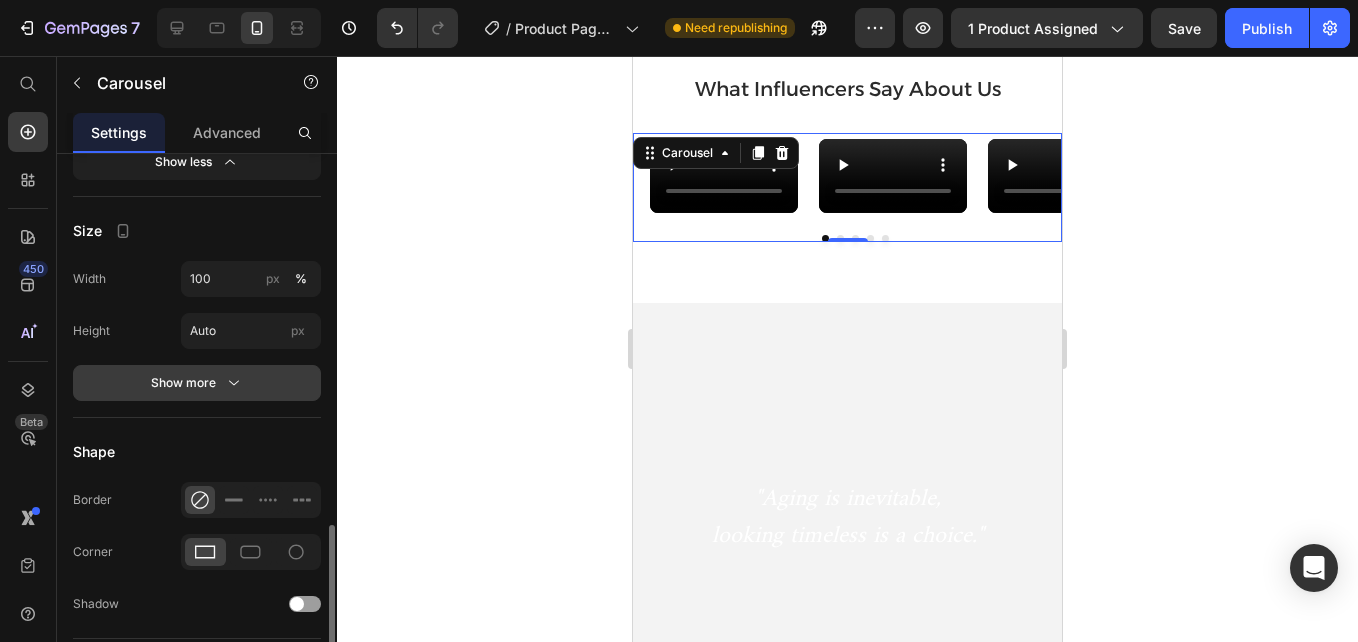 click 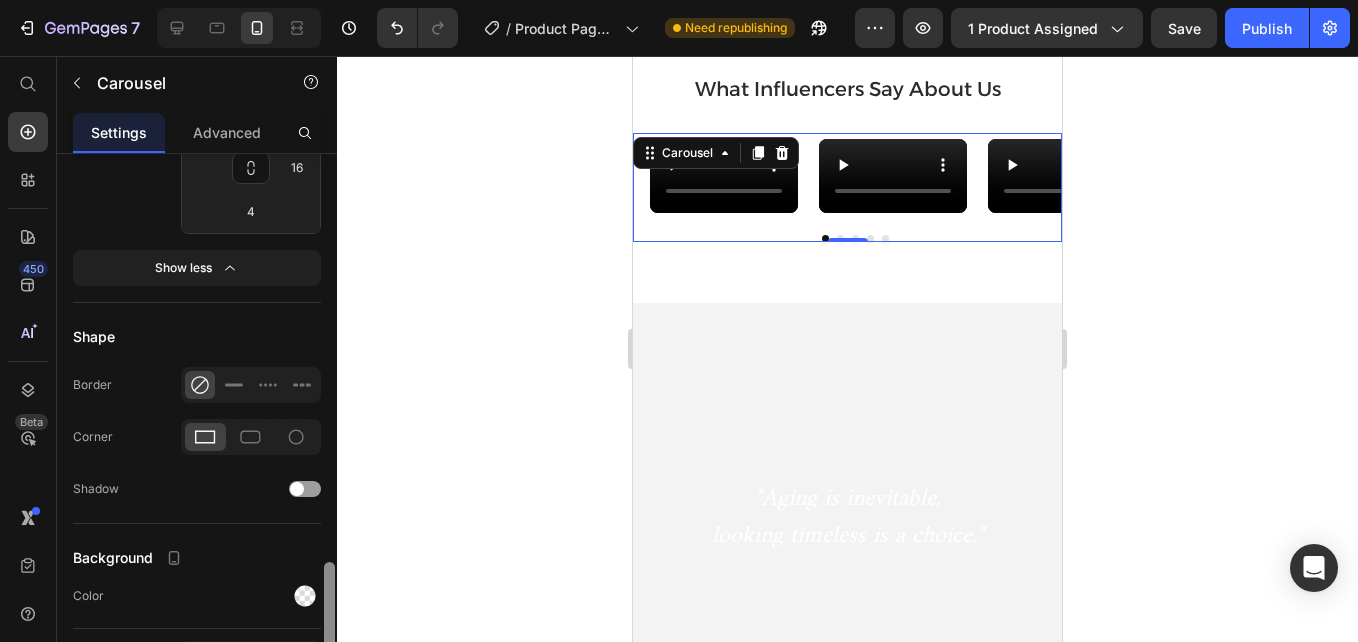 scroll, scrollTop: 1996, scrollLeft: 0, axis: vertical 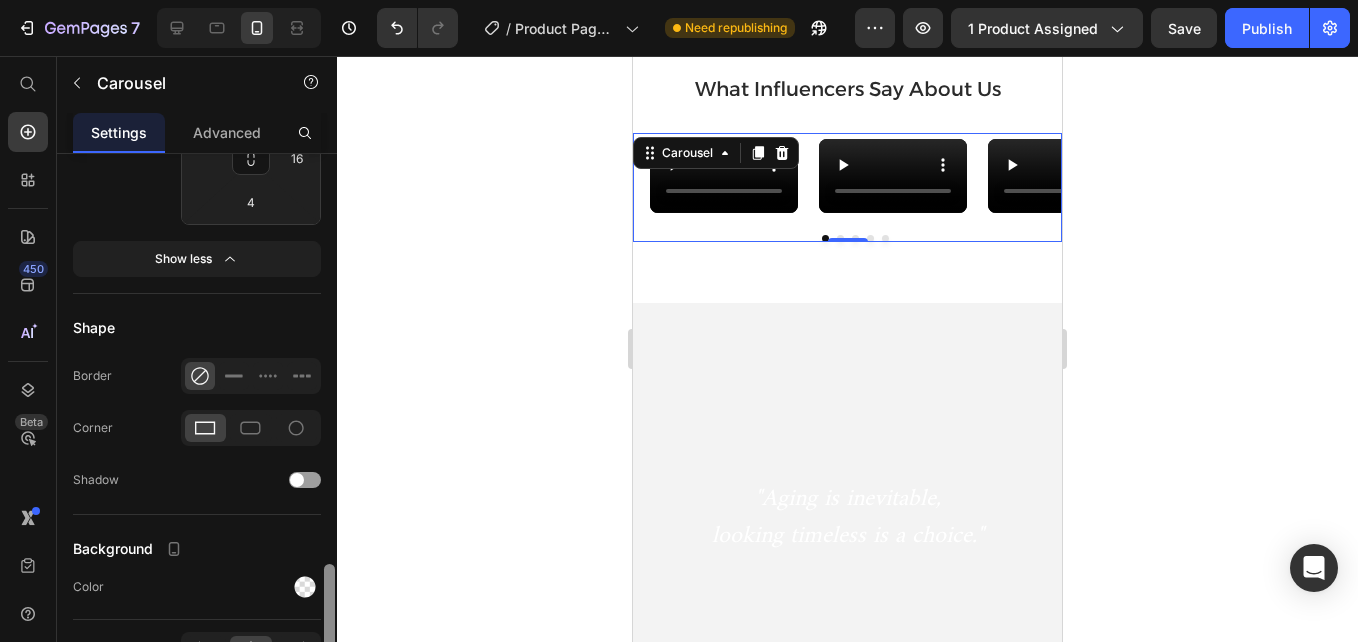 drag, startPoint x: 332, startPoint y: 575, endPoint x: 333, endPoint y: 646, distance: 71.00704 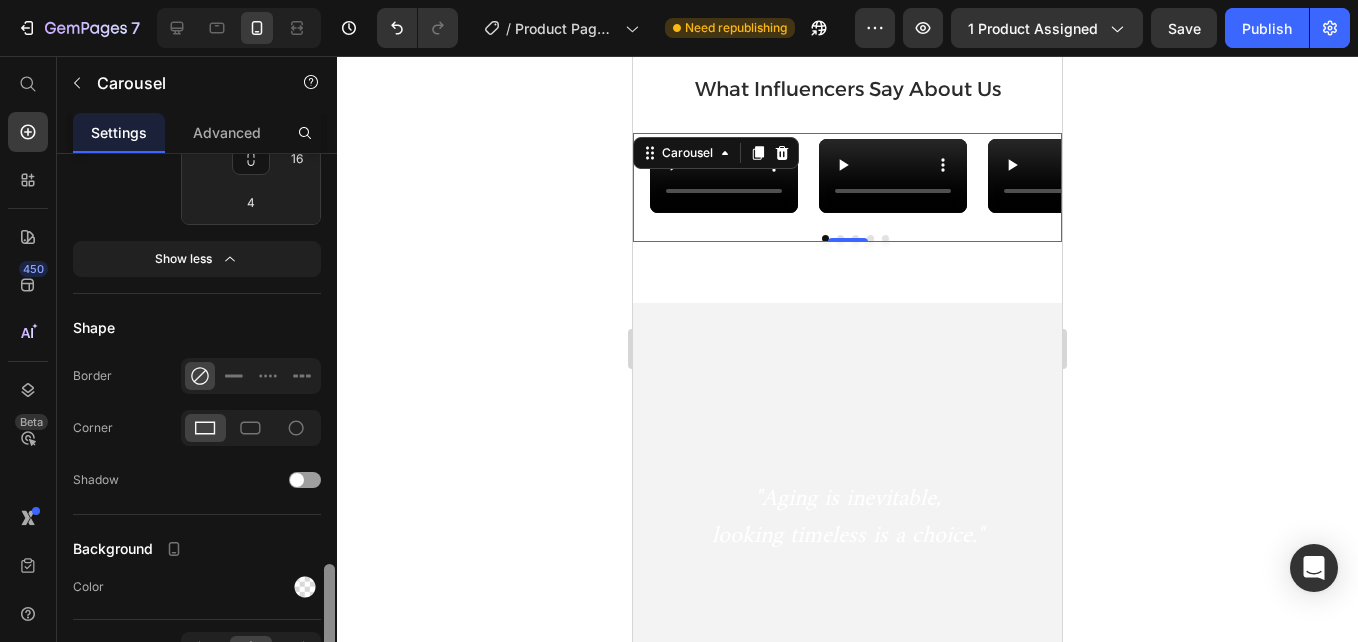 click on "Version history / Product Page - [DATE], [TIME] Need republishing Preview 1 product assigned Save Publish 450 Beta Start with Sections Elements Hero Section Product Detail Brands Trusted Badges Guarantee Product Breakdown How to use Testimonials Compare Bundle FAQs Social Proof Brand Story Product List Collection Blog List Contact Sticky Add to Cart Custom Footer Browse Library 450 Layout
Row
Row
Row
Row Text
Heading
Text Block Button
Button
Button
Sticky Back to top Media" at bounding box center [679, 0] 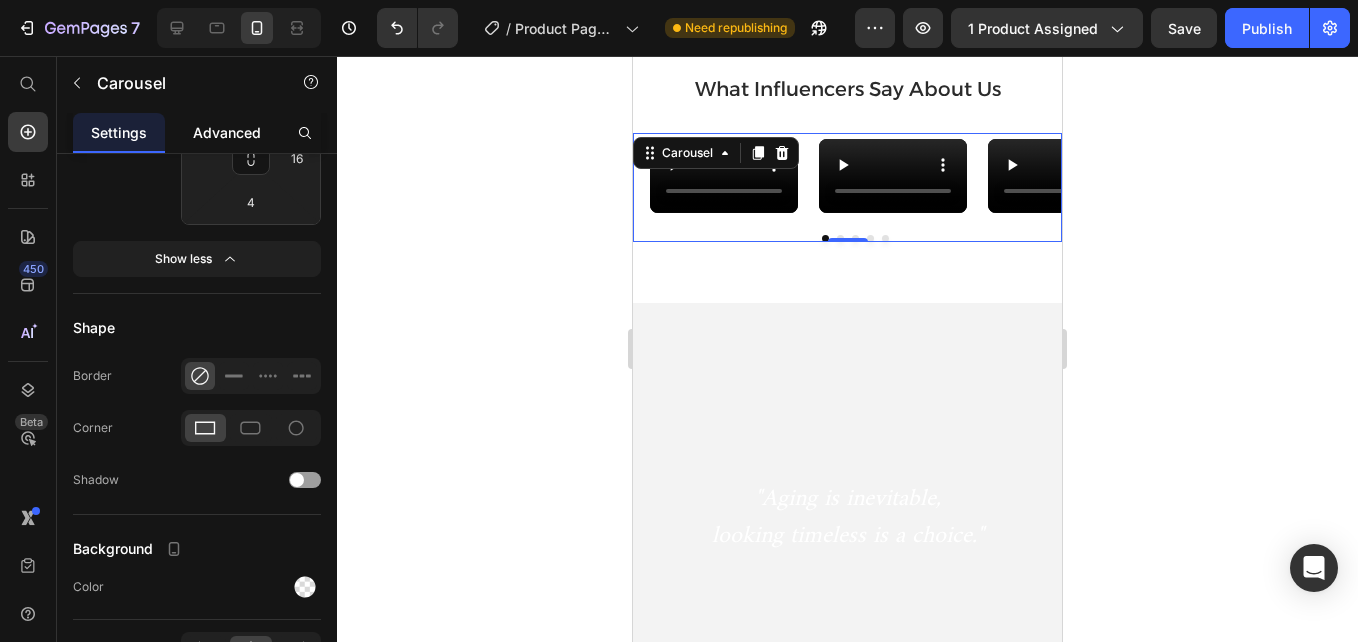 click on "Advanced" at bounding box center [227, 132] 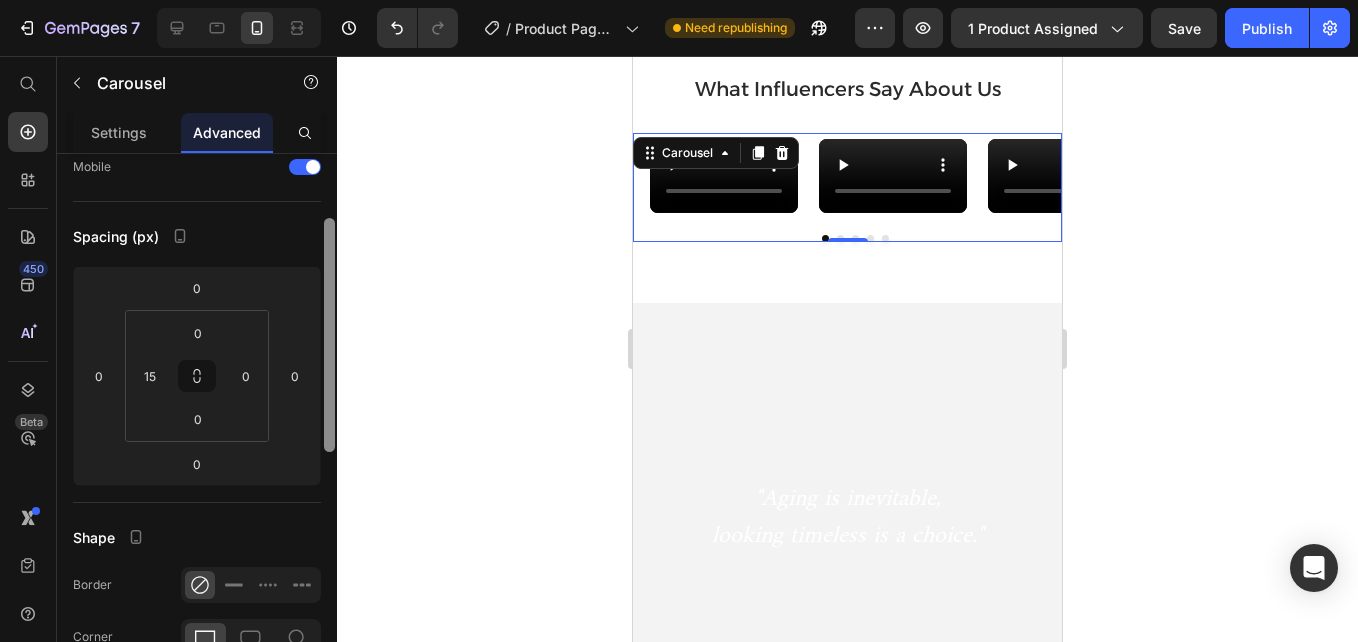 scroll, scrollTop: 0, scrollLeft: 0, axis: both 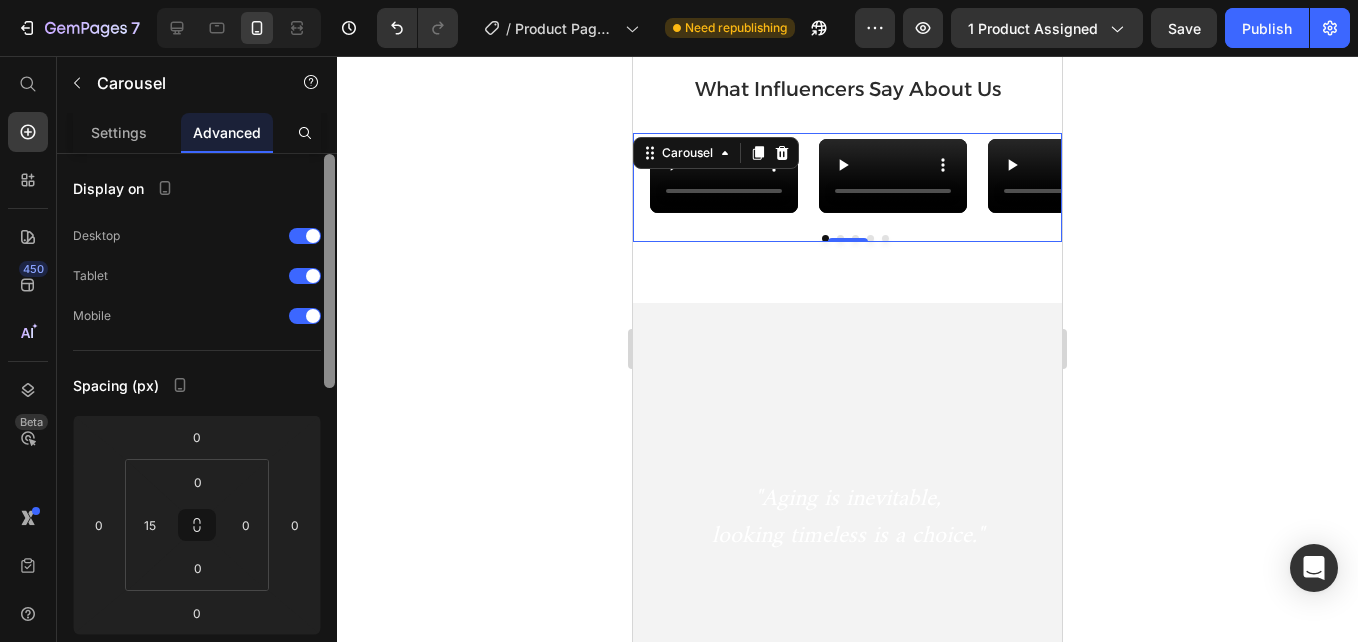 drag, startPoint x: 327, startPoint y: 205, endPoint x: 1357, endPoint y: 48, distance: 1041.8969 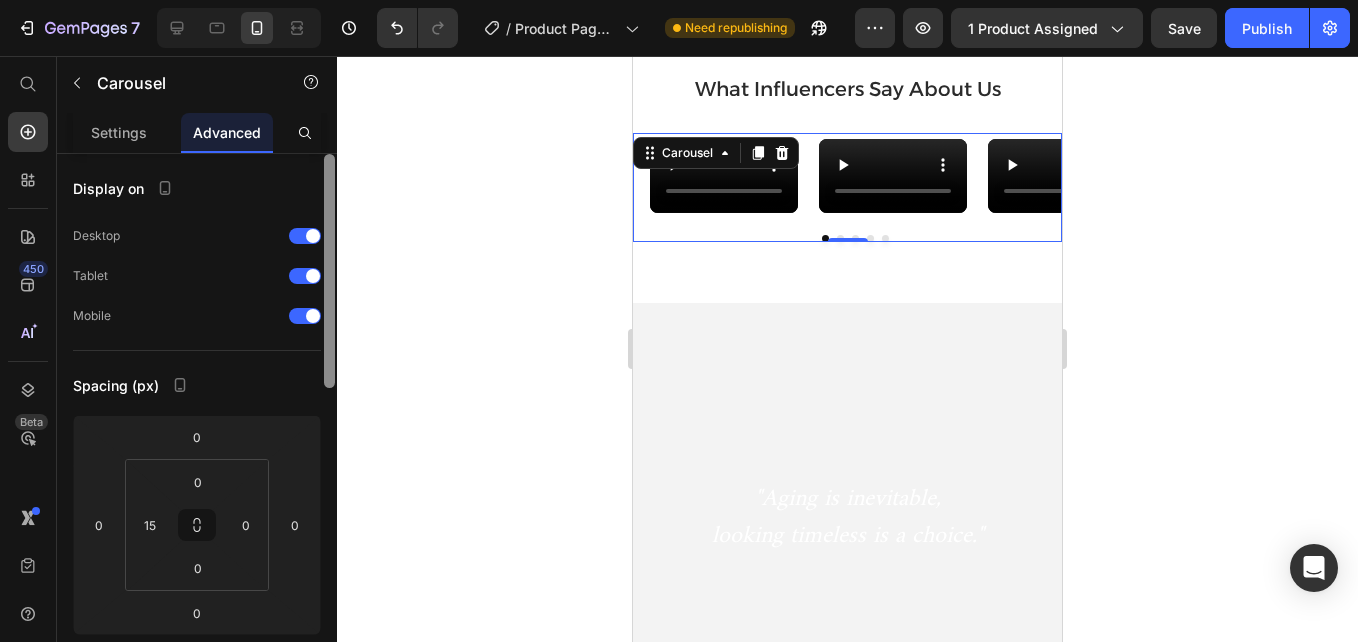 click on "Version history / Product Page - [DATE], [TIME] Need republishing Preview 1 product assigned Save Publish 450 Beta Start with Sections Elements Hero Section Product Detail Brands Trusted Badges Guarantee Product Breakdown How to use Testimonials Compare Bundle FAQs Social Proof Brand Story Product List Collection Blog List Contact Sticky Add to Cart Custom Footer Browse Library 450 Layout
Row
Row
Row
Row Text
Heading
Text Block Button
Button
Button
Sticky Back to top Media" at bounding box center [679, 0] 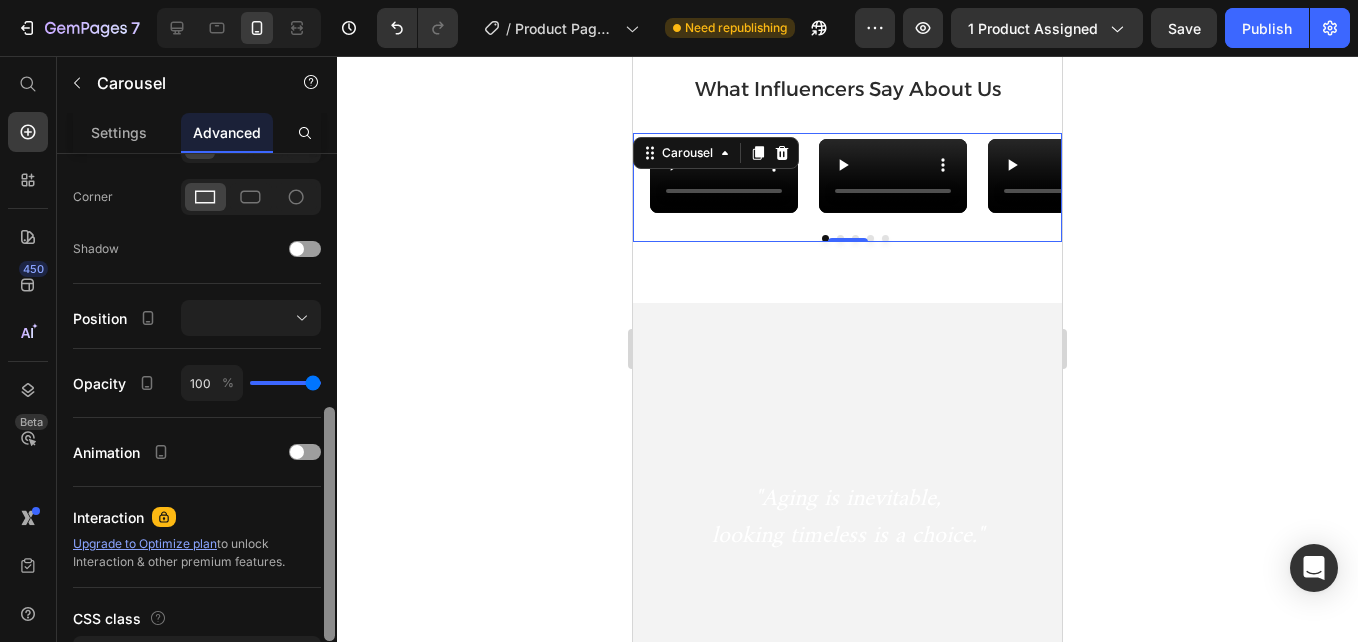 scroll, scrollTop: 591, scrollLeft: 0, axis: vertical 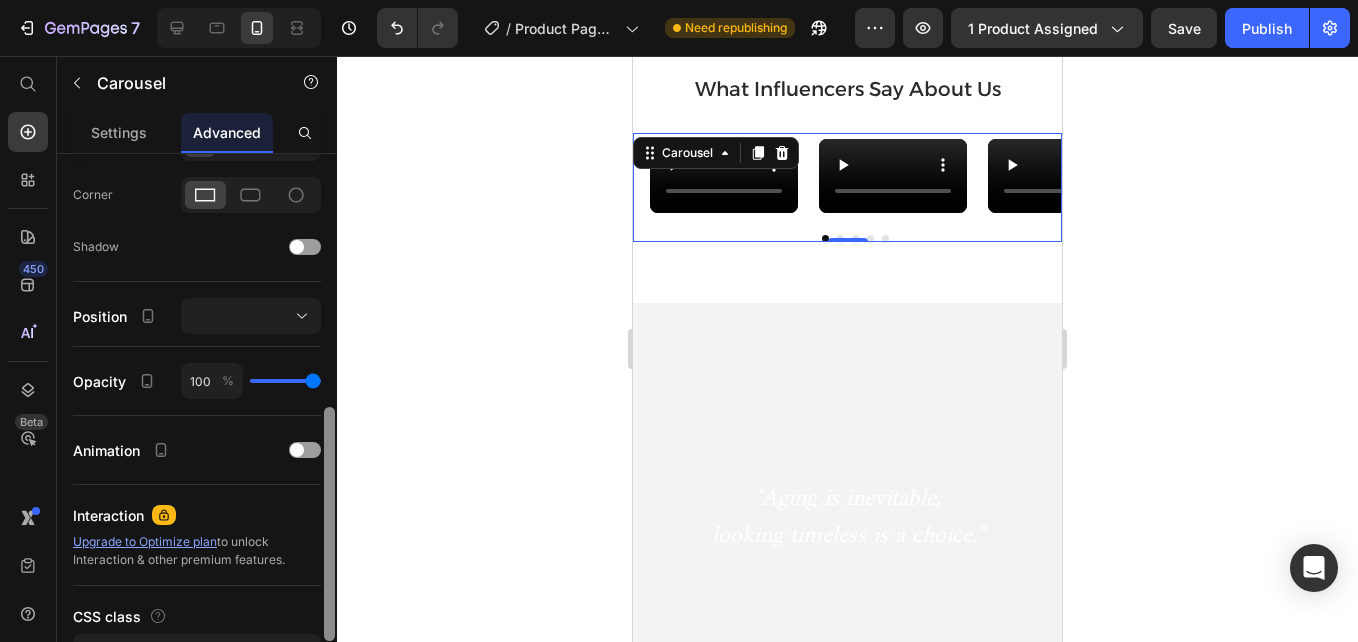 drag, startPoint x: 328, startPoint y: 231, endPoint x: 327, endPoint y: 485, distance: 254.00197 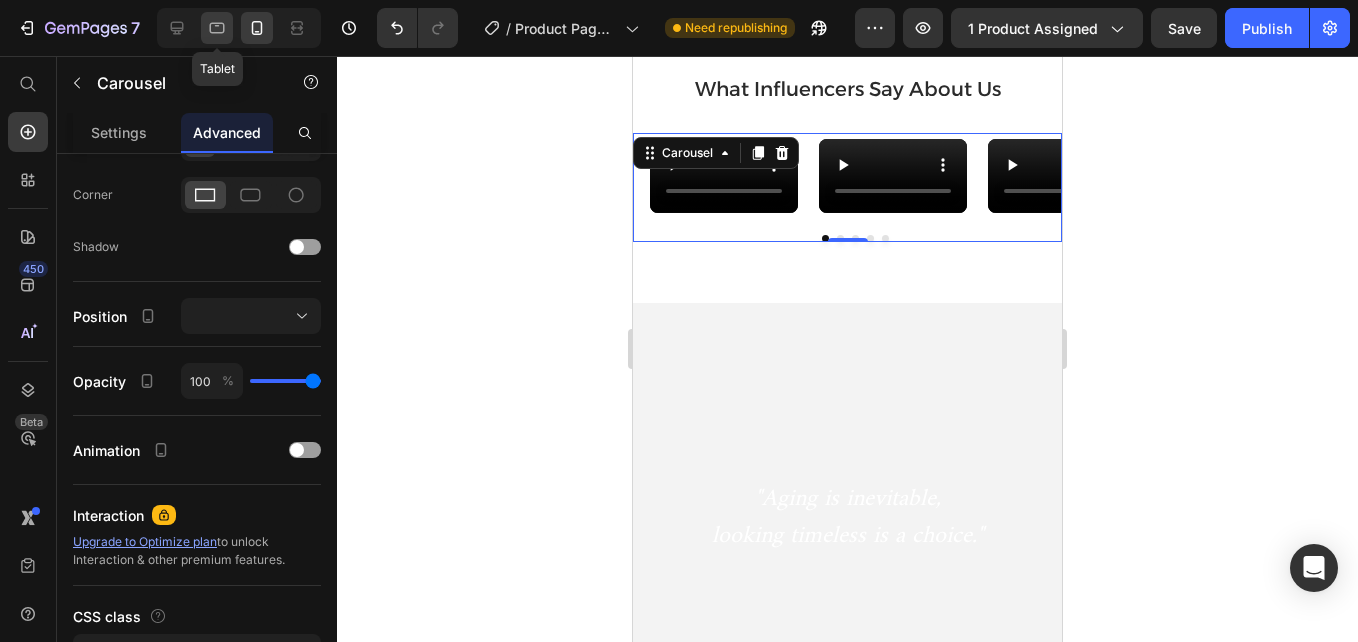 click 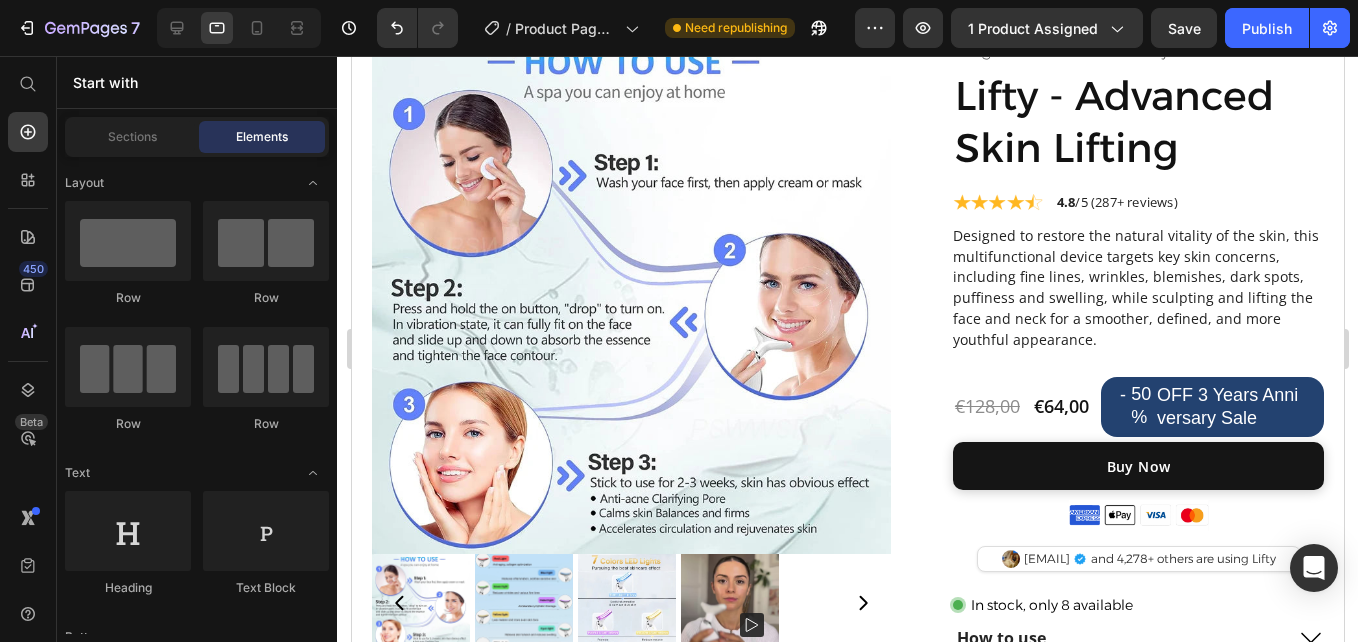 scroll, scrollTop: 257, scrollLeft: 0, axis: vertical 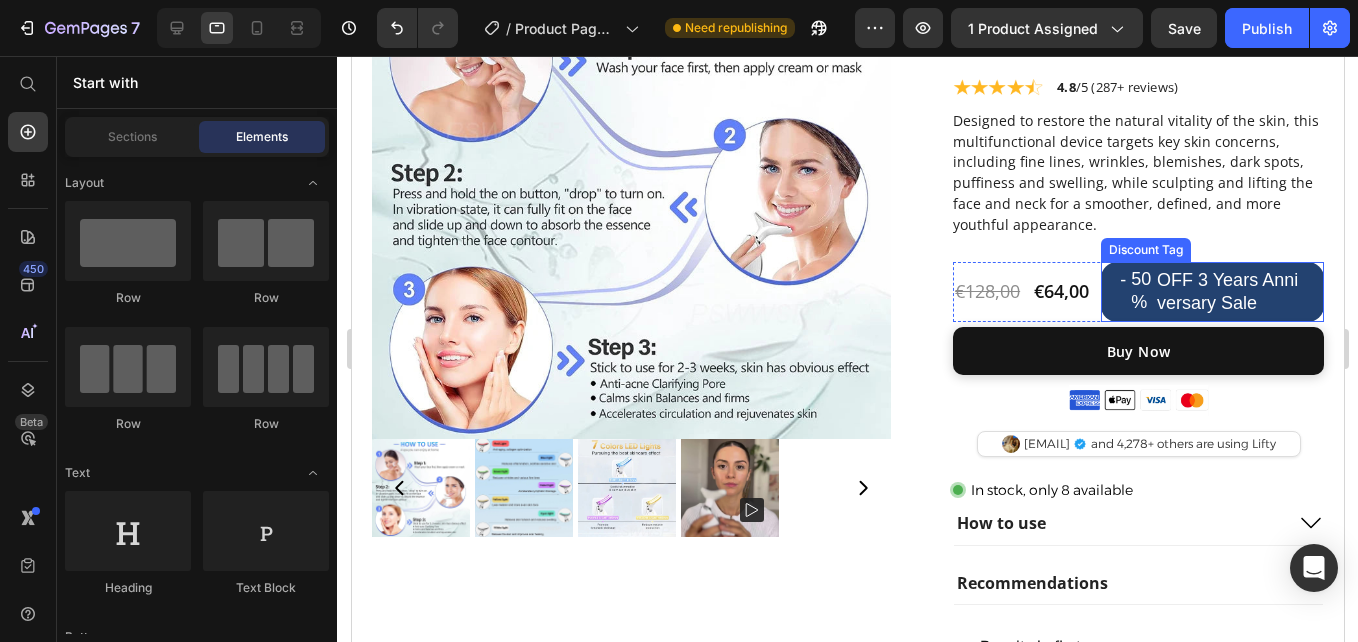 click on "OFF 3 Years Anniversary Sale" at bounding box center [1230, 292] 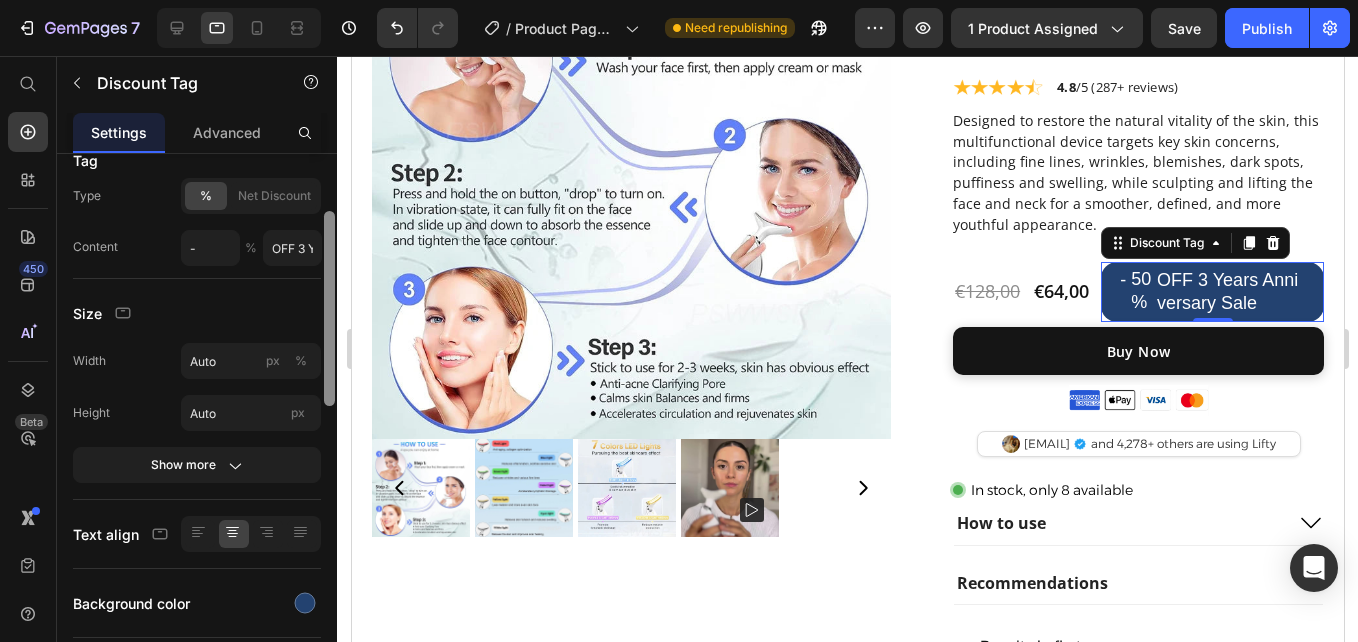 scroll, scrollTop: 194, scrollLeft: 0, axis: vertical 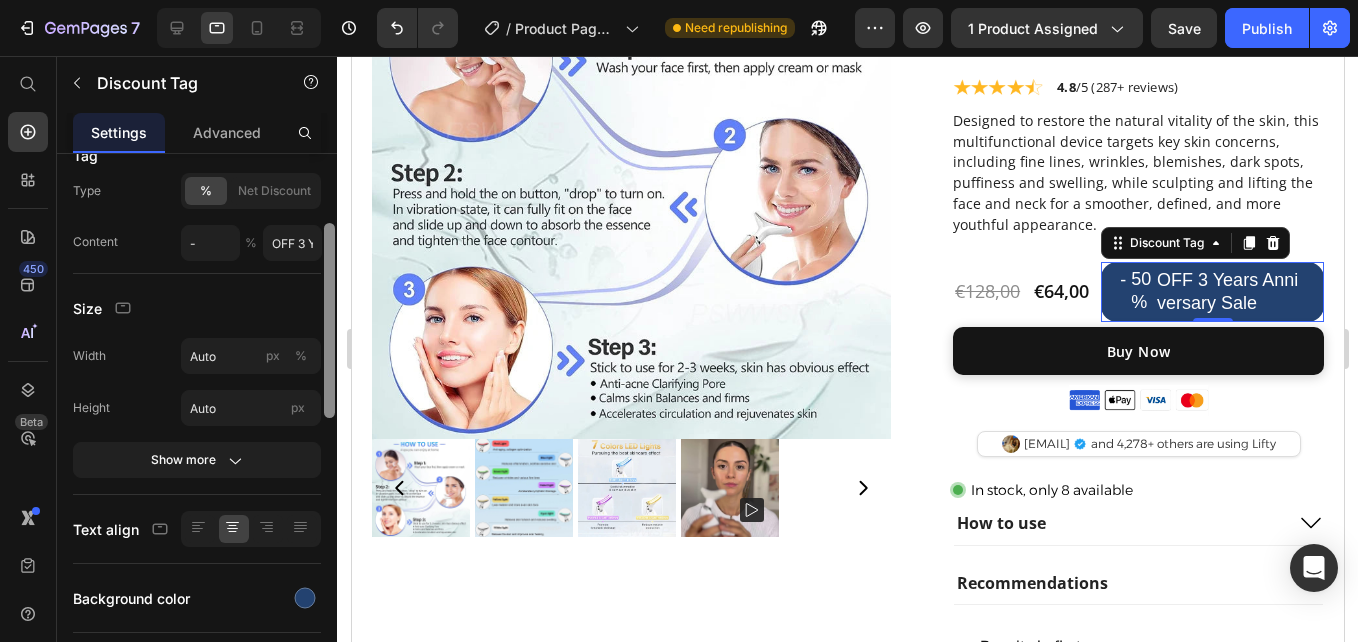 drag, startPoint x: 330, startPoint y: 266, endPoint x: 328, endPoint y: 336, distance: 70.028564 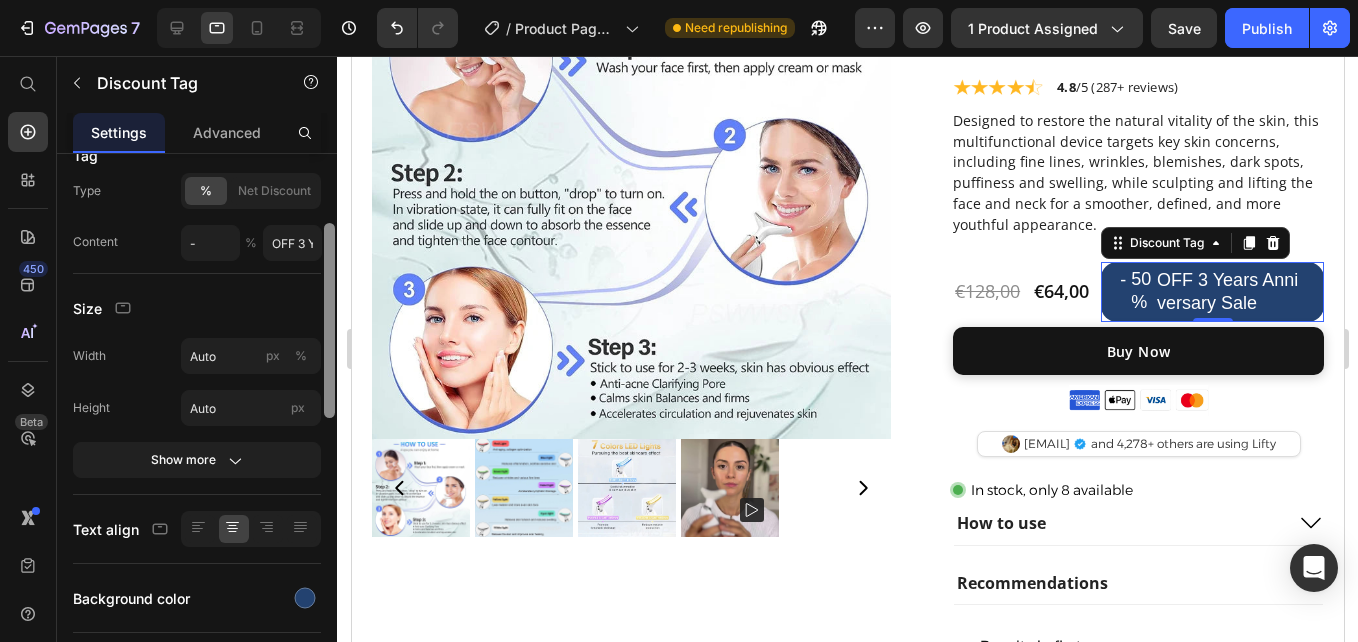 click at bounding box center (329, 320) 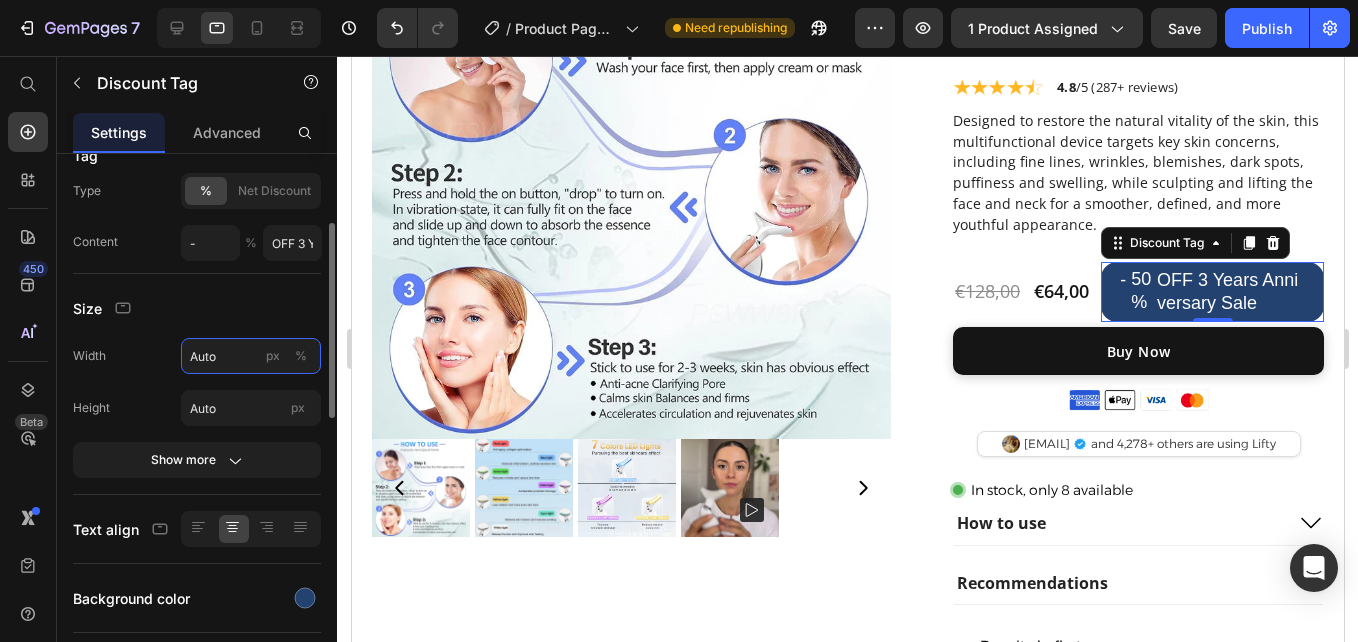 click on "Auto" at bounding box center (251, 356) 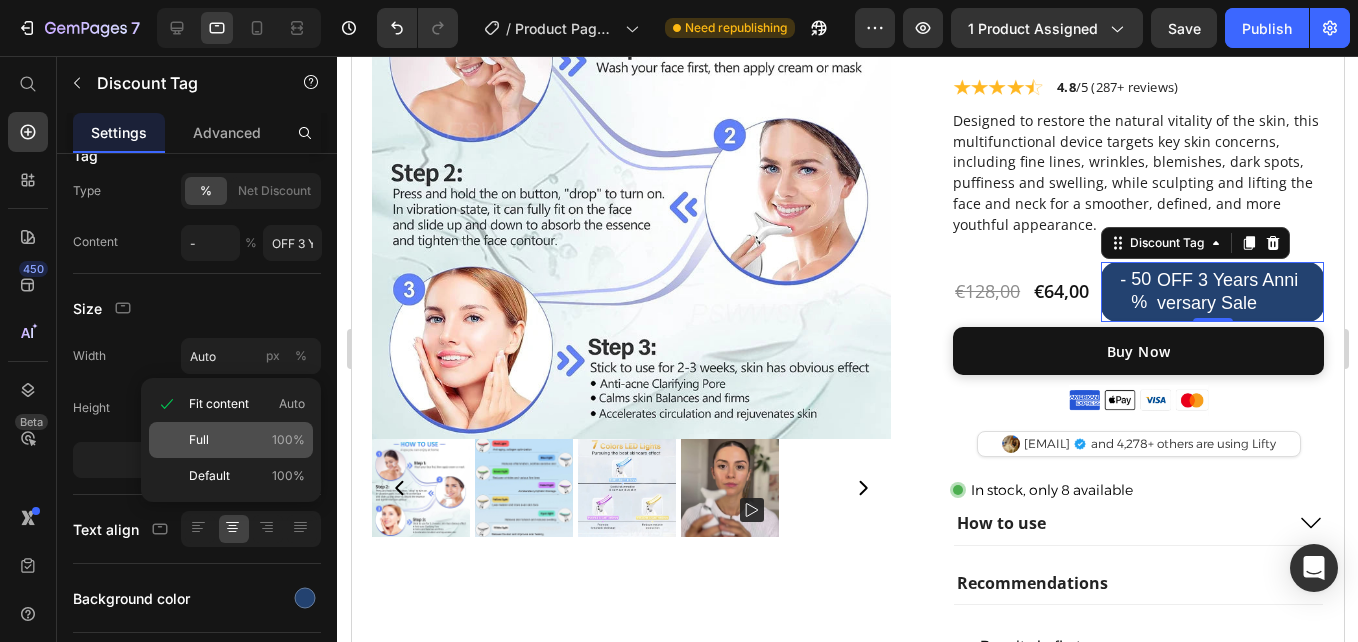 click on "Full 100%" at bounding box center (247, 440) 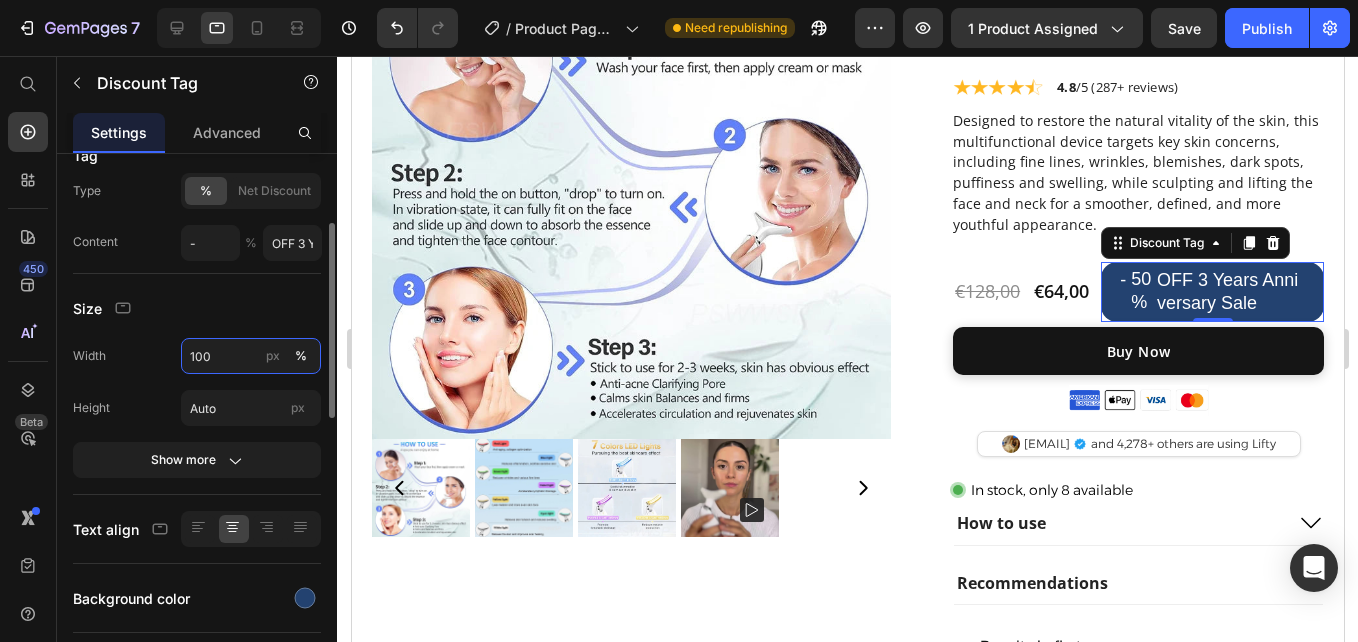 click on "100" at bounding box center (251, 356) 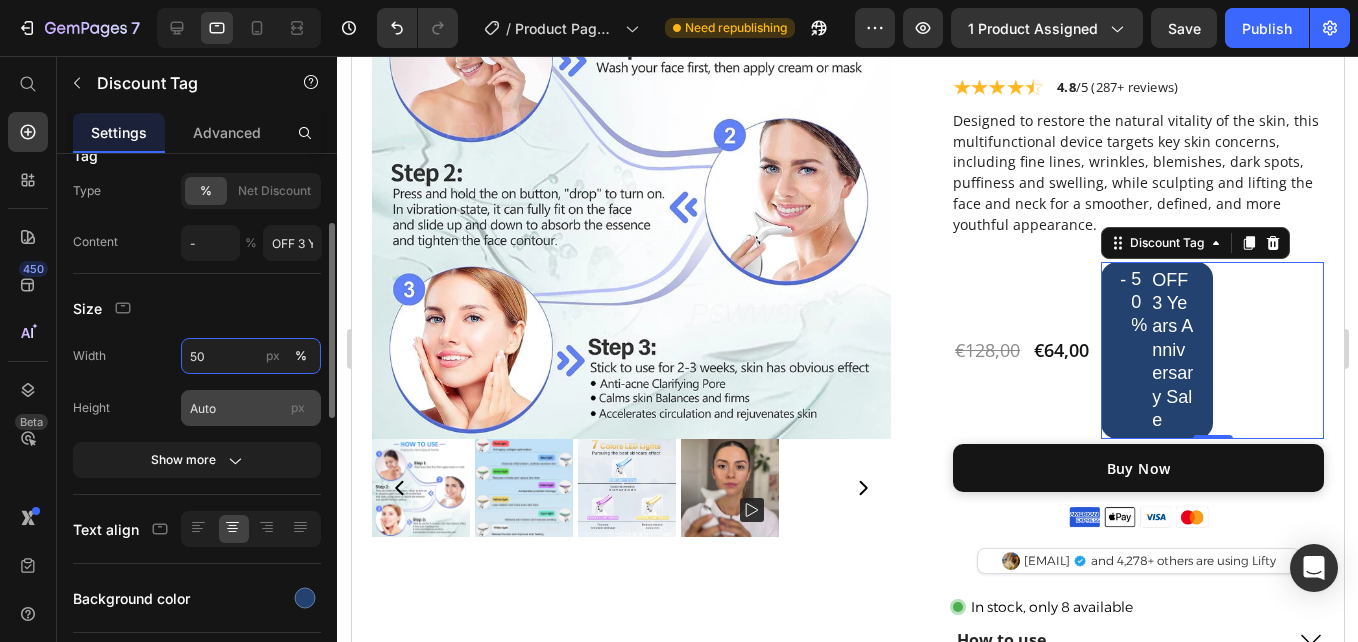 type on "50" 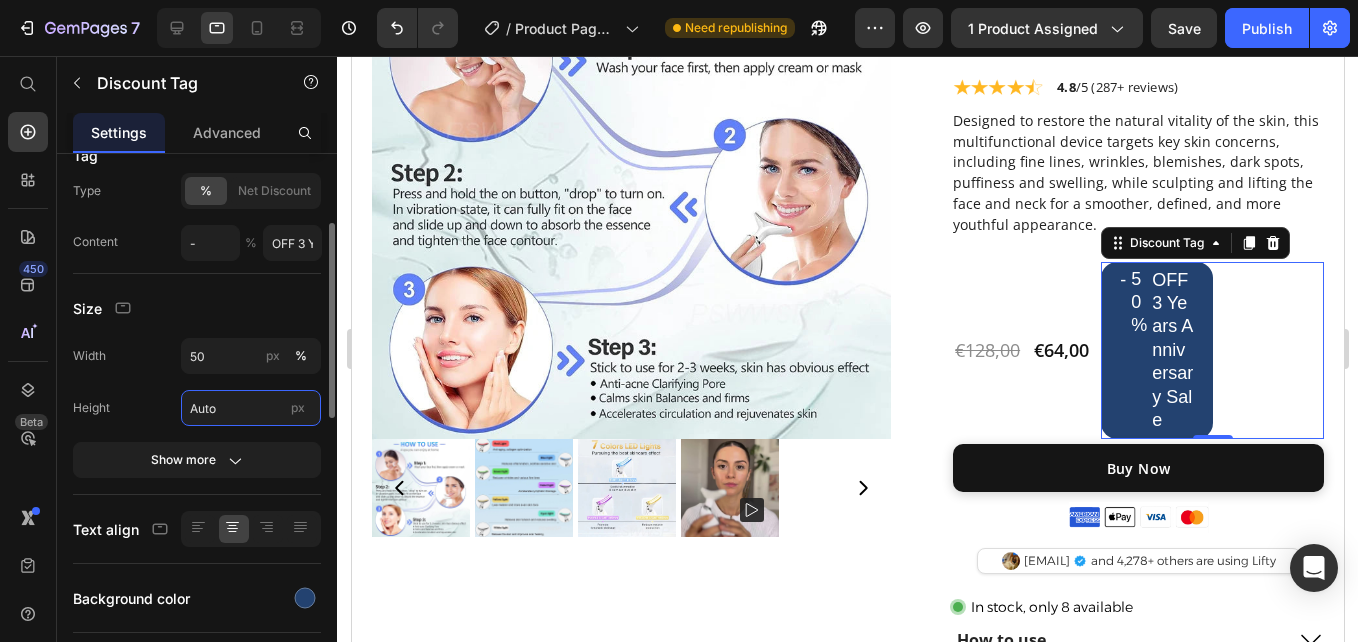 click on "Auto" at bounding box center [251, 408] 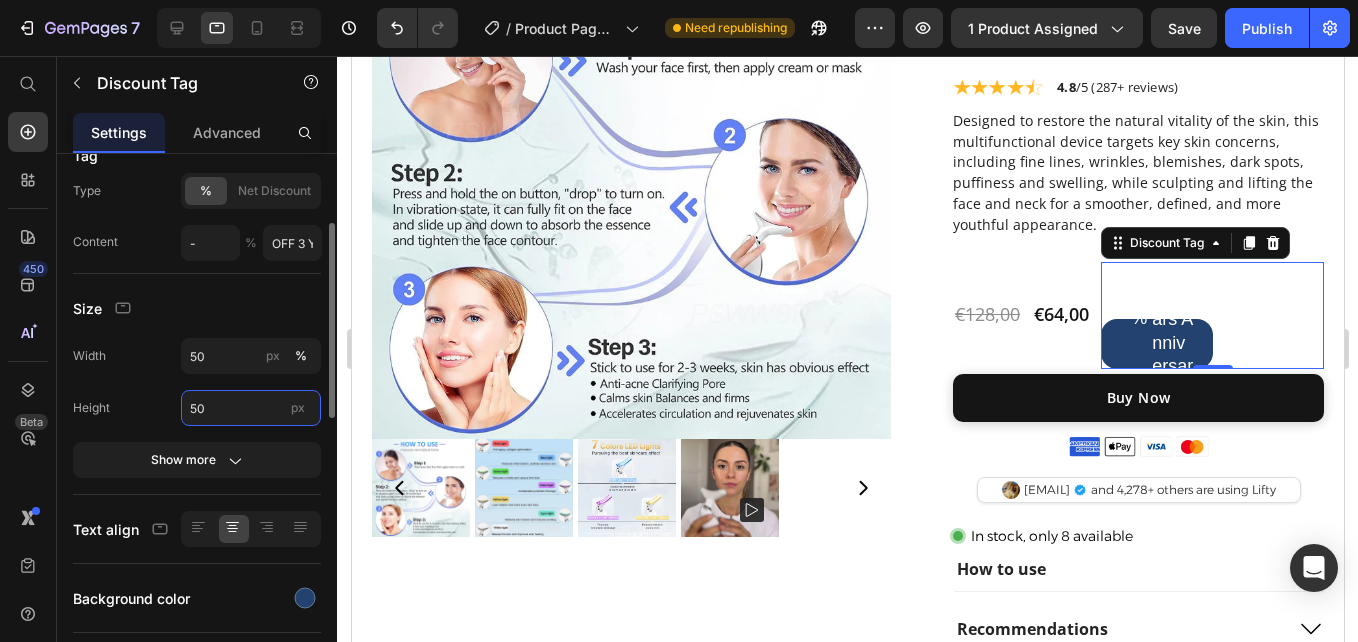 type on "5" 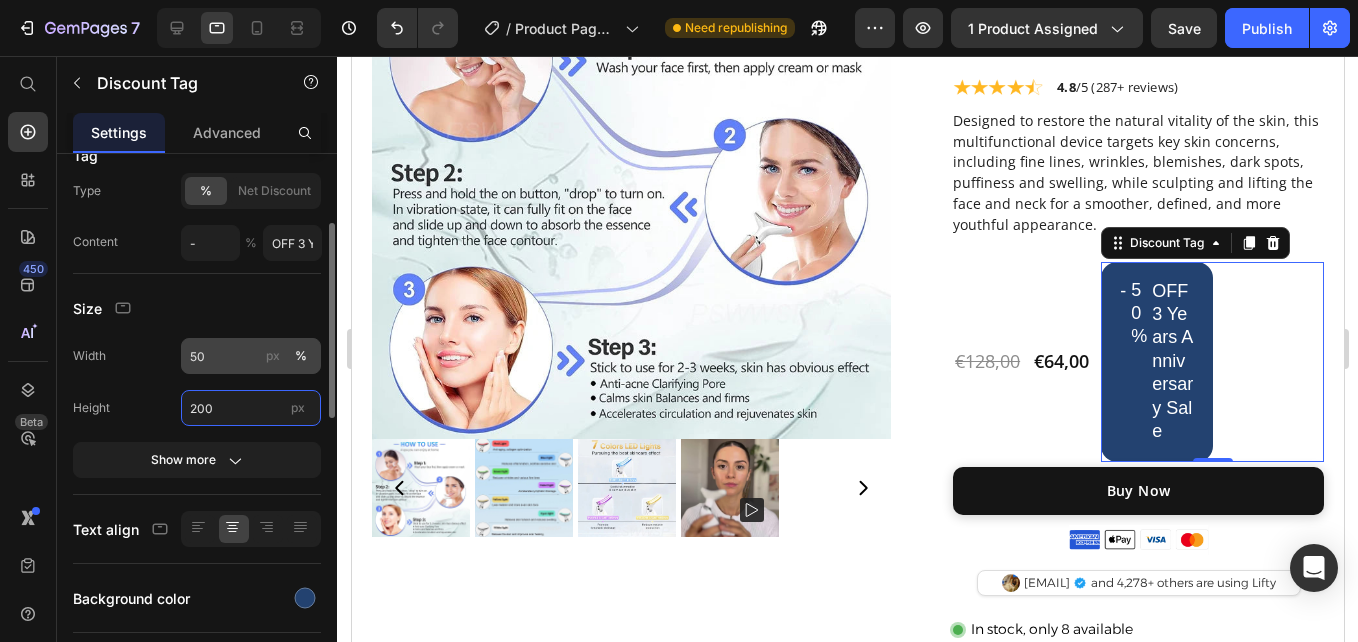 type on "200" 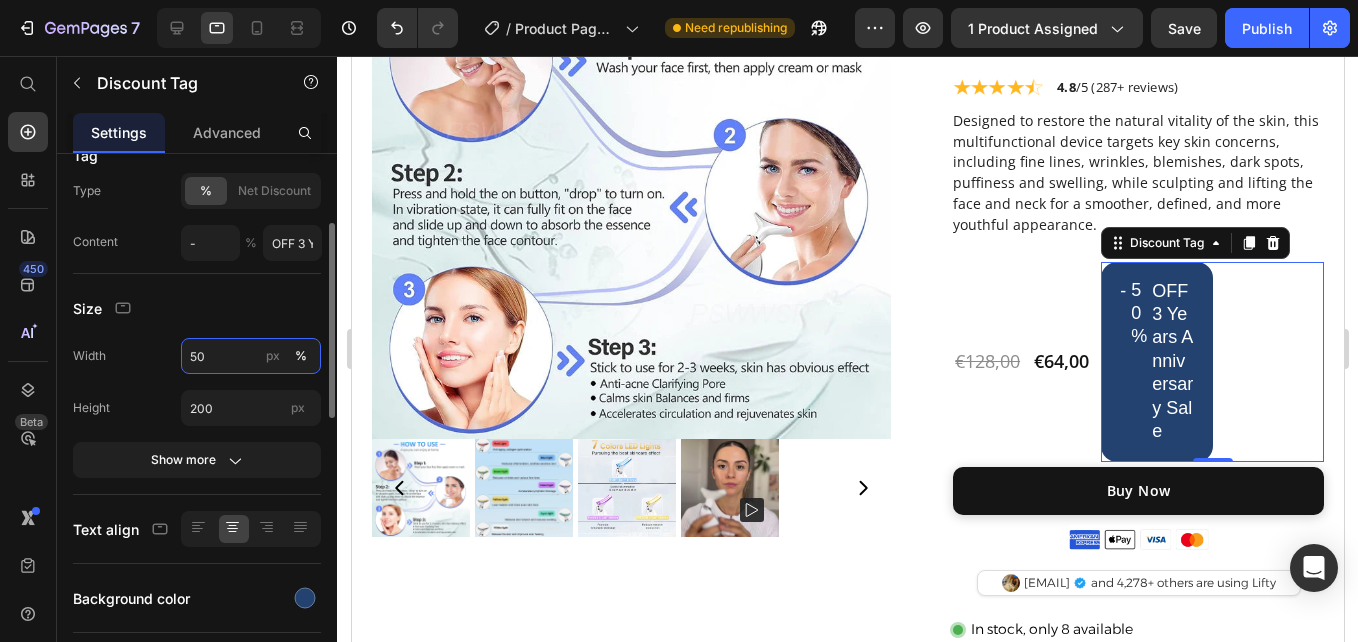 click on "50" at bounding box center (251, 356) 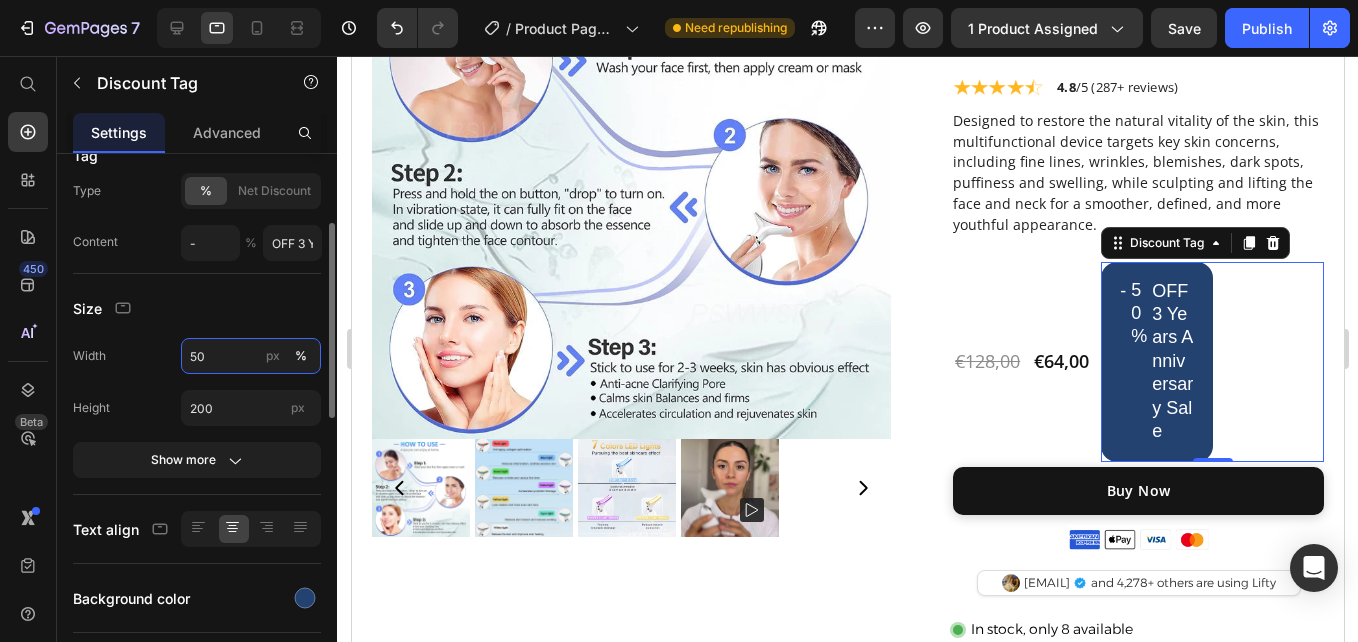 type on "5" 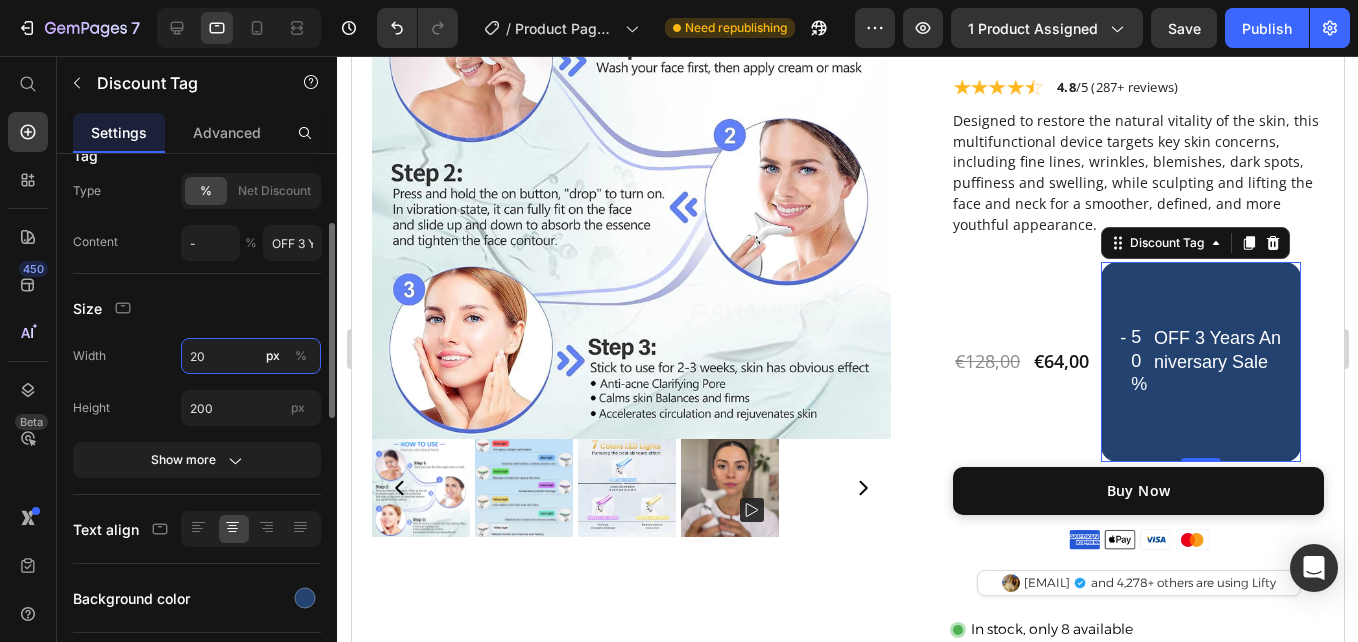 type on "2" 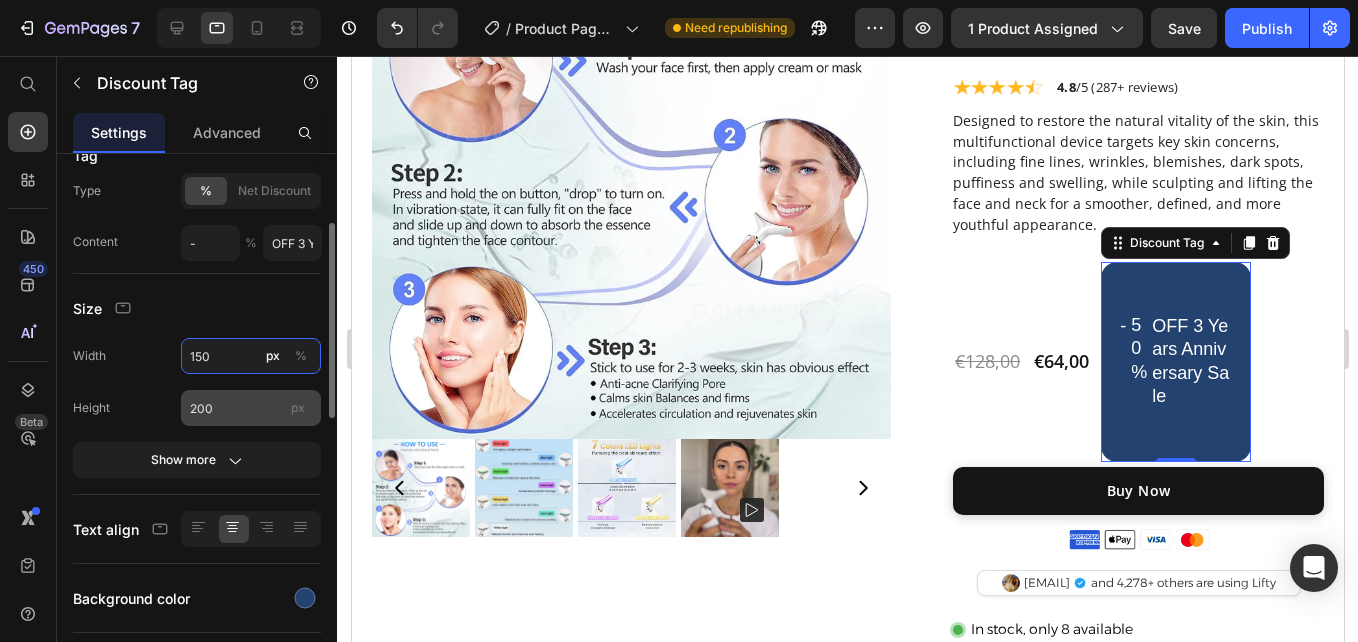 type on "150" 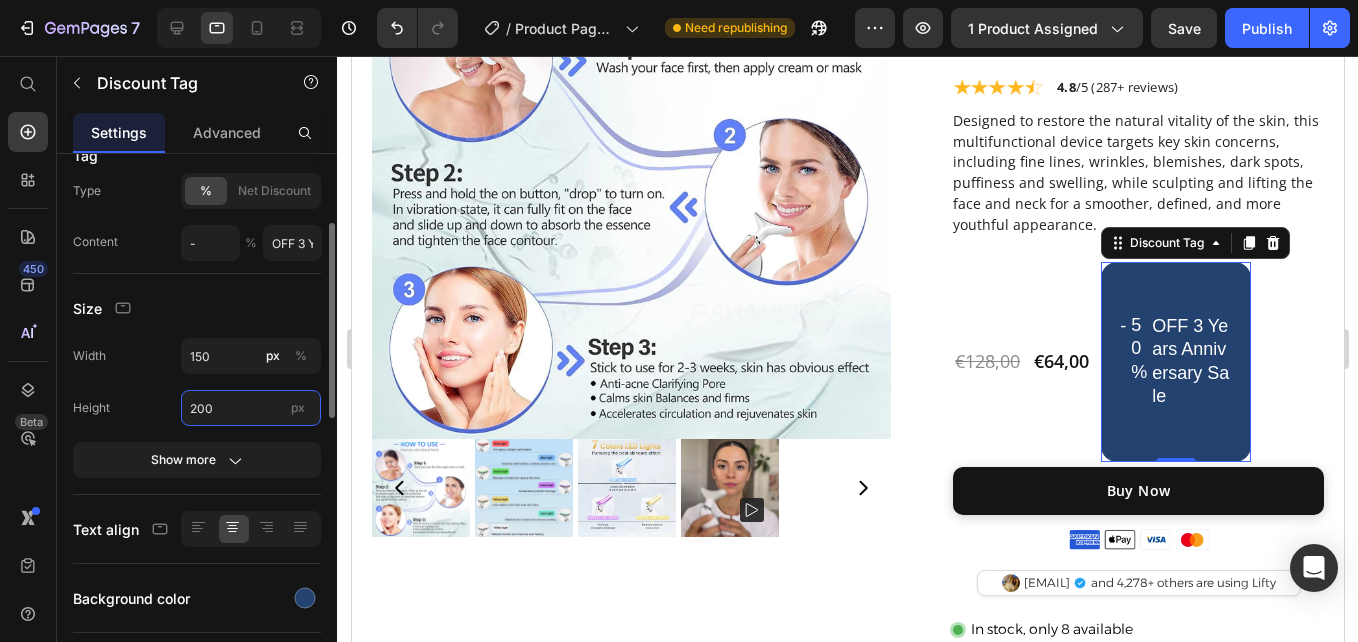 click on "200" at bounding box center (251, 408) 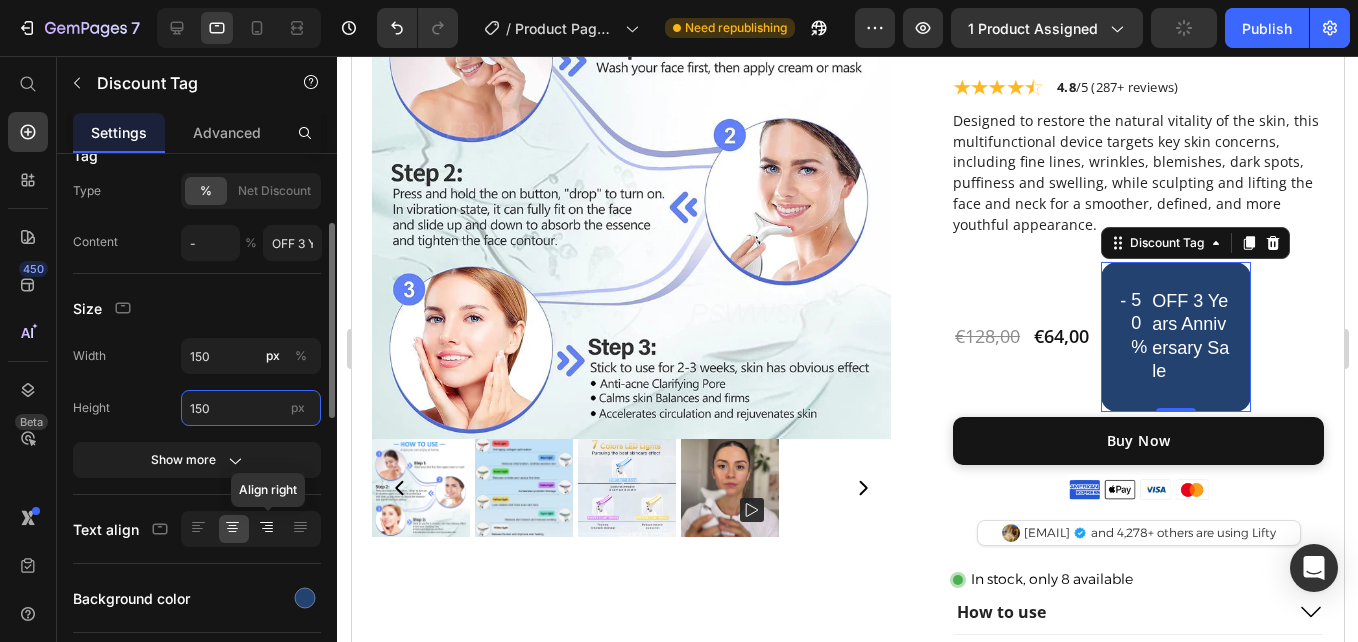 type on "150" 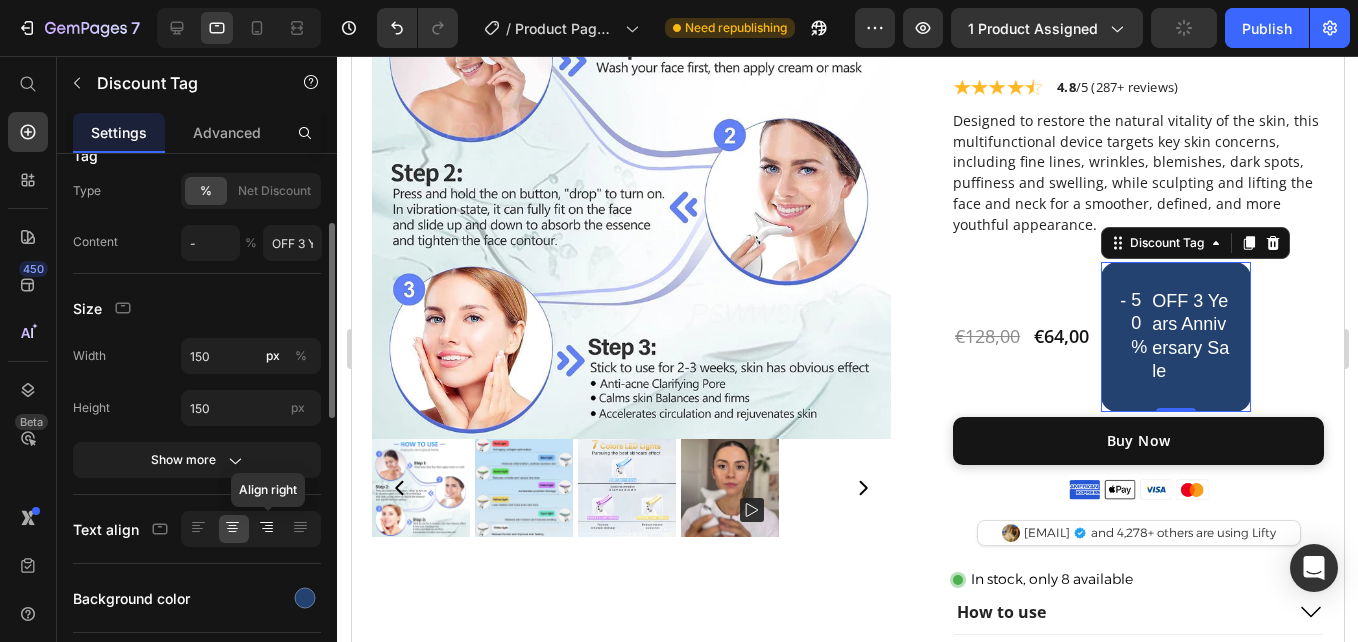 click 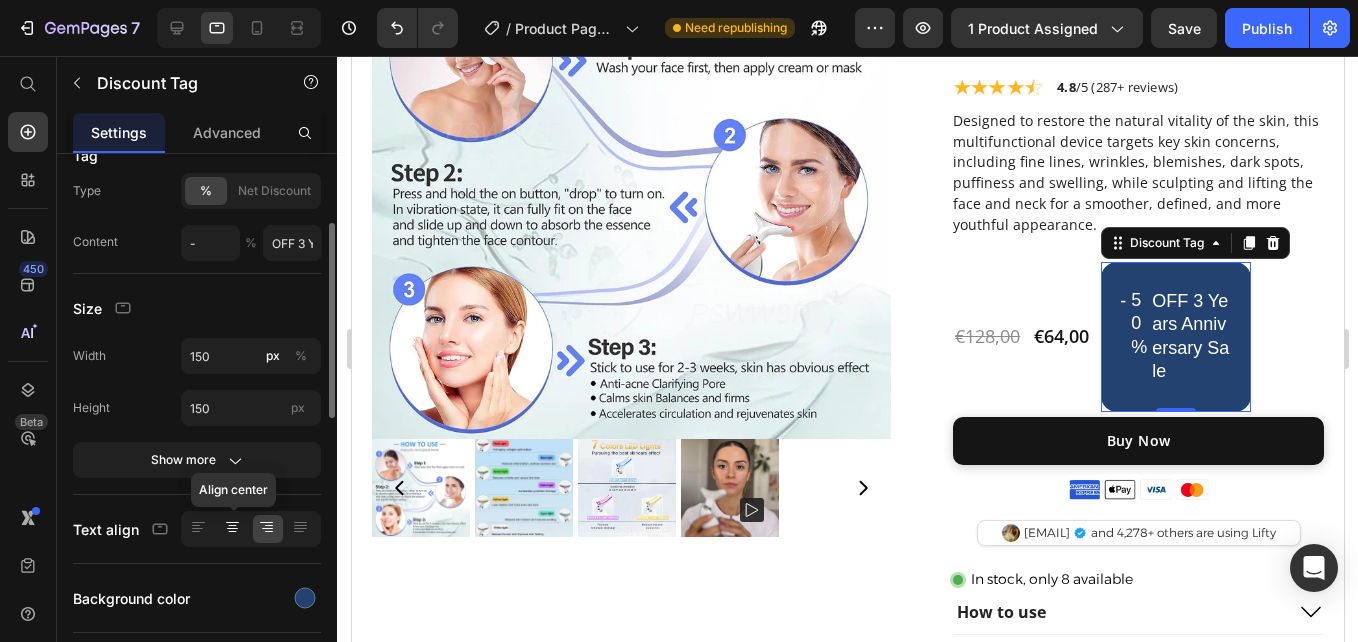 click 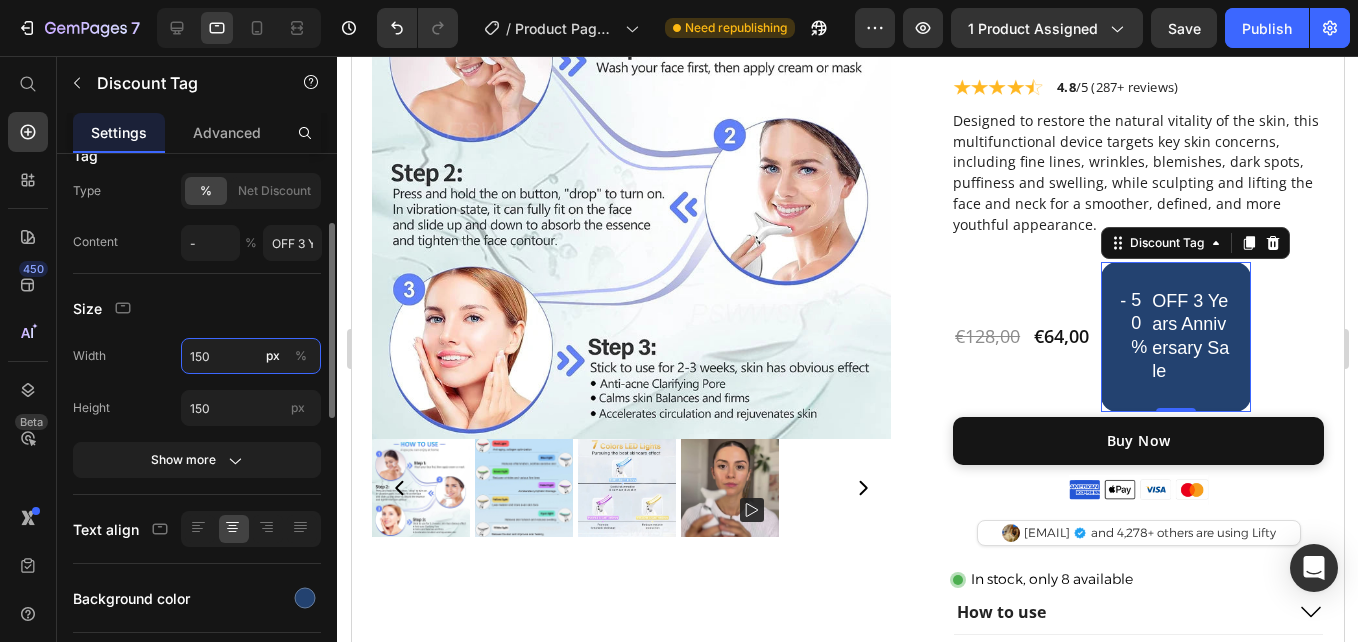 click on "150" at bounding box center (251, 356) 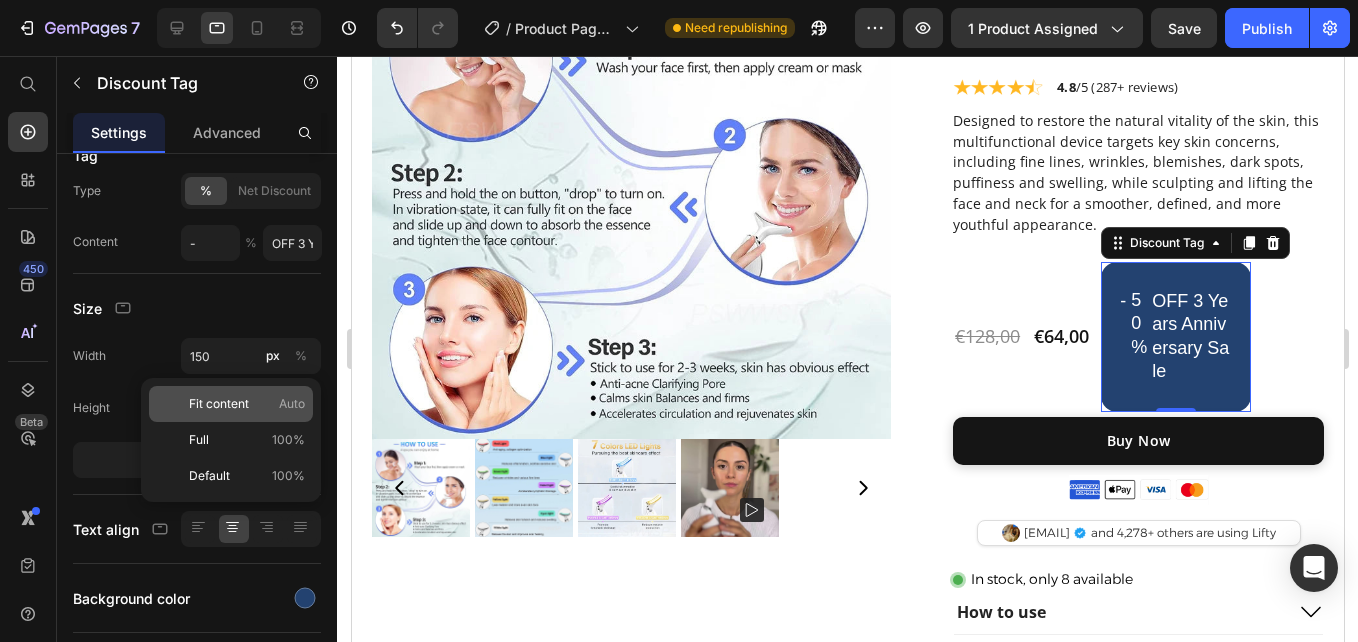 click on "Fit content" at bounding box center (219, 404) 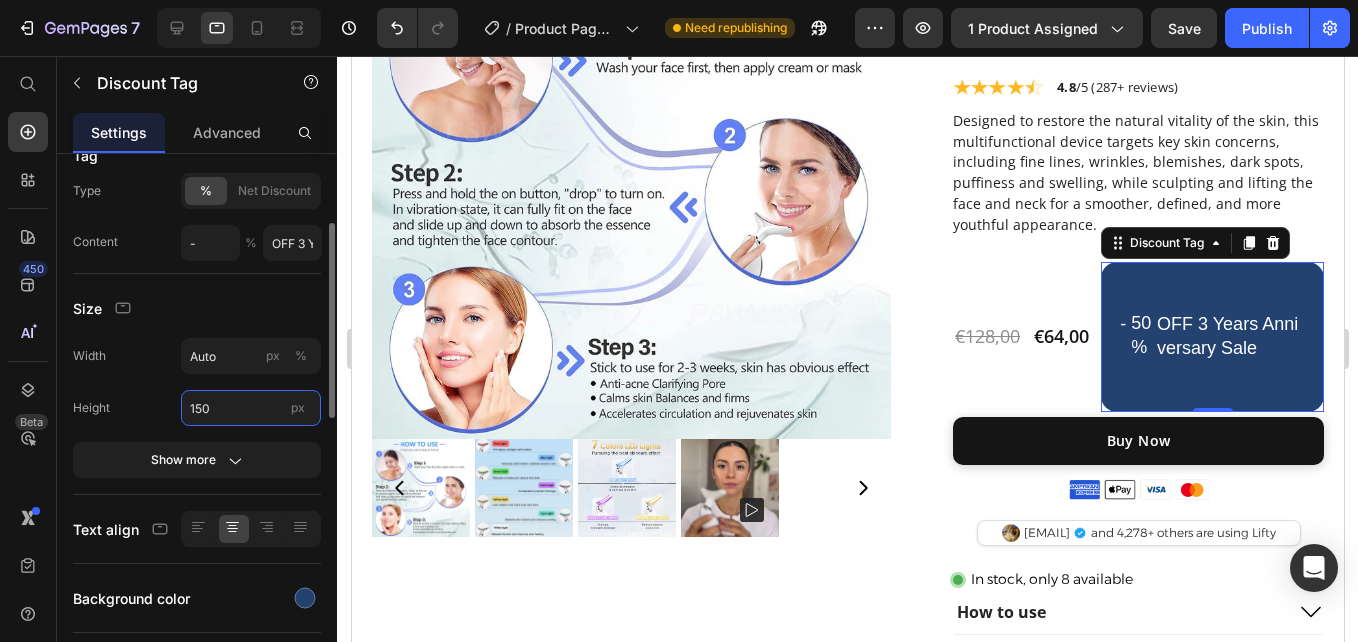 click on "150" at bounding box center (251, 408) 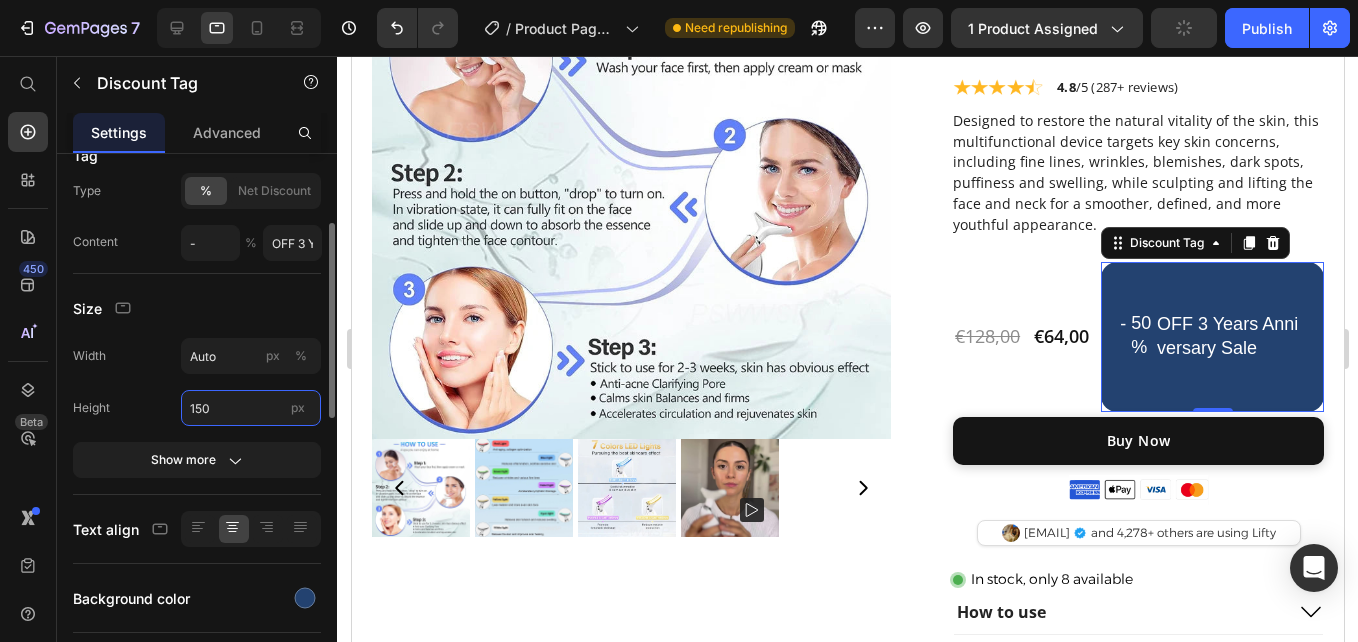click on "150" at bounding box center [251, 408] 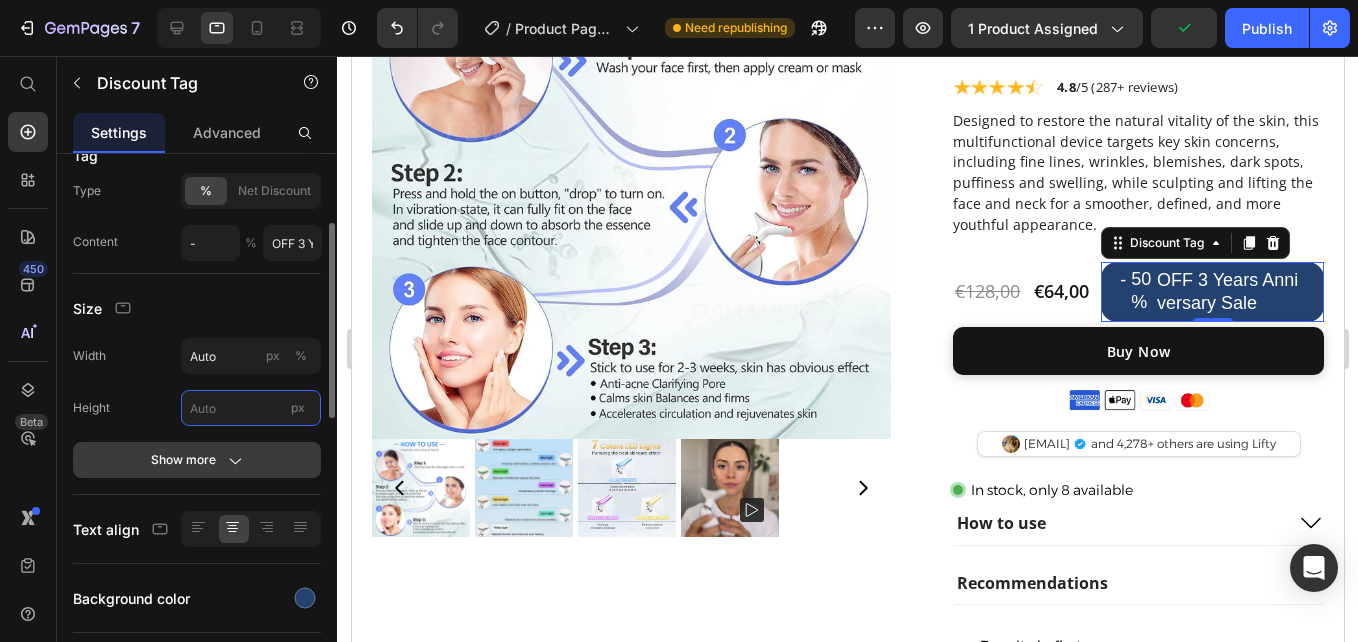 type 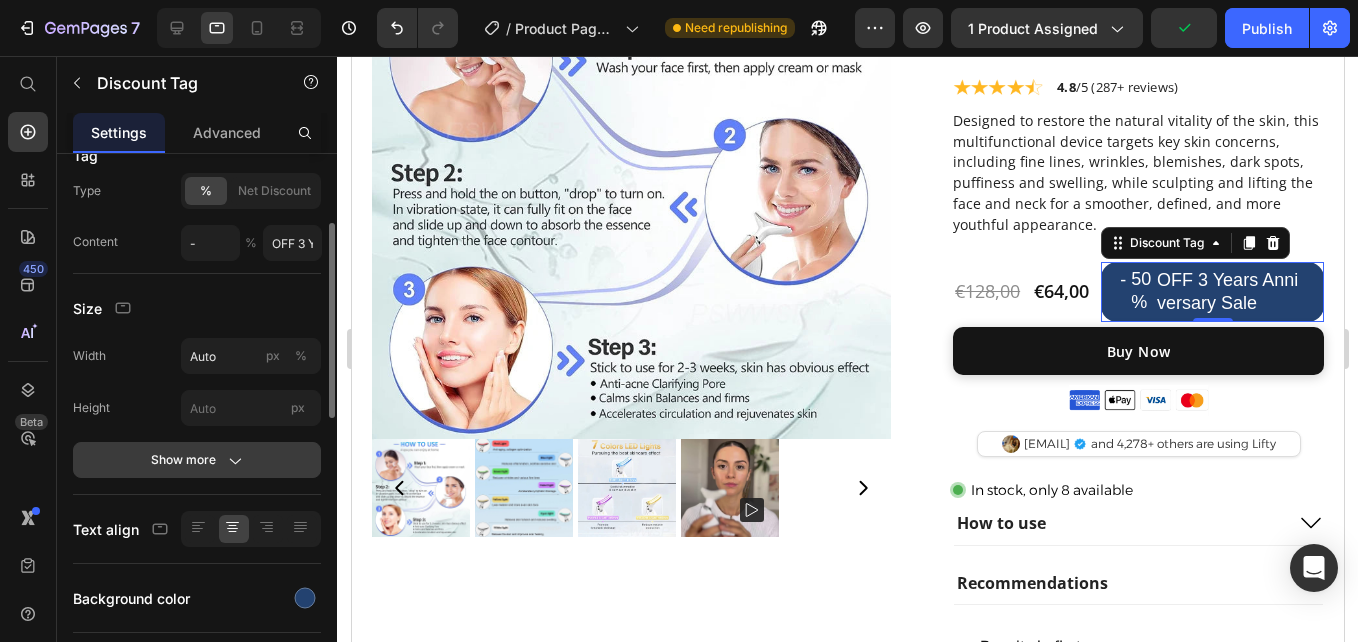 click on "Show more" at bounding box center [197, 460] 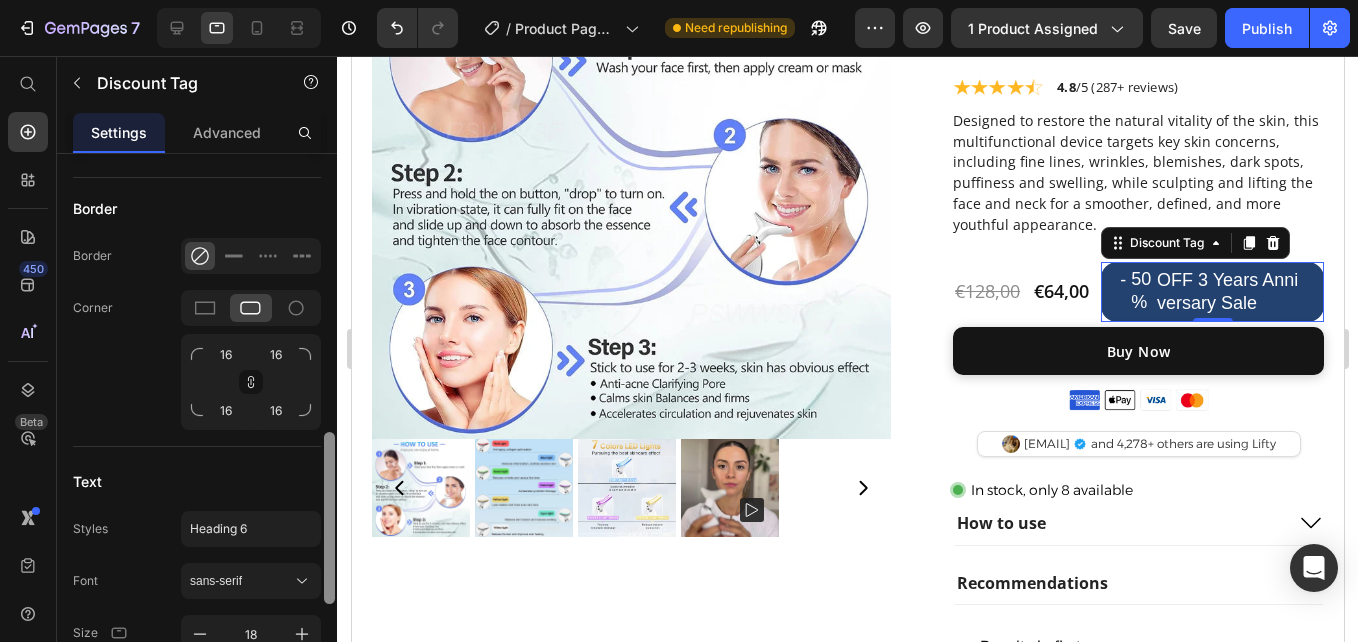 scroll, scrollTop: 855, scrollLeft: 0, axis: vertical 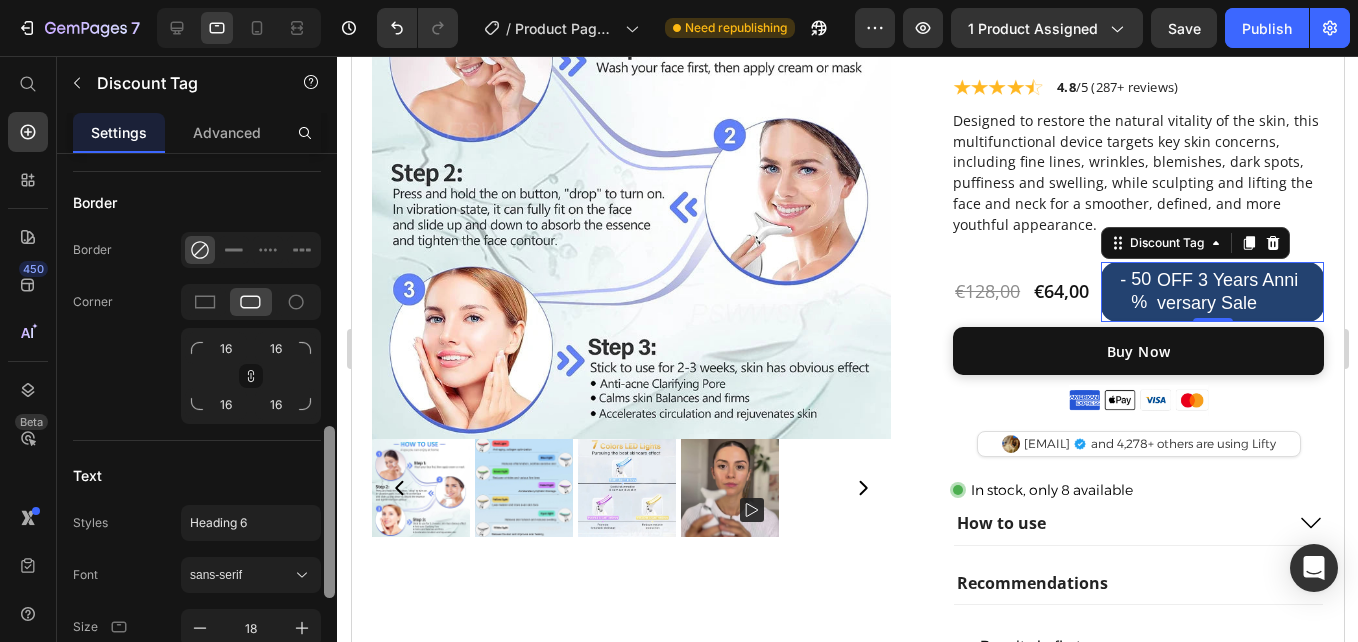 drag, startPoint x: 329, startPoint y: 378, endPoint x: 325, endPoint y: 616, distance: 238.03362 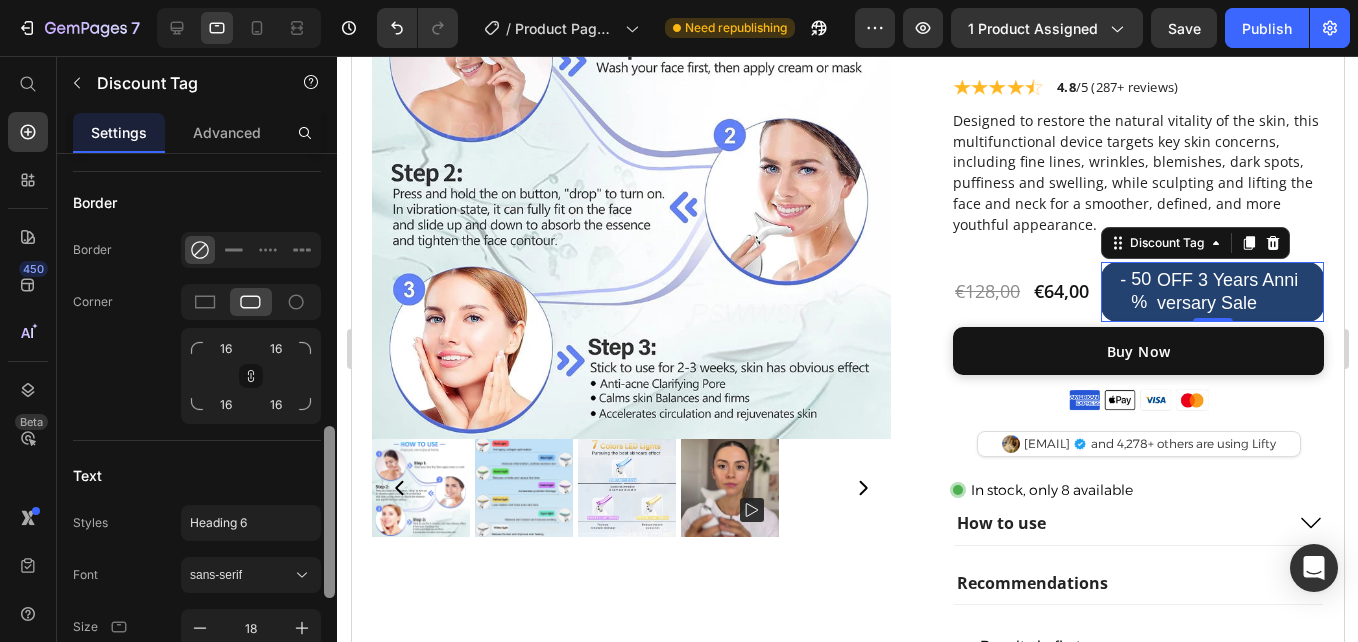 click at bounding box center [329, 426] 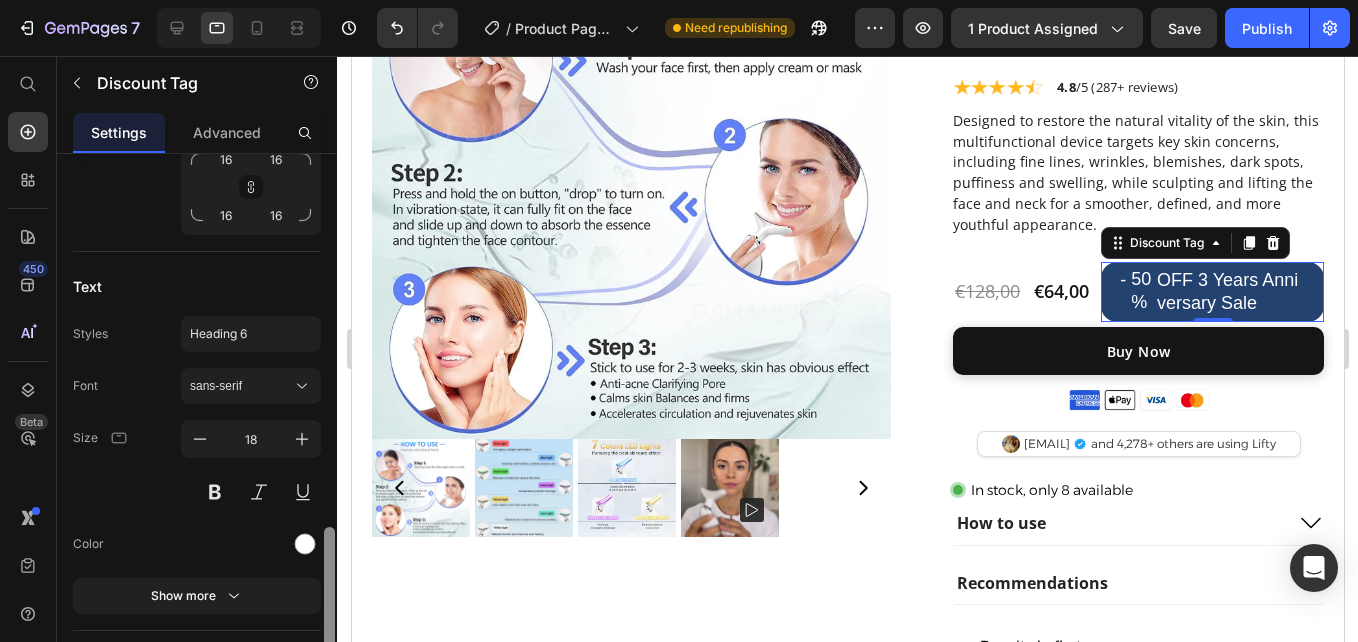 scroll, scrollTop: 1075, scrollLeft: 0, axis: vertical 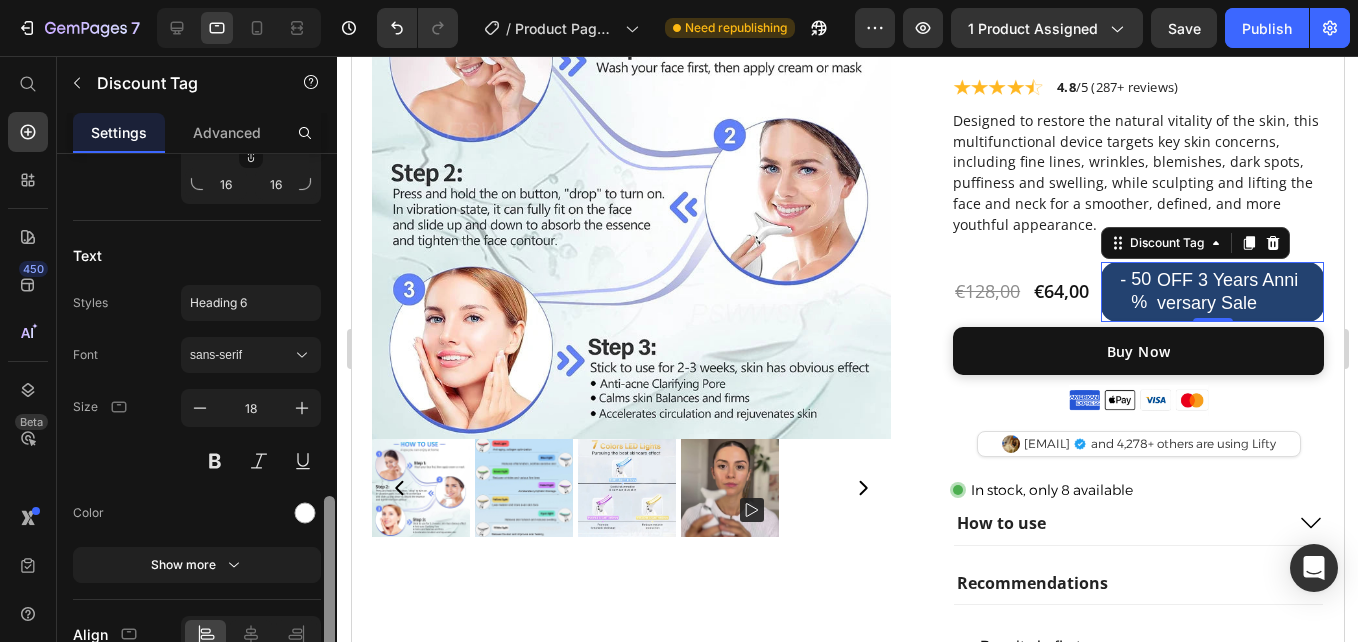 drag, startPoint x: 325, startPoint y: 510, endPoint x: 326, endPoint y: 580, distance: 70.00714 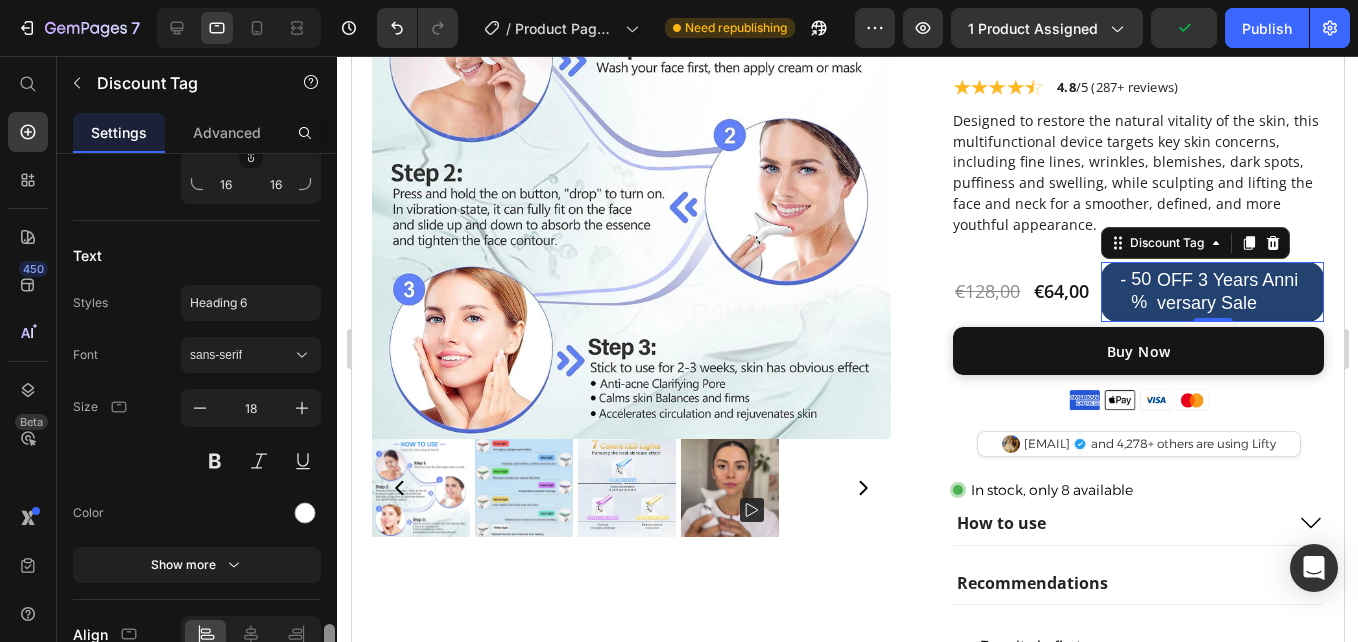 scroll, scrollTop: 1172, scrollLeft: 0, axis: vertical 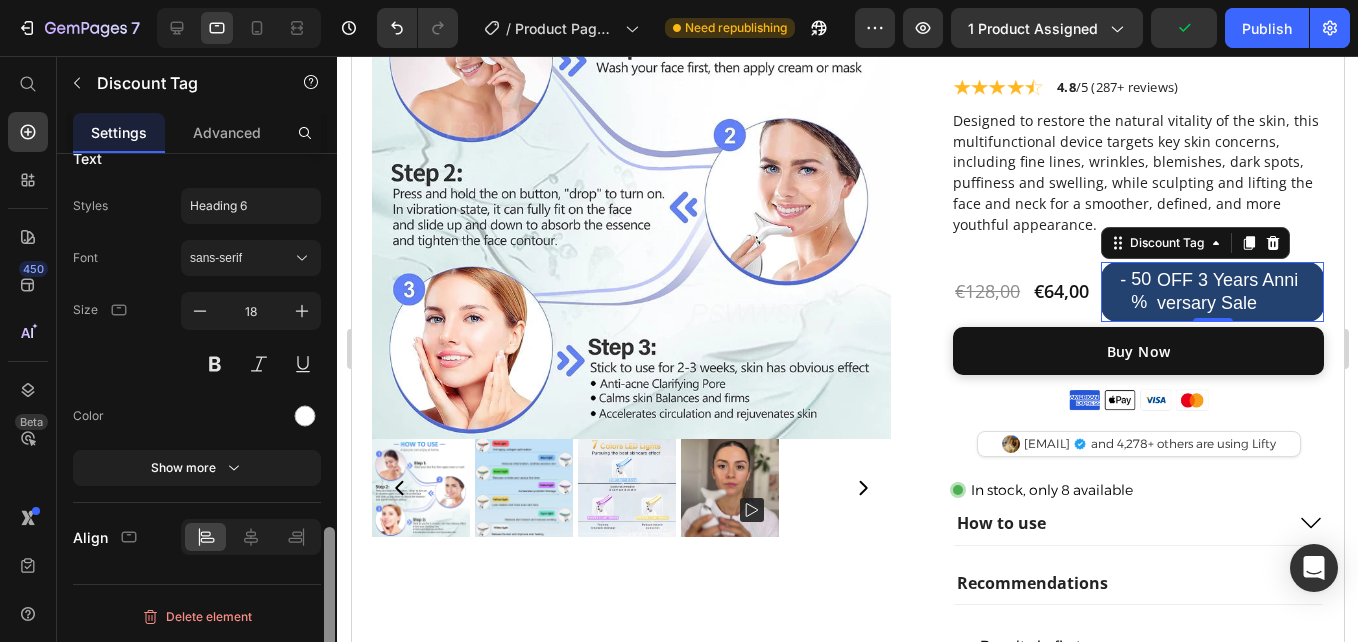 click at bounding box center [329, 613] 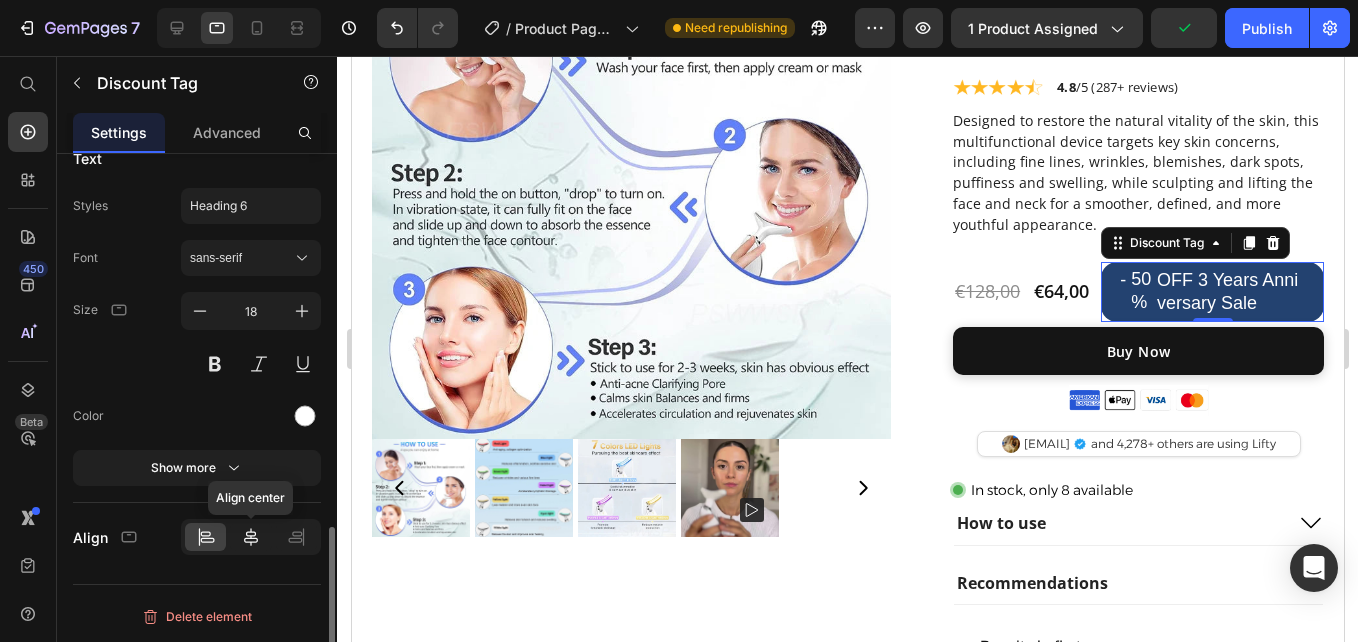 click 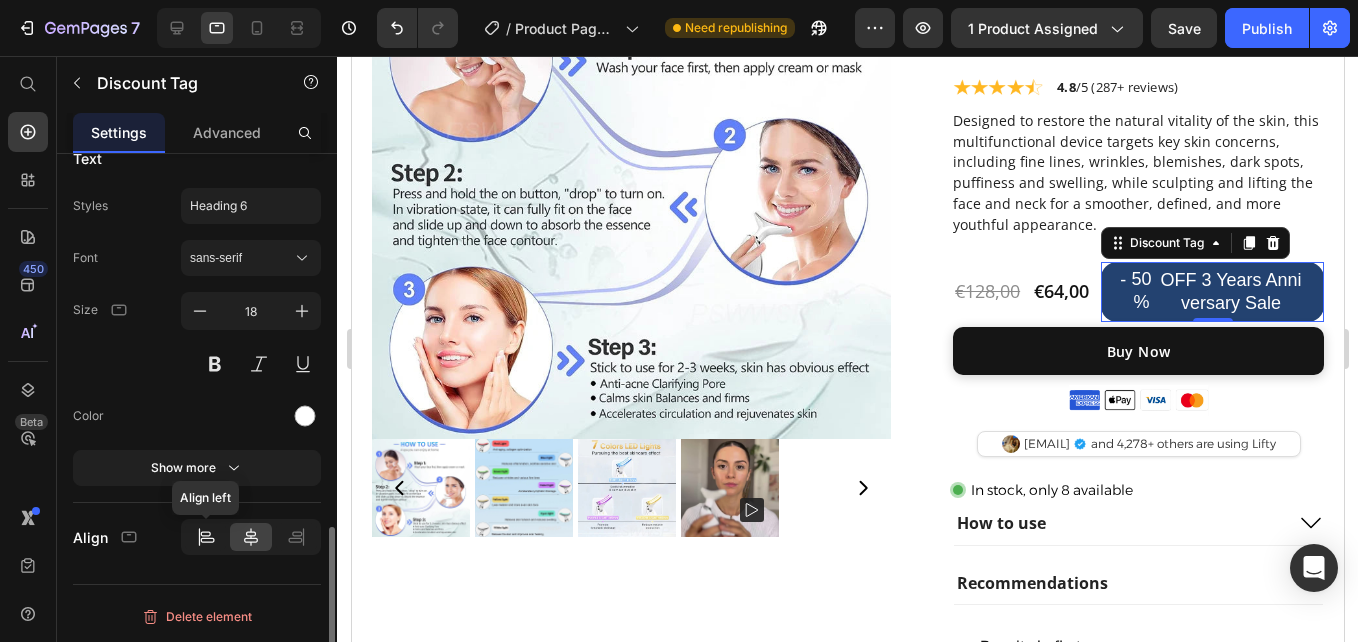 click 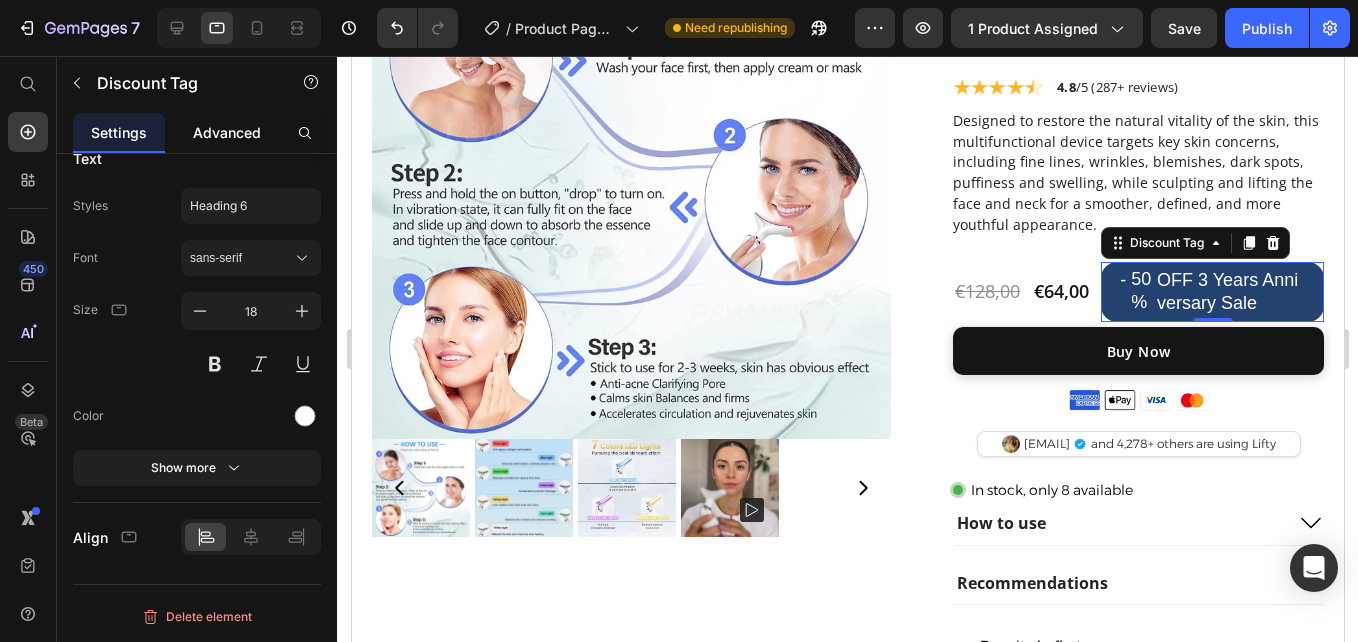 click on "Advanced" 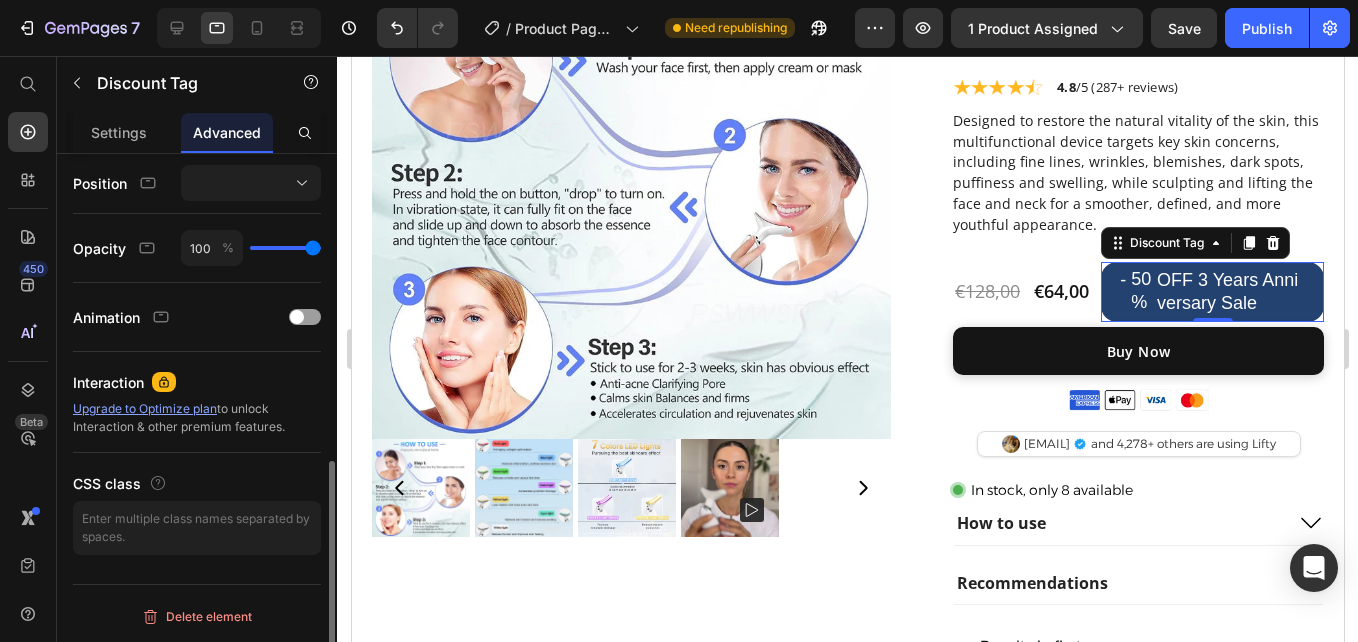 scroll, scrollTop: 0, scrollLeft: 0, axis: both 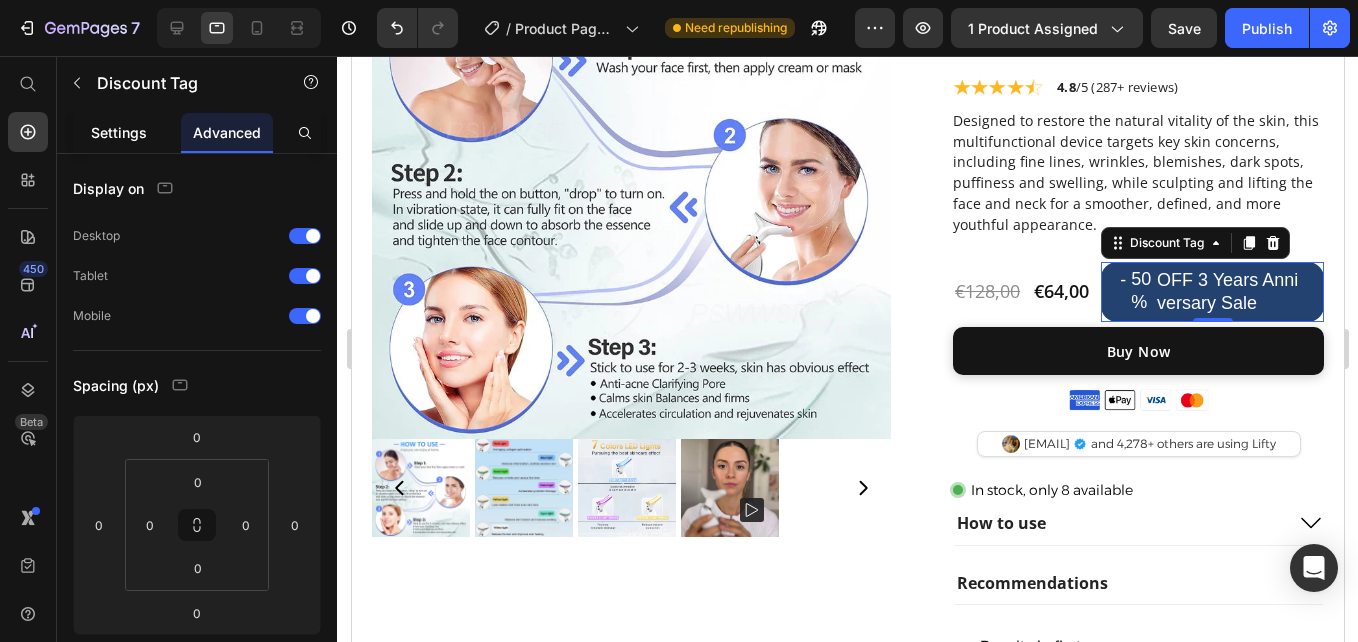 click on "Settings" at bounding box center (119, 132) 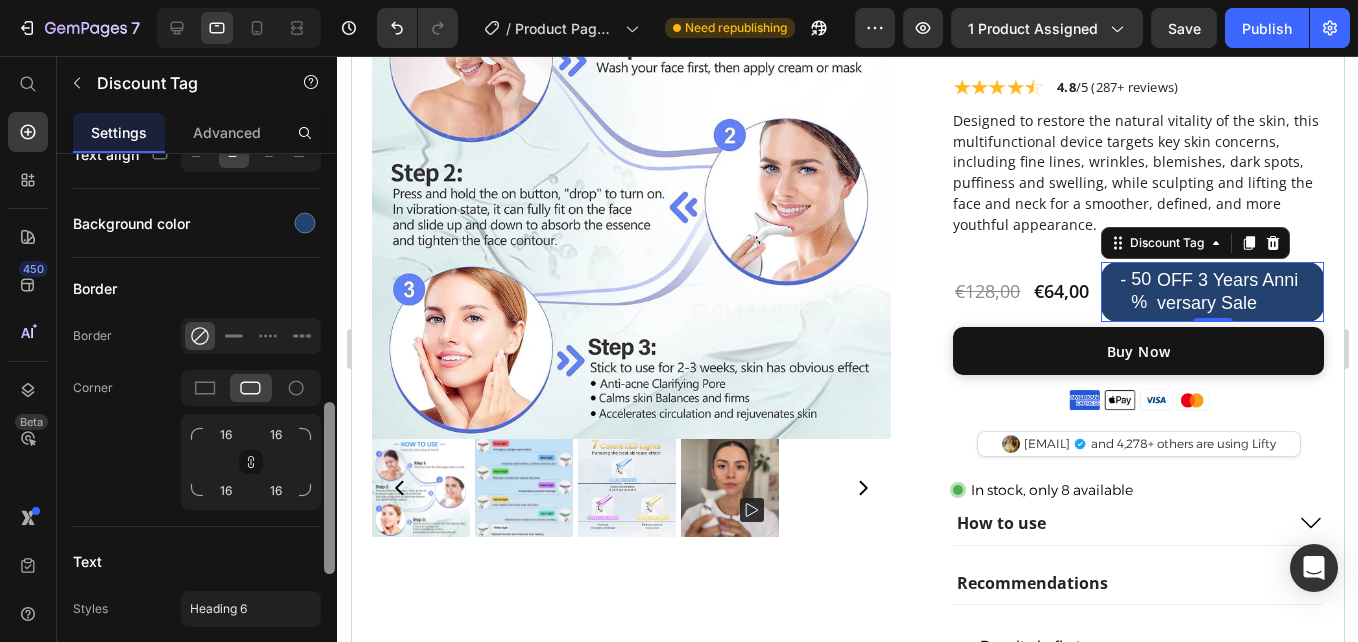 scroll, scrollTop: 772, scrollLeft: 0, axis: vertical 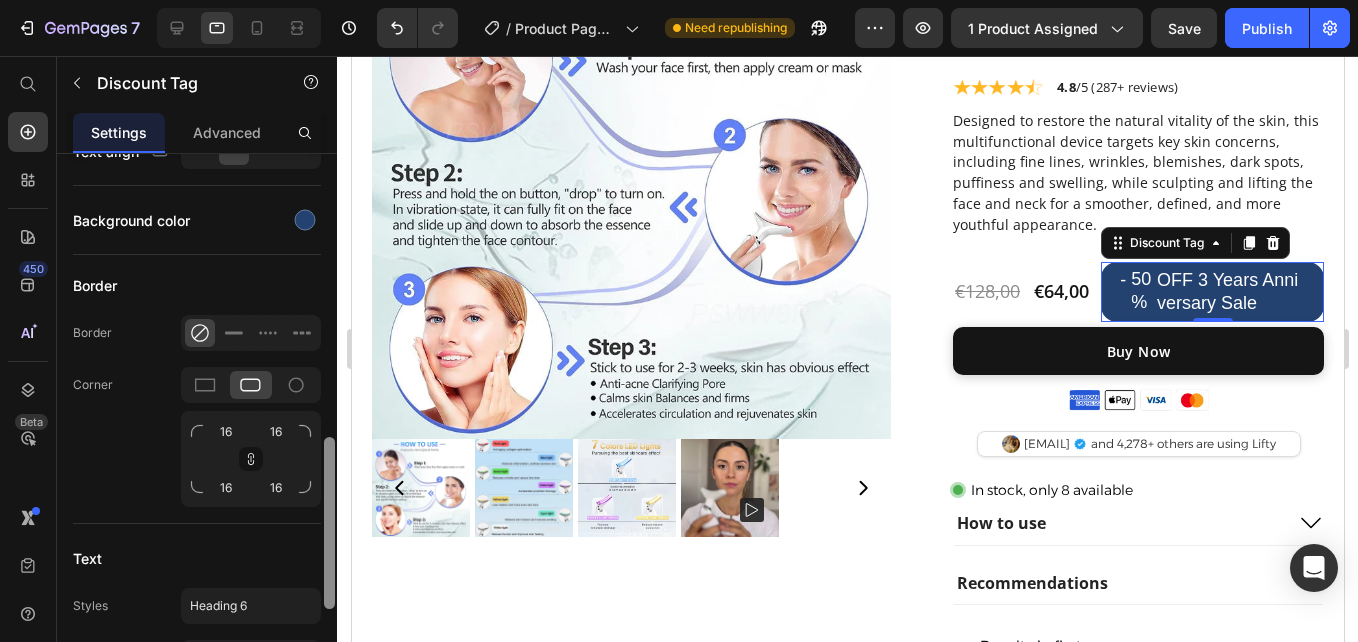 drag, startPoint x: 326, startPoint y: 281, endPoint x: 319, endPoint y: 535, distance: 254.09644 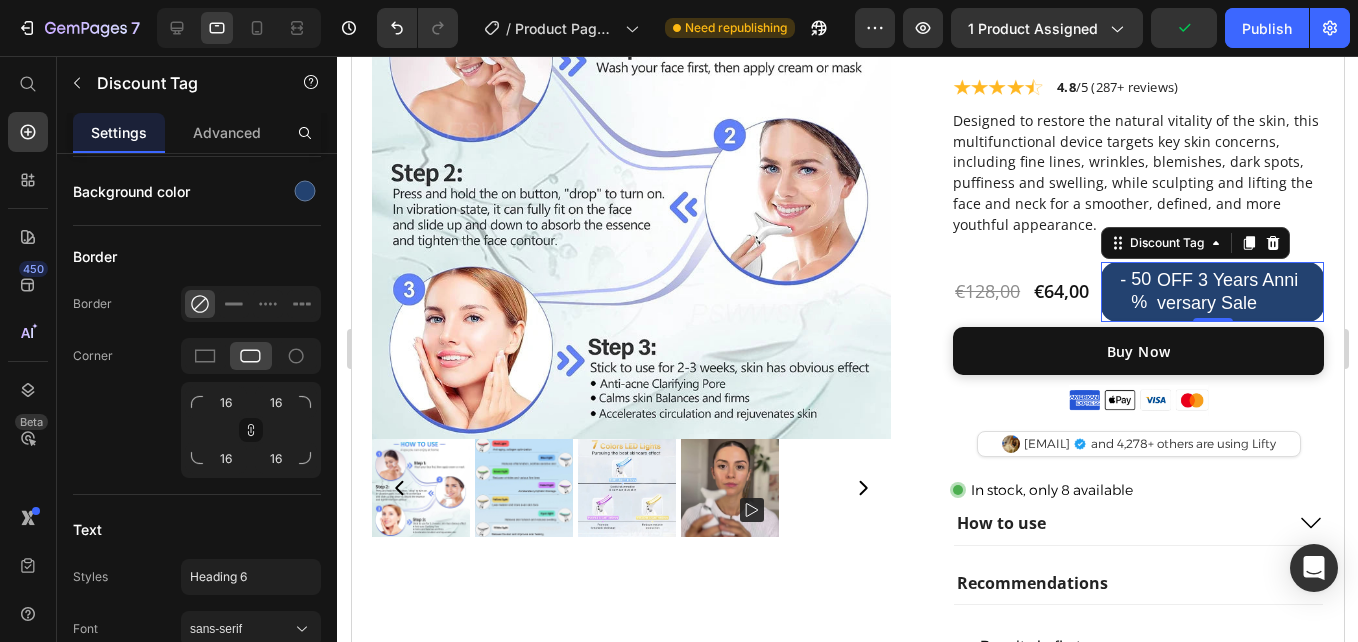 scroll, scrollTop: 1172, scrollLeft: 0, axis: vertical 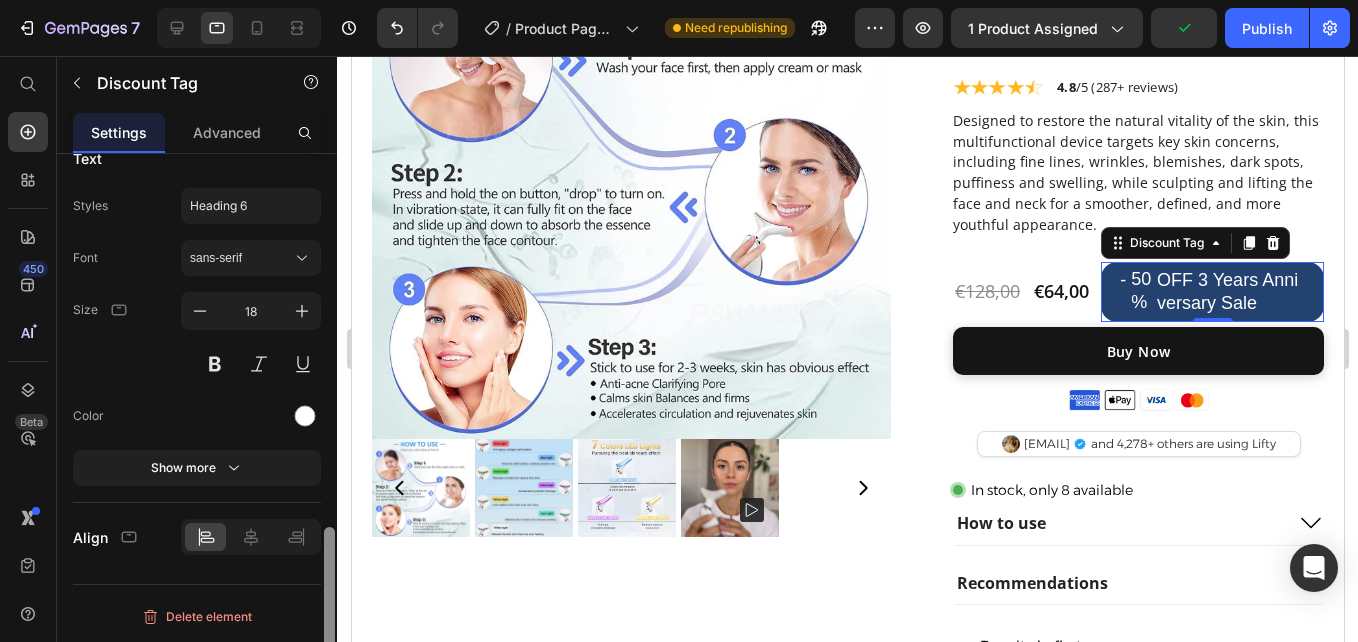 drag, startPoint x: 323, startPoint y: 520, endPoint x: 323, endPoint y: 498, distance: 22 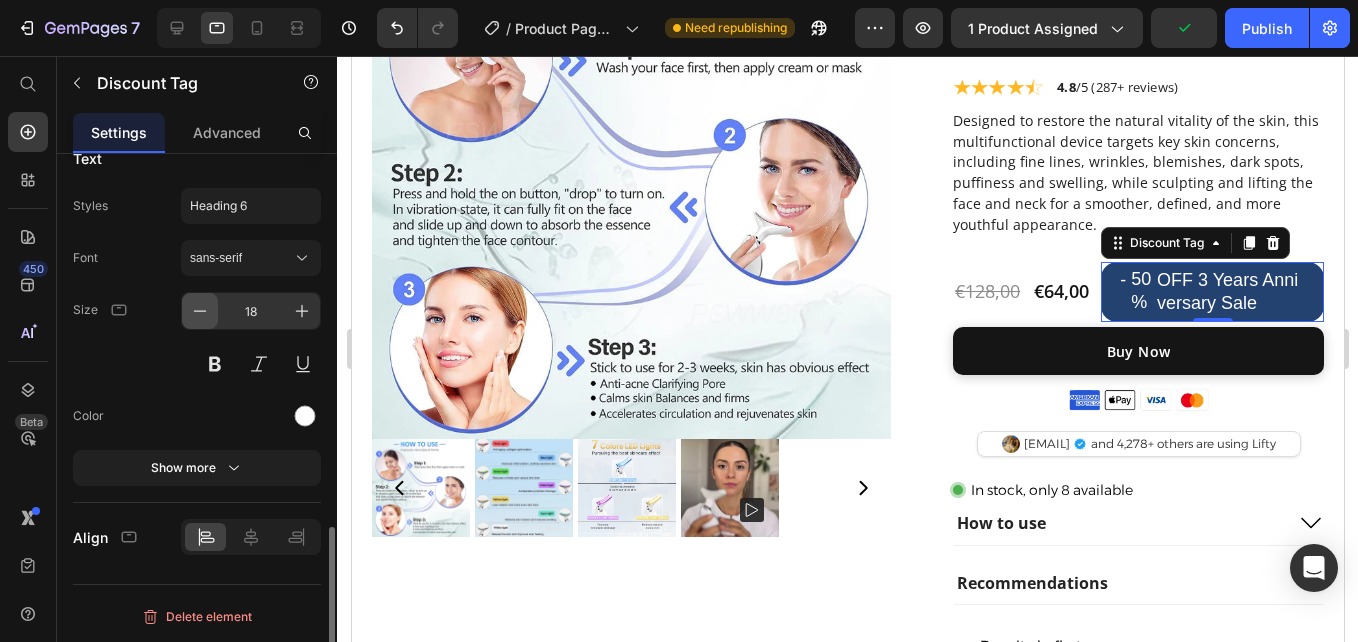 click 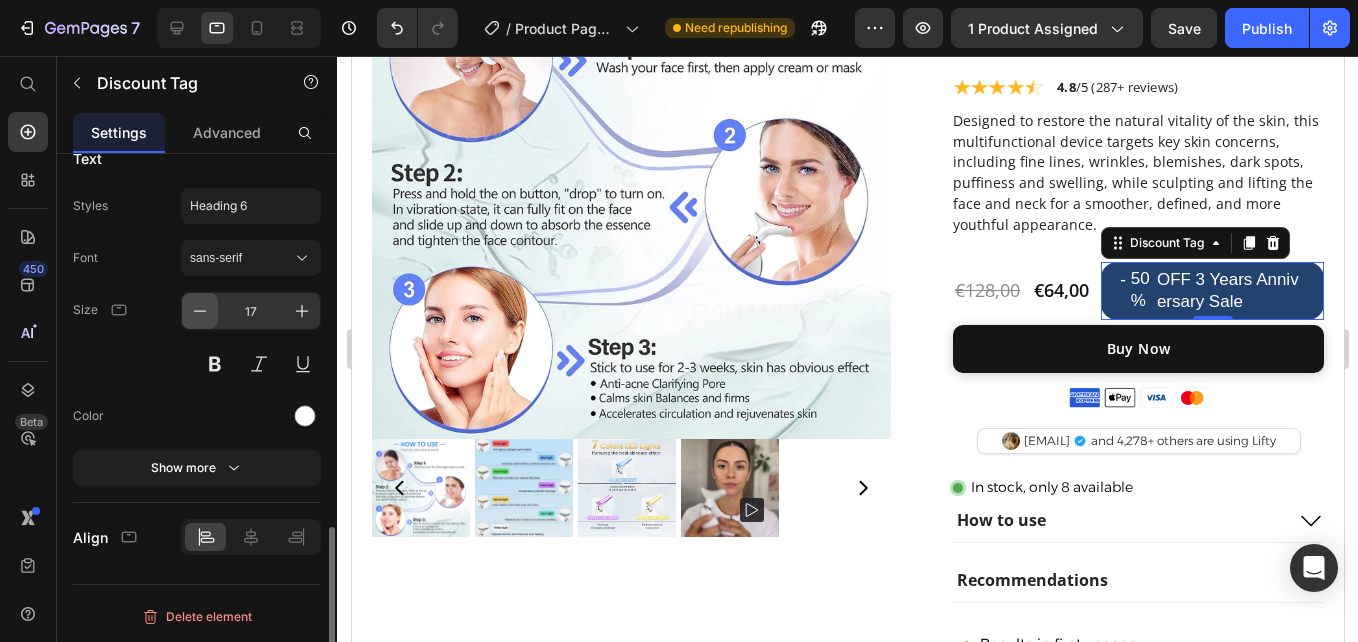 click 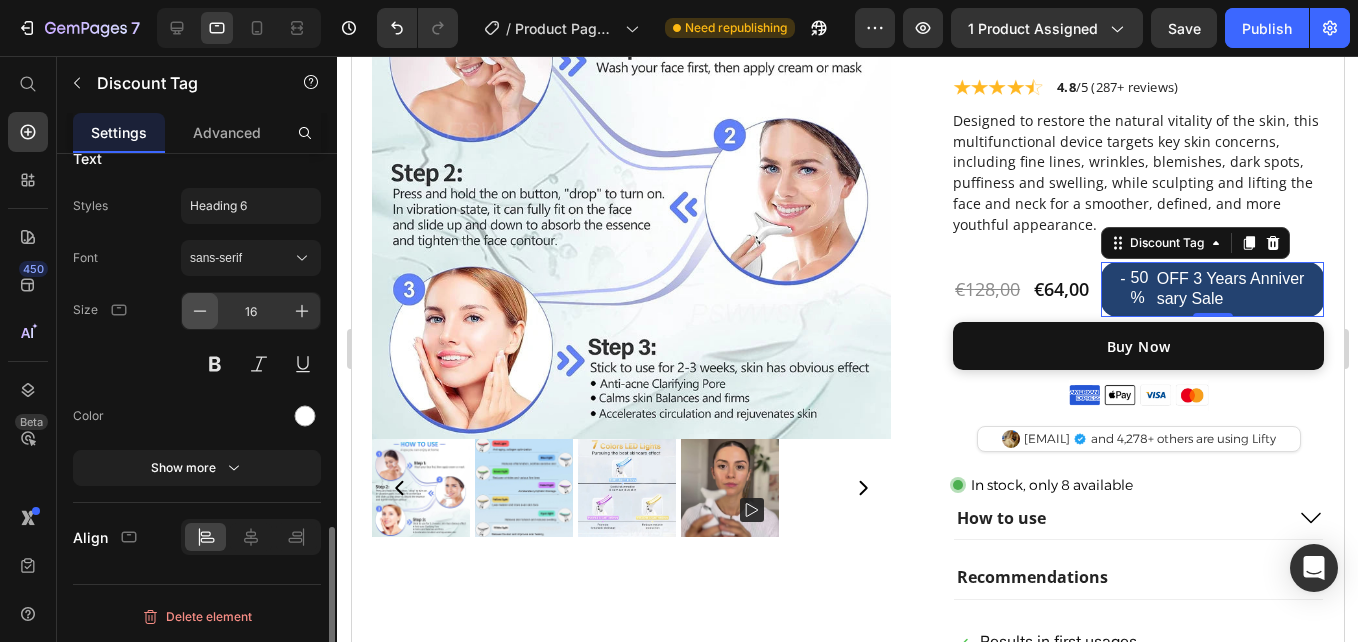 click 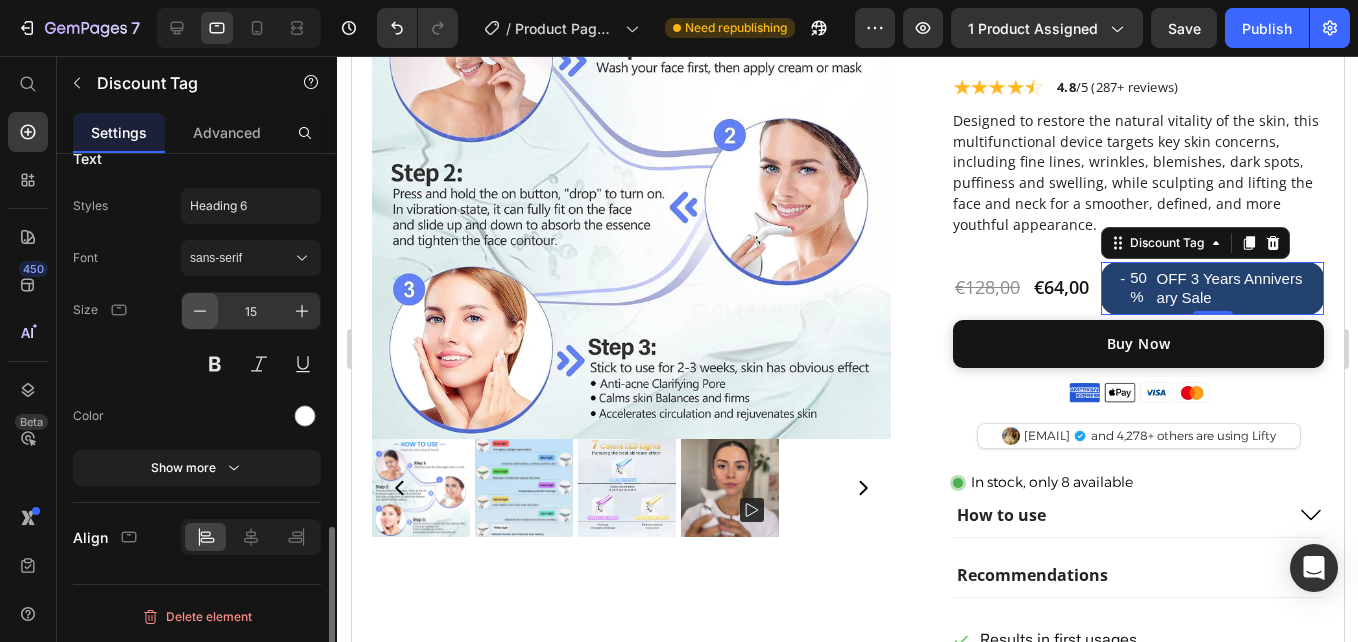 click 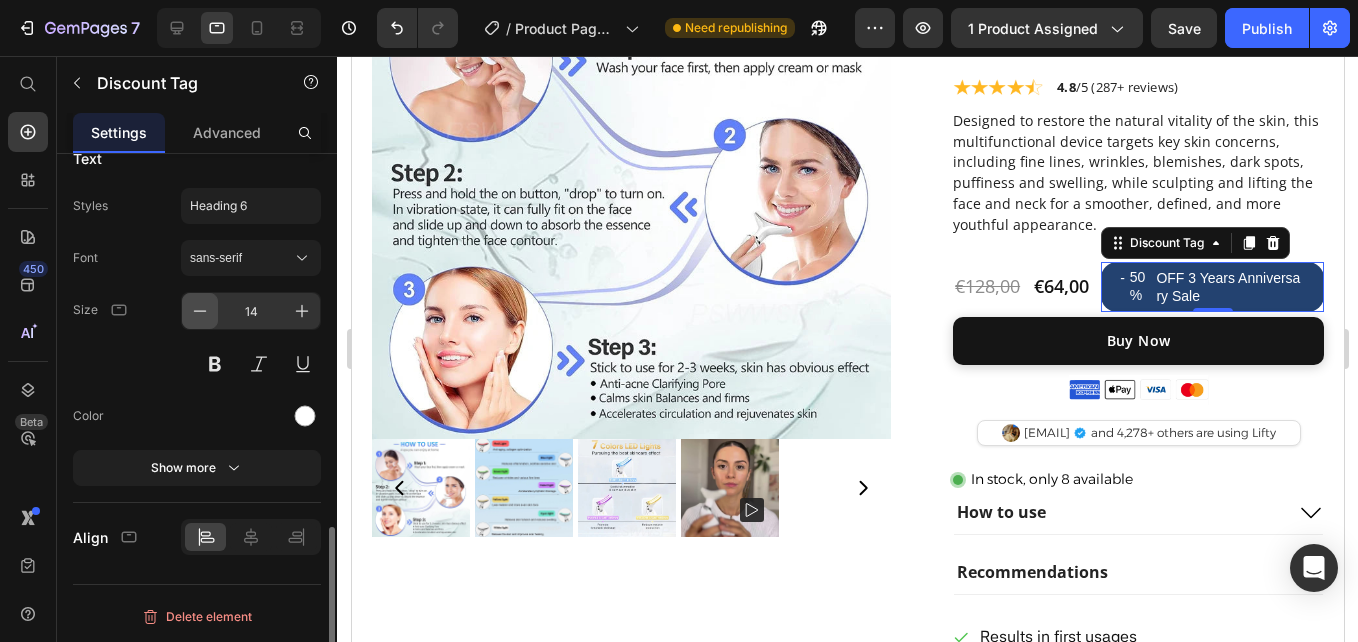 click 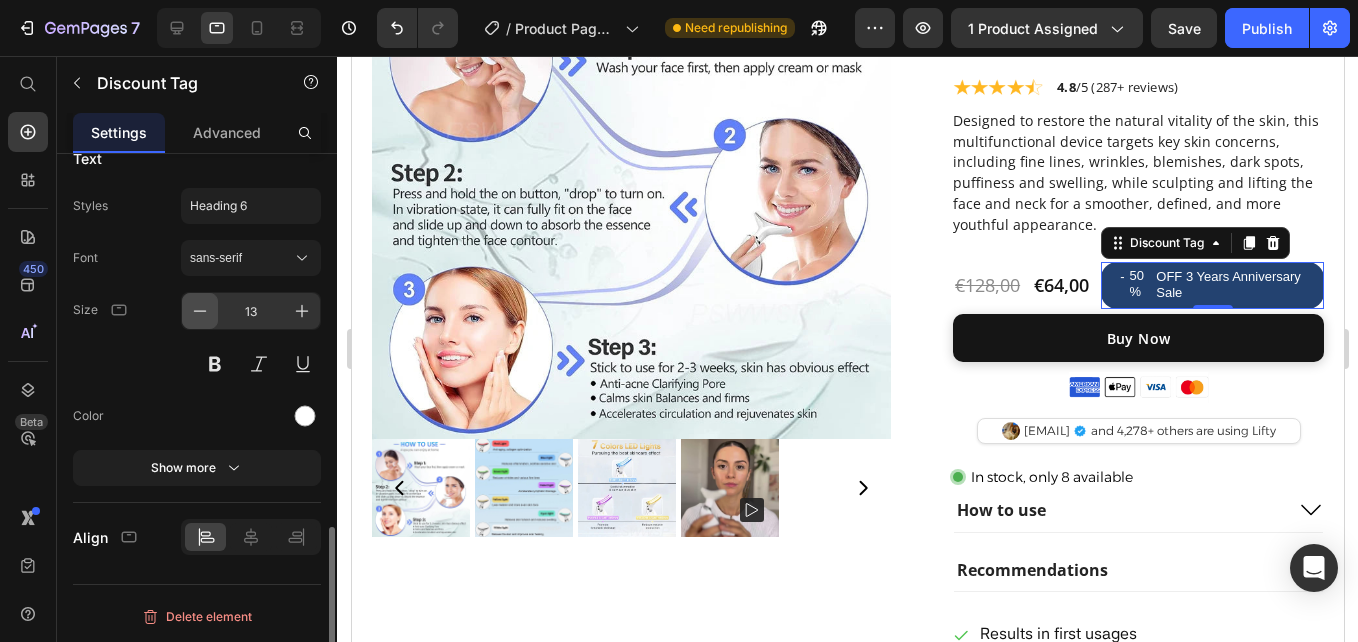 click 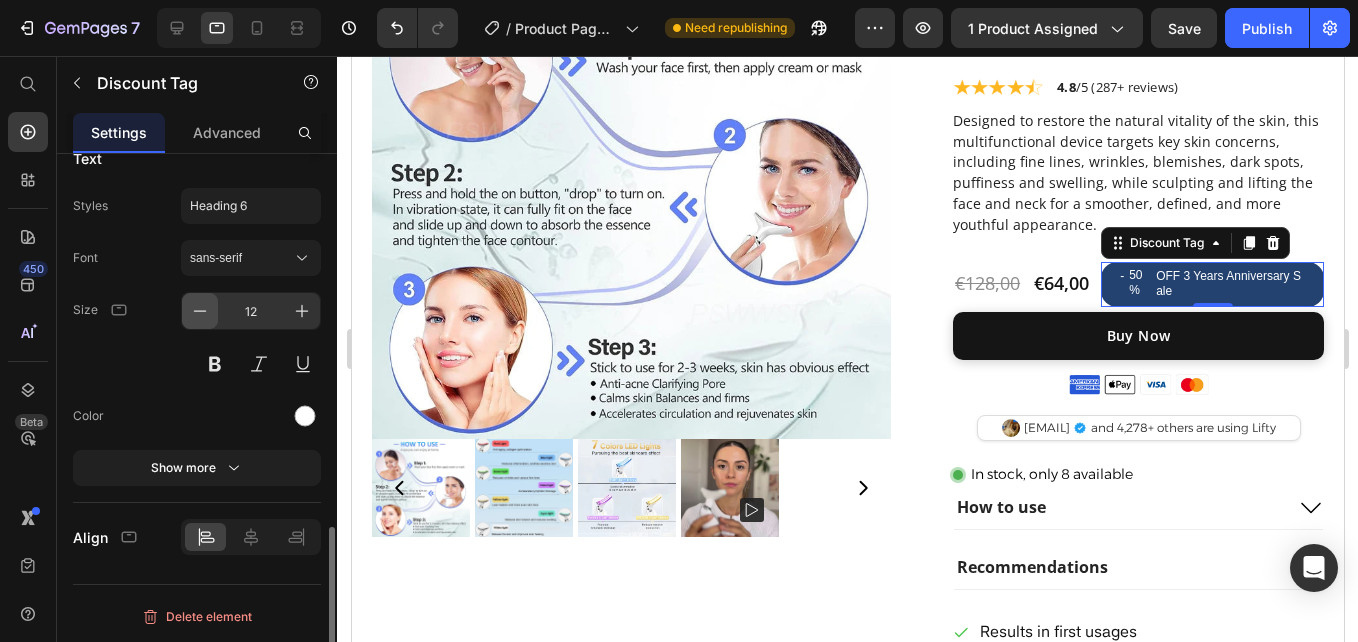 click 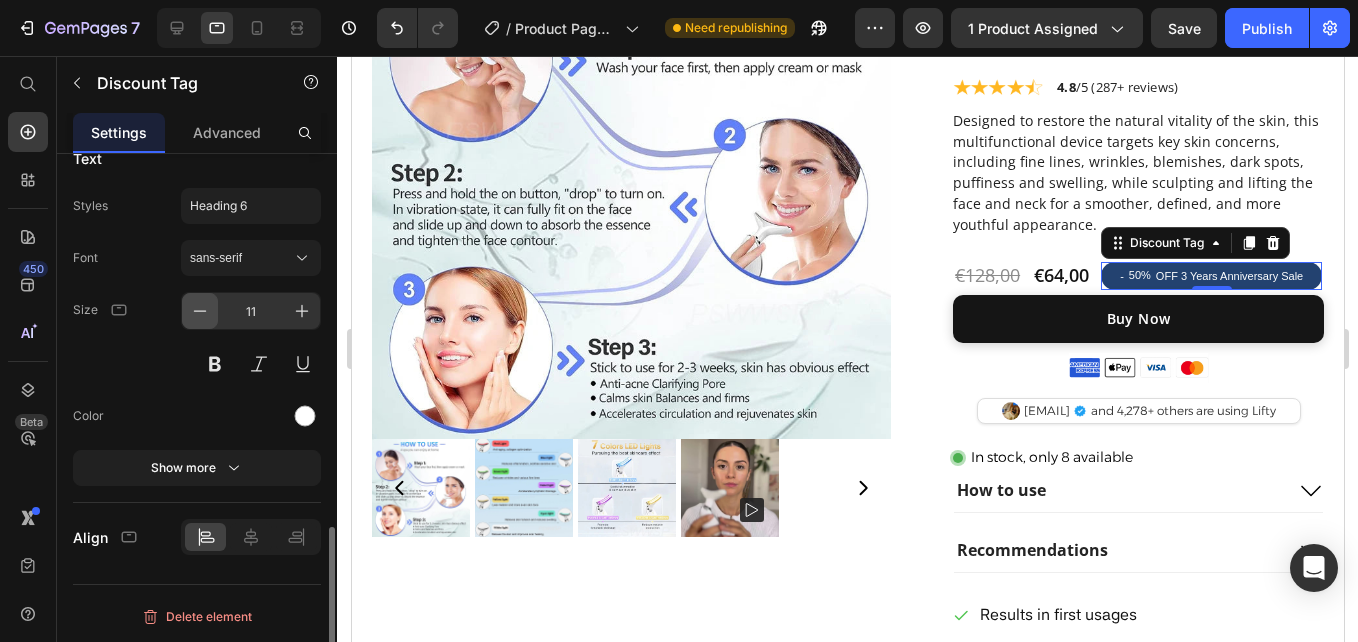 click 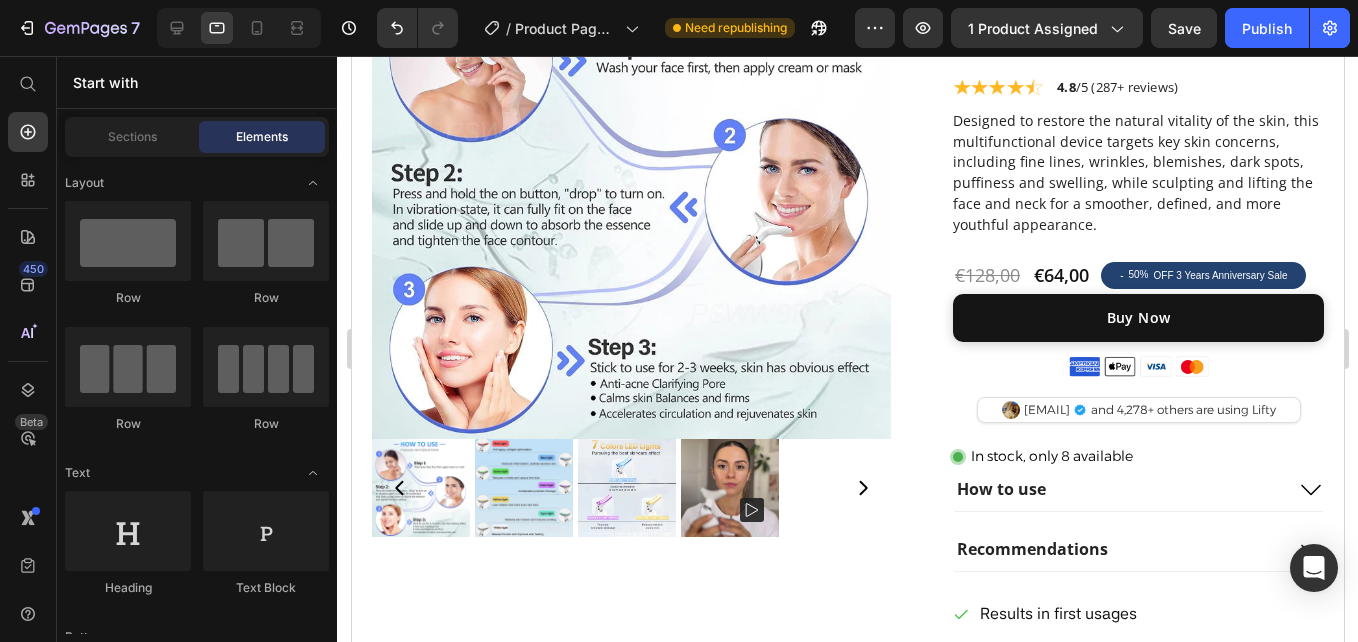 scroll, scrollTop: 86, scrollLeft: 0, axis: vertical 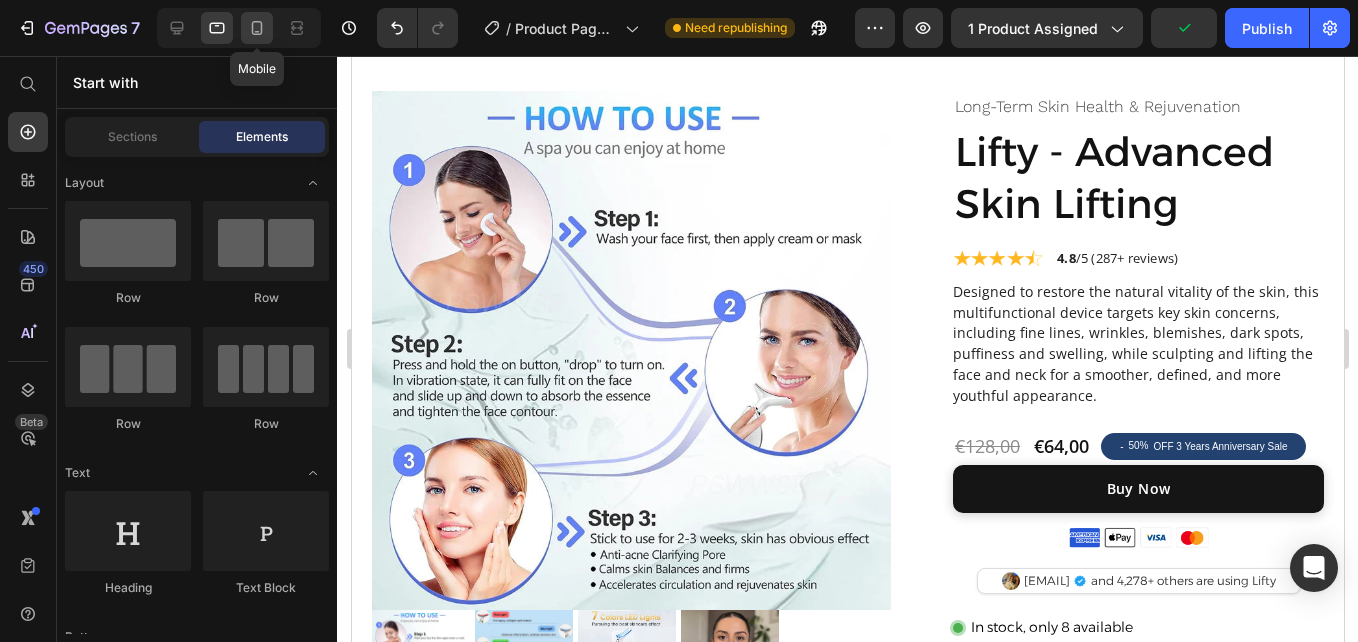 click 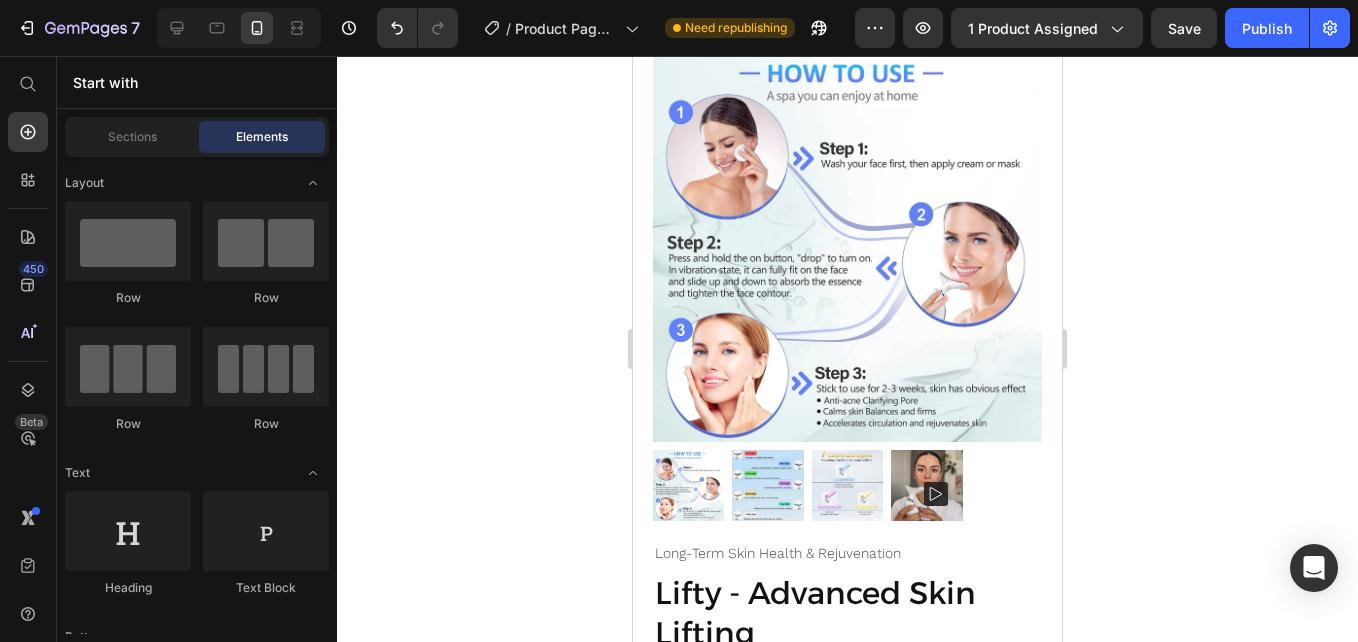 scroll, scrollTop: 475, scrollLeft: 0, axis: vertical 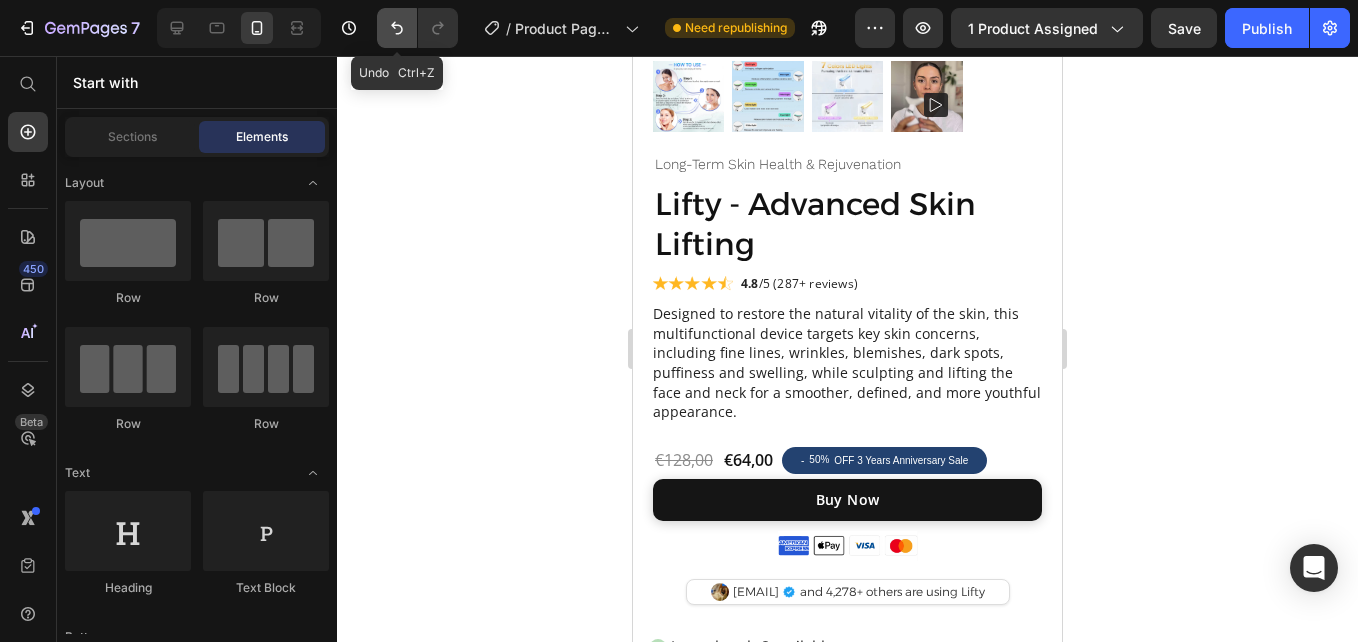 click 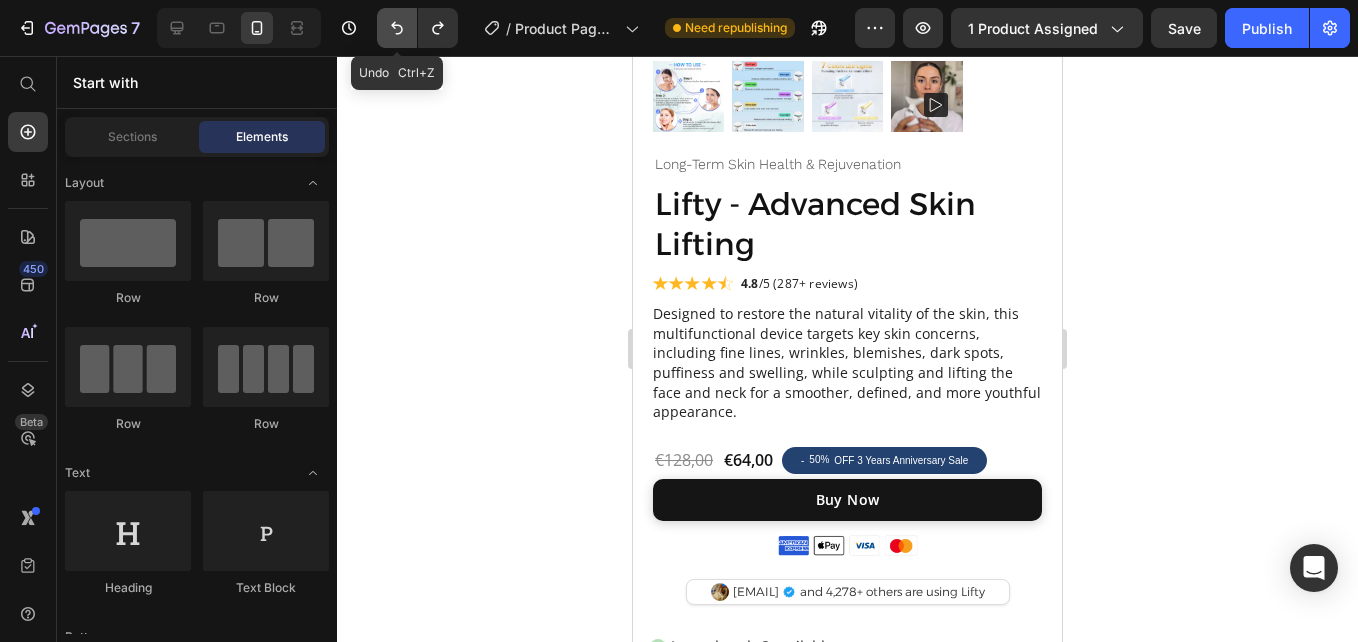 click 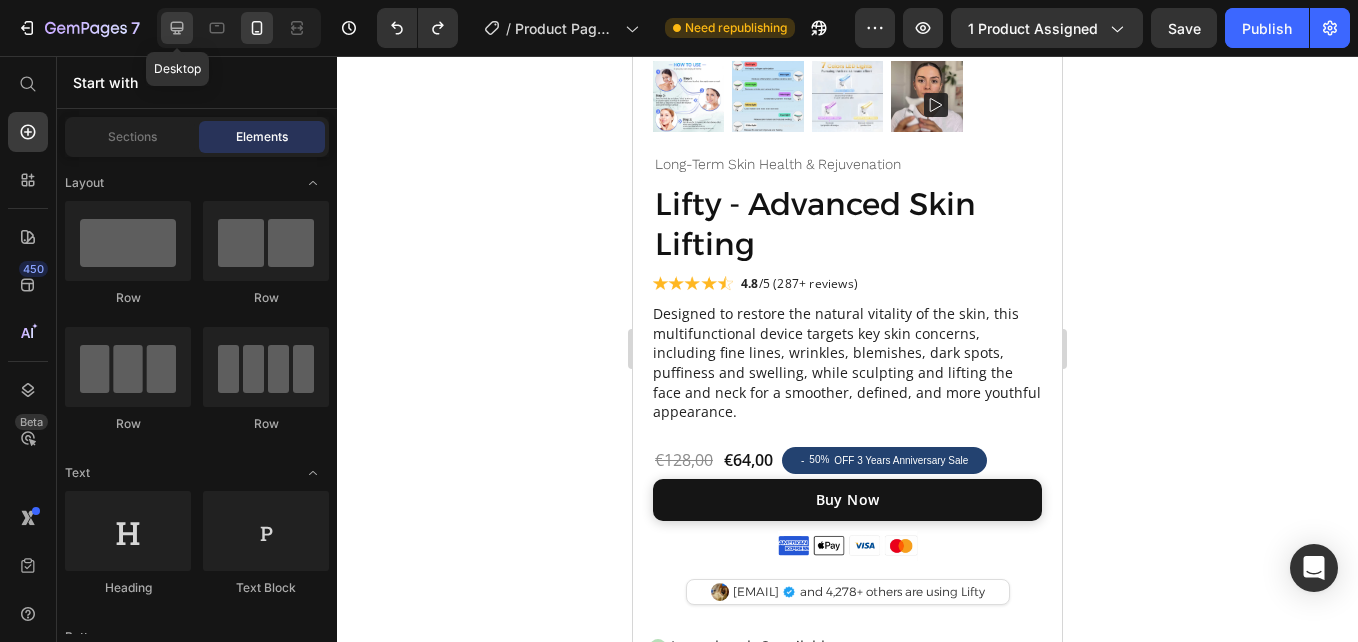 click 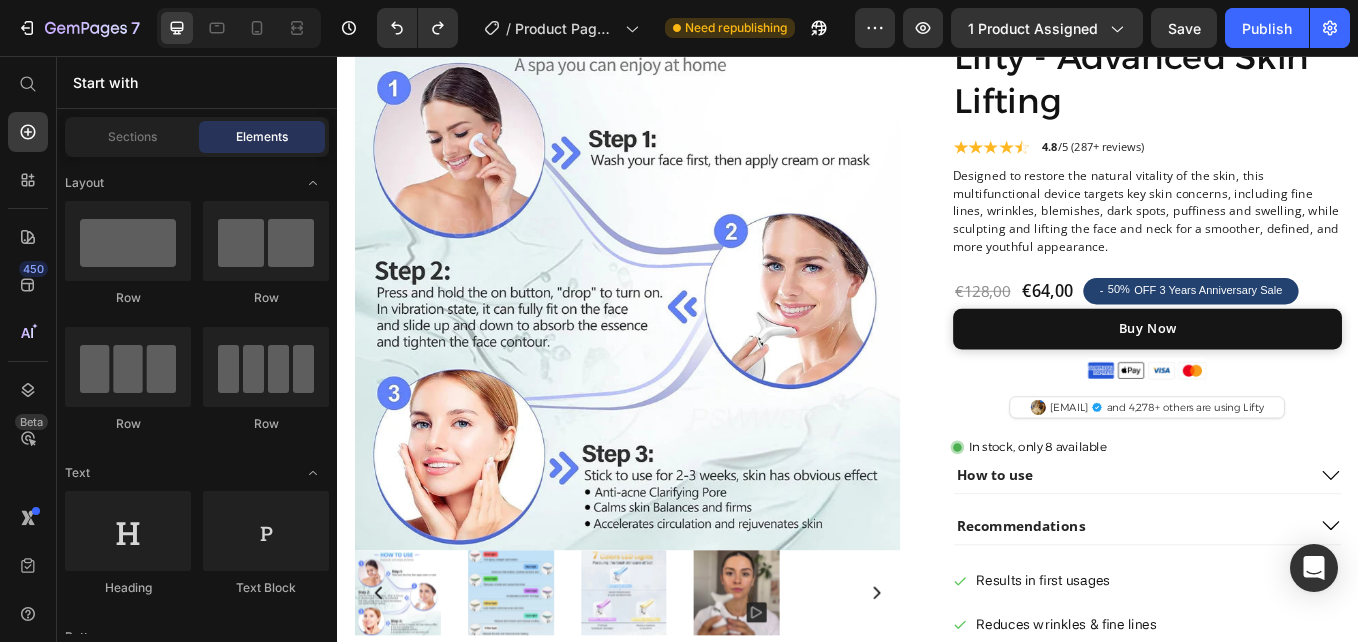 scroll, scrollTop: 112, scrollLeft: 0, axis: vertical 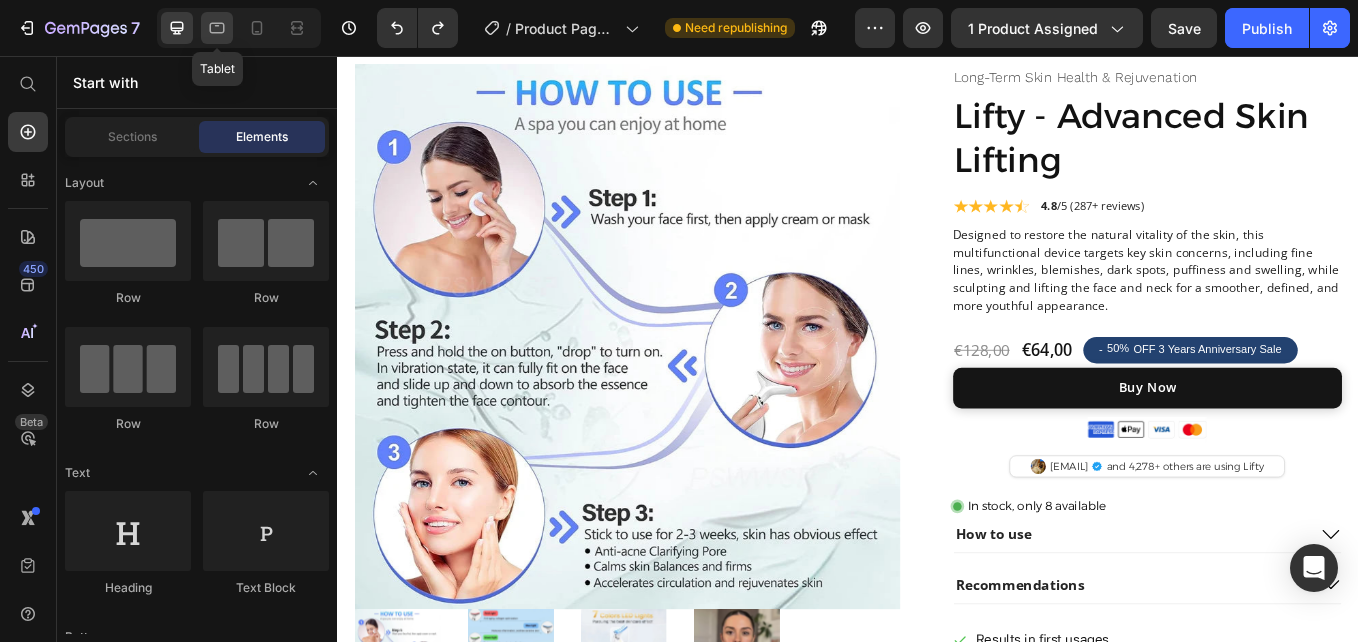 click 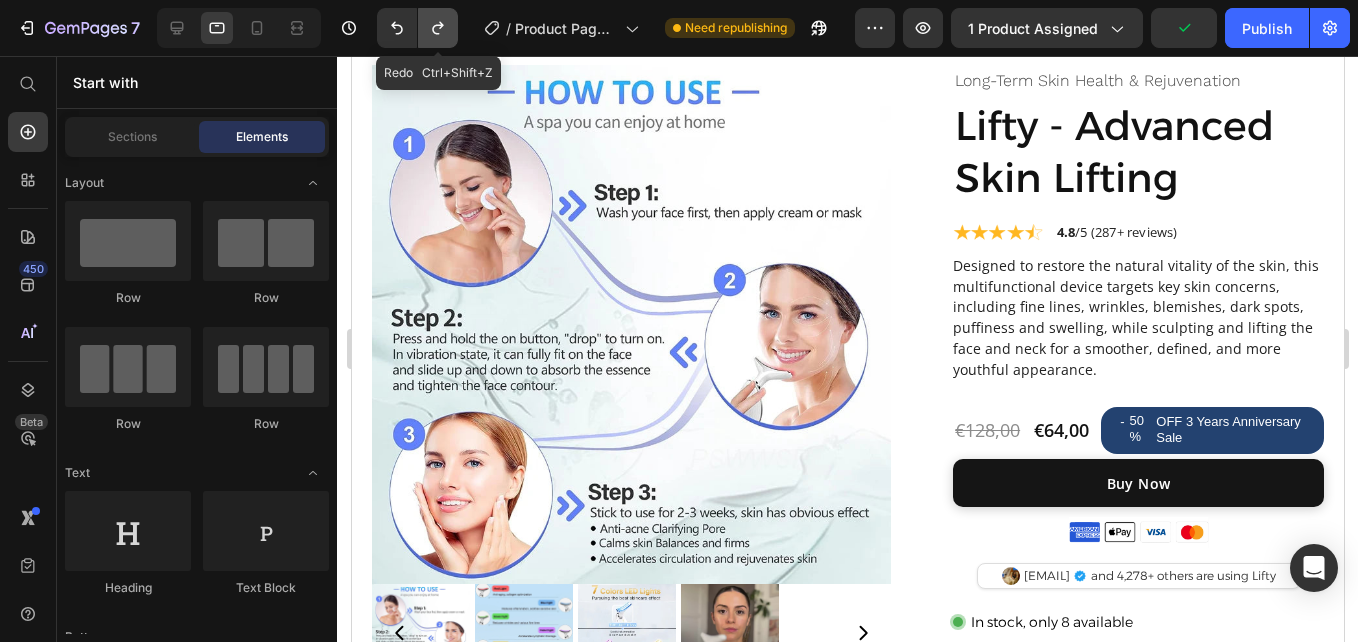 click 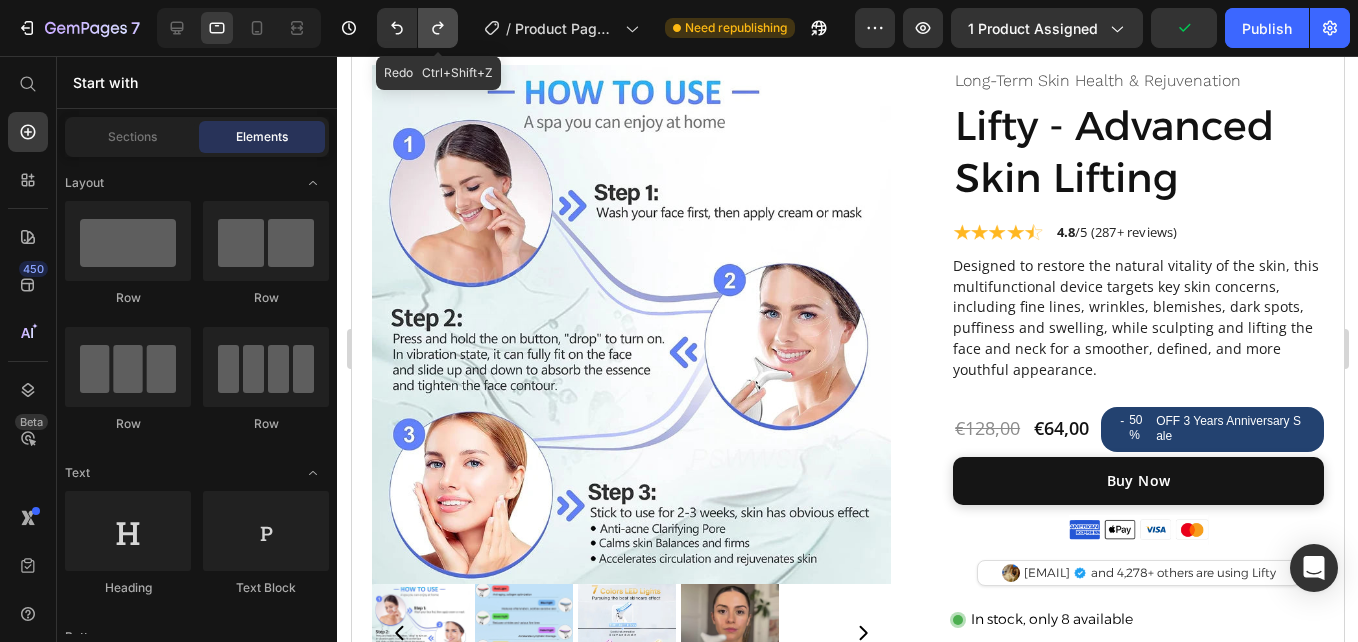 click 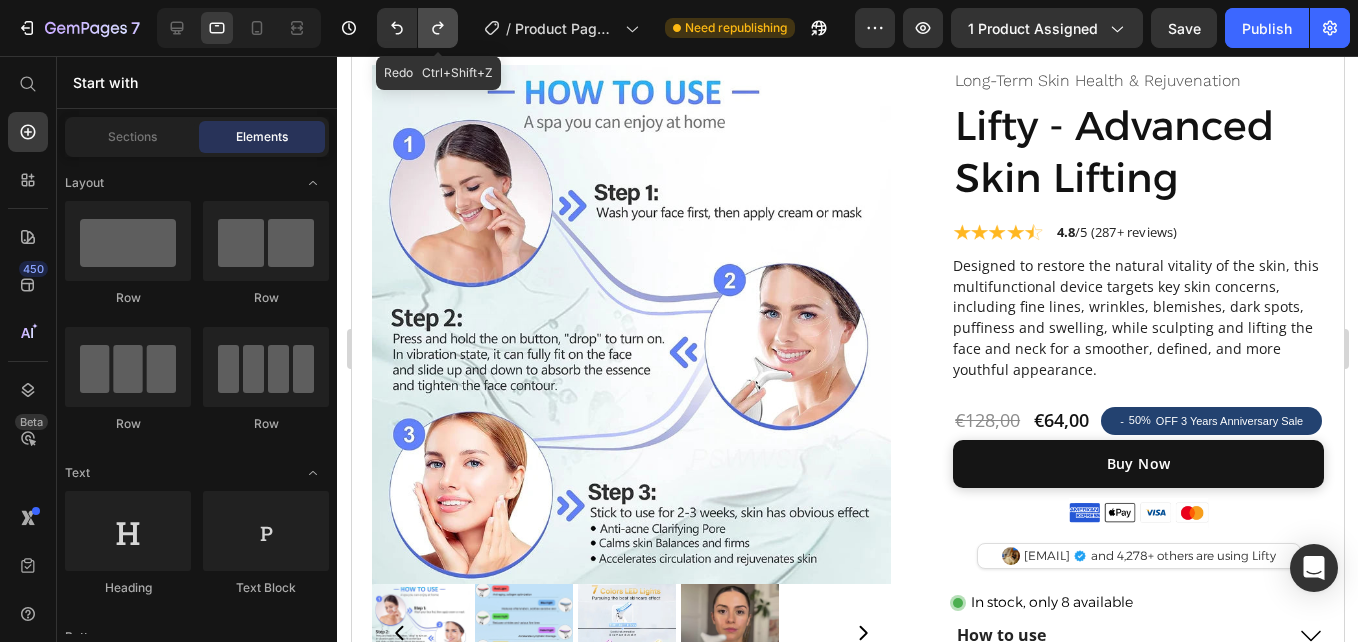click 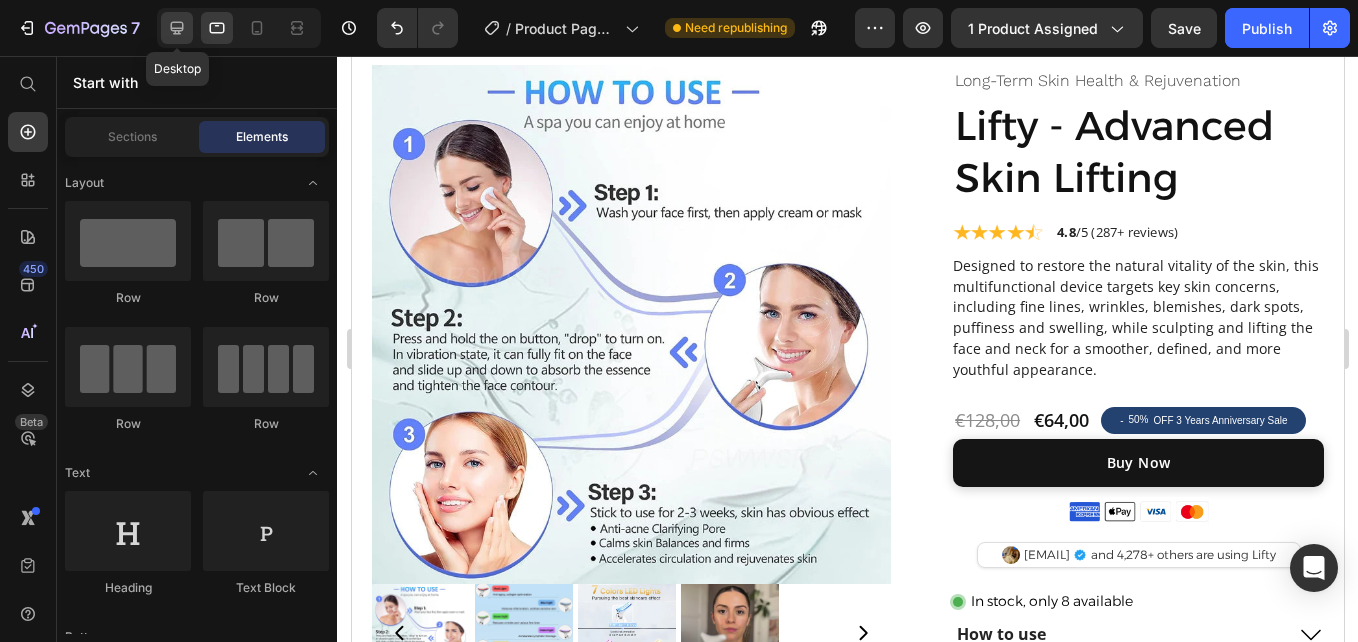 click 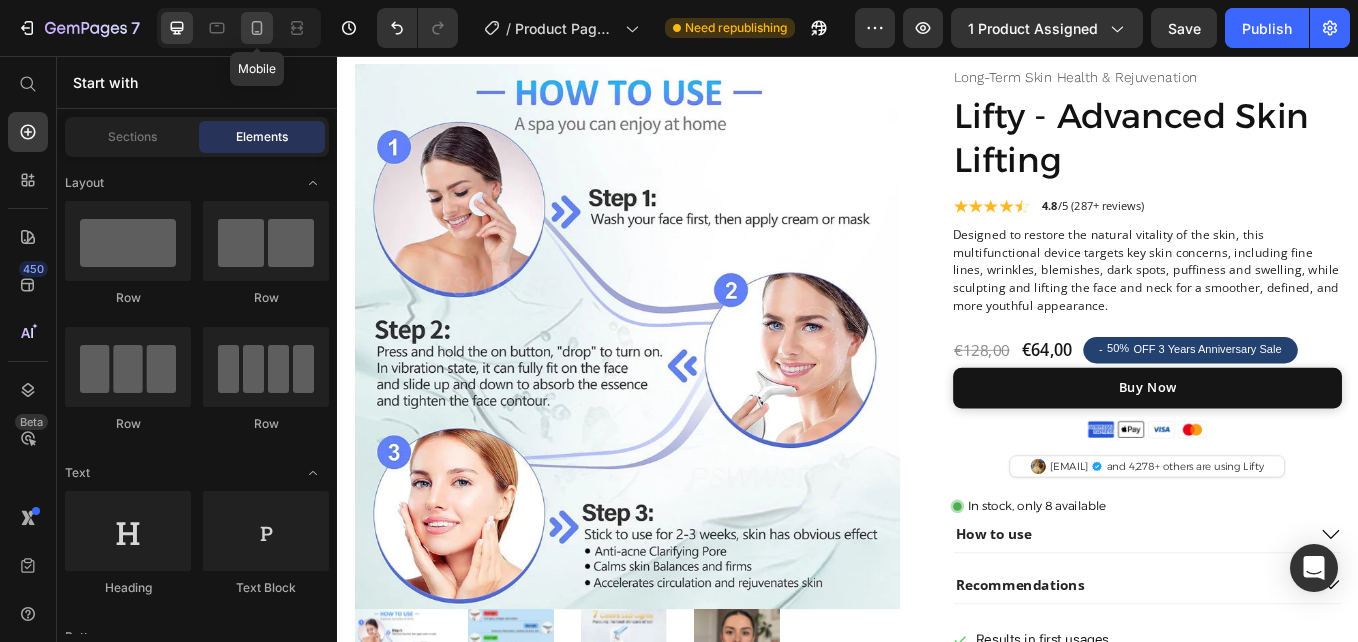 click 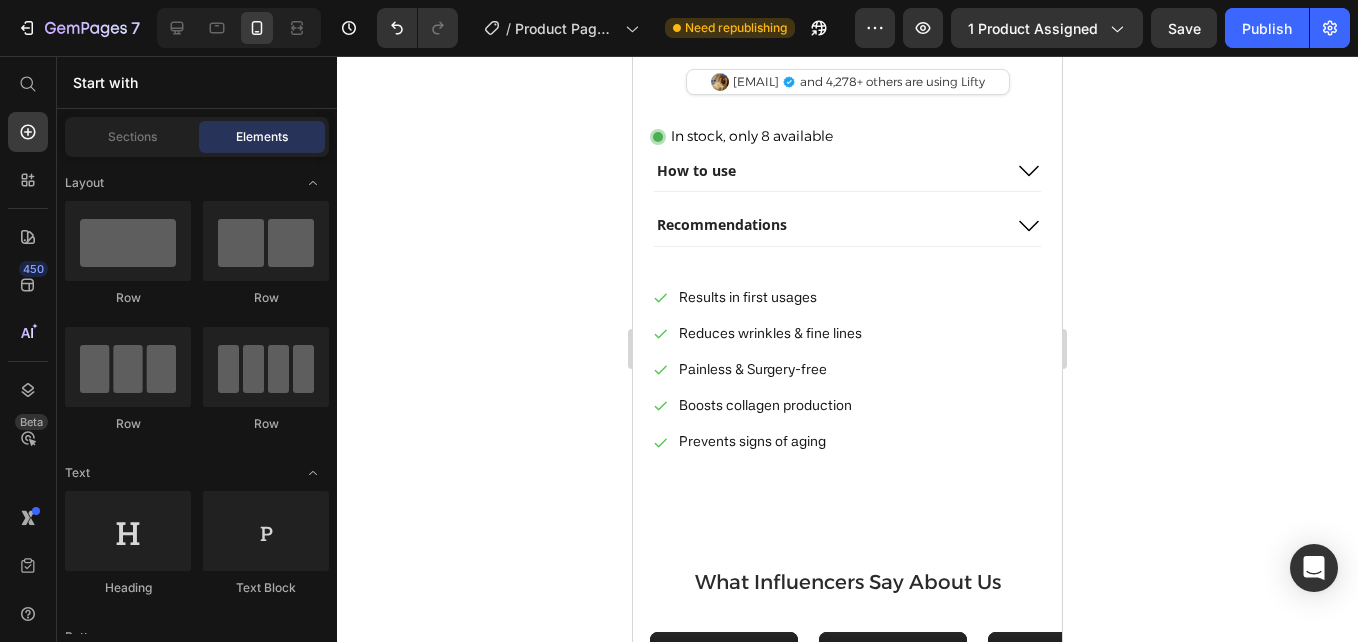 scroll, scrollTop: 1012, scrollLeft: 0, axis: vertical 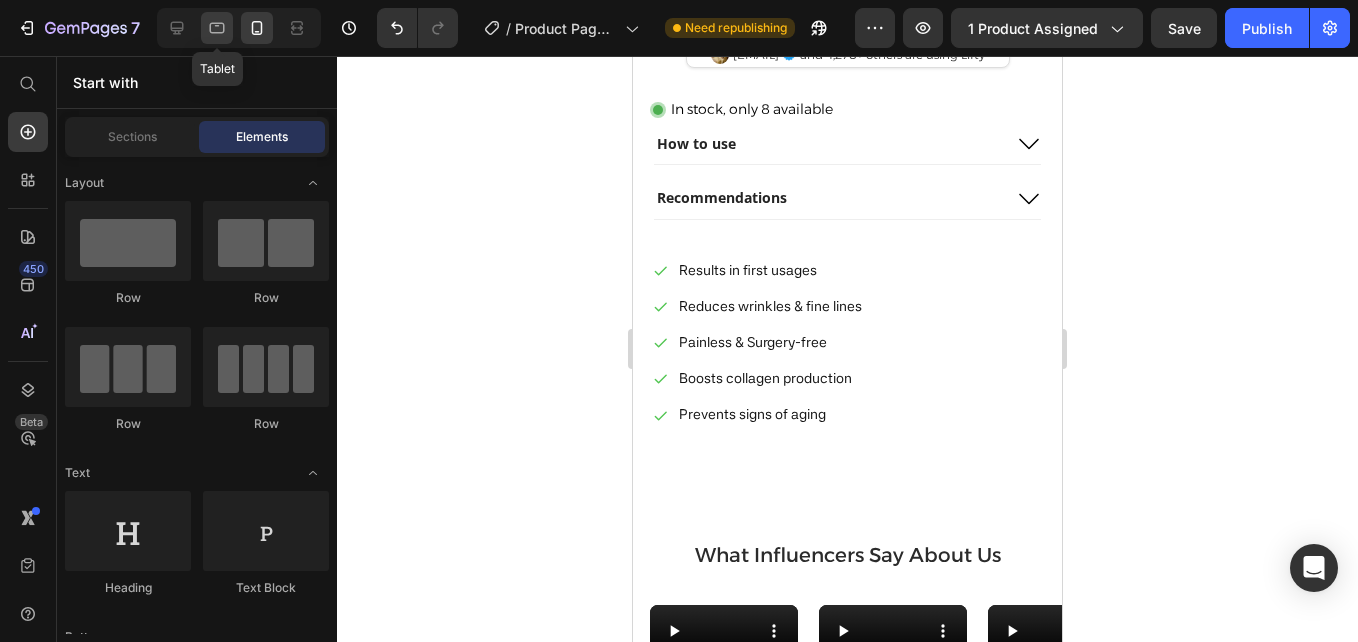 click 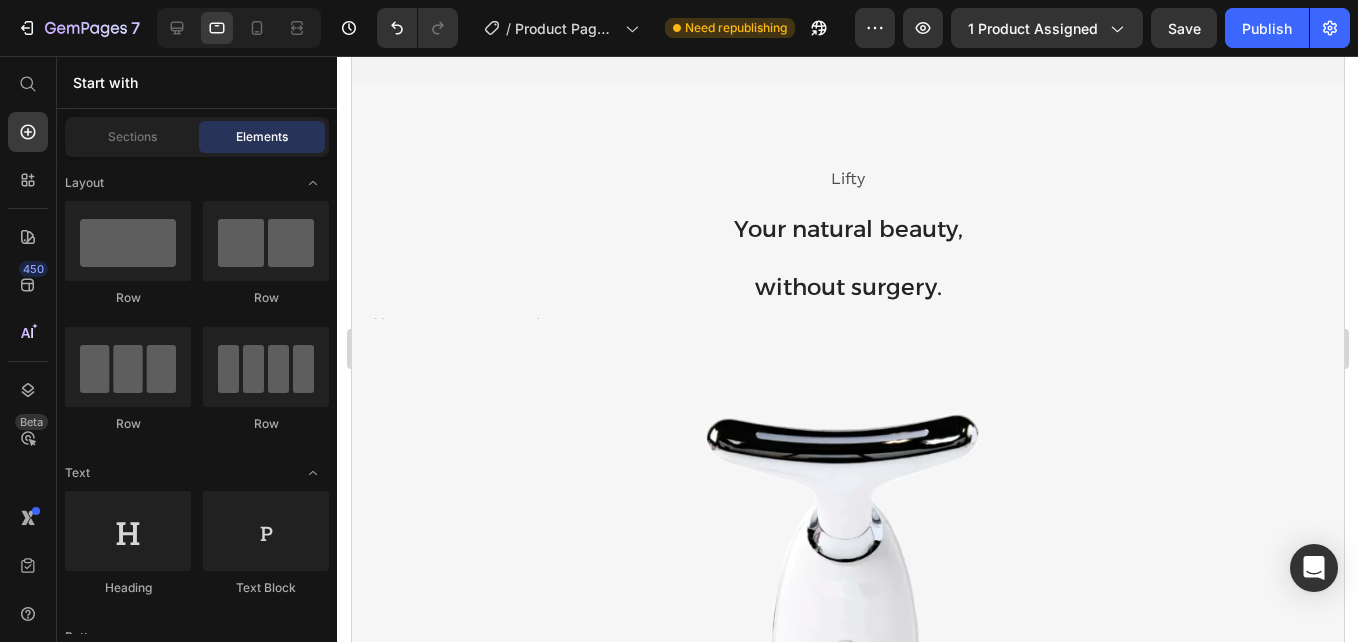 scroll, scrollTop: 2640, scrollLeft: 0, axis: vertical 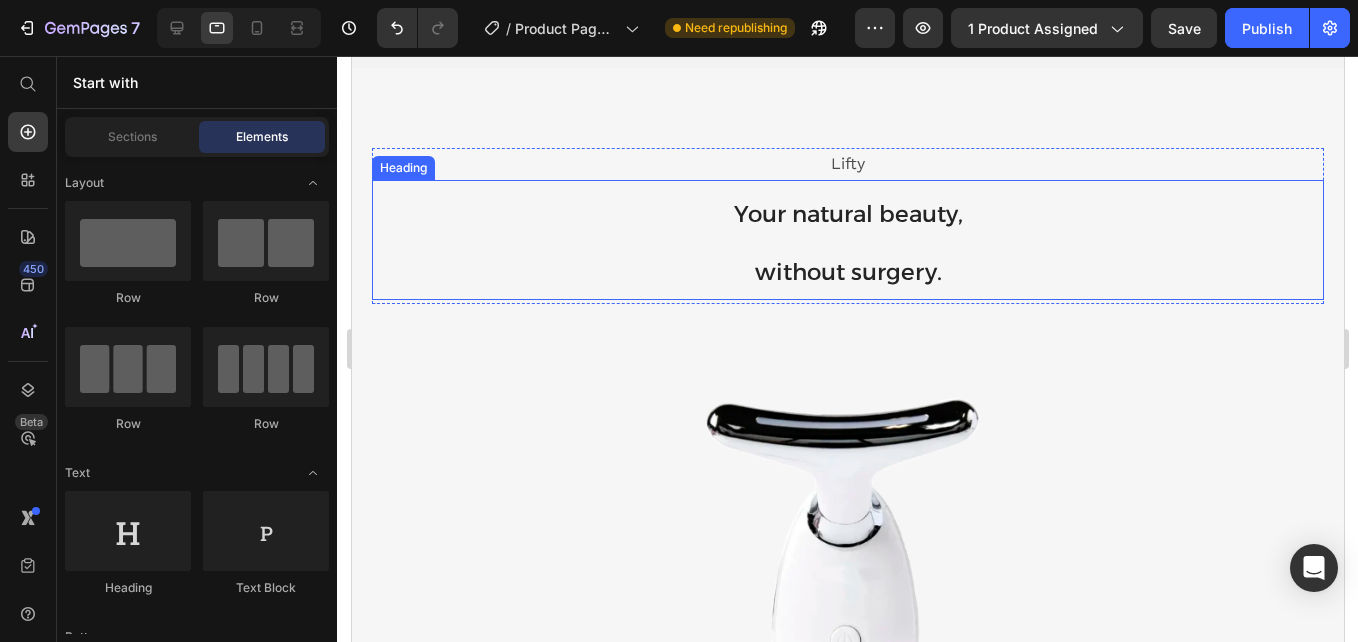 click on "Your natural beauty,  without surgery." at bounding box center (847, 240) 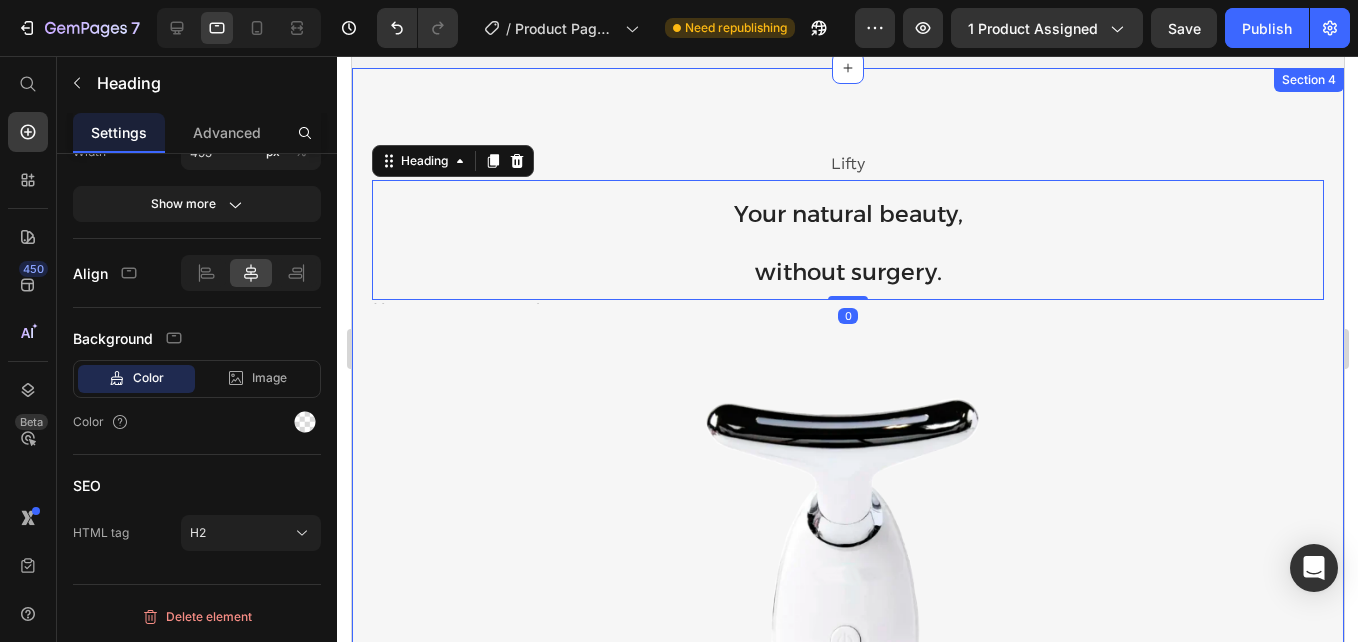 scroll, scrollTop: 0, scrollLeft: 0, axis: both 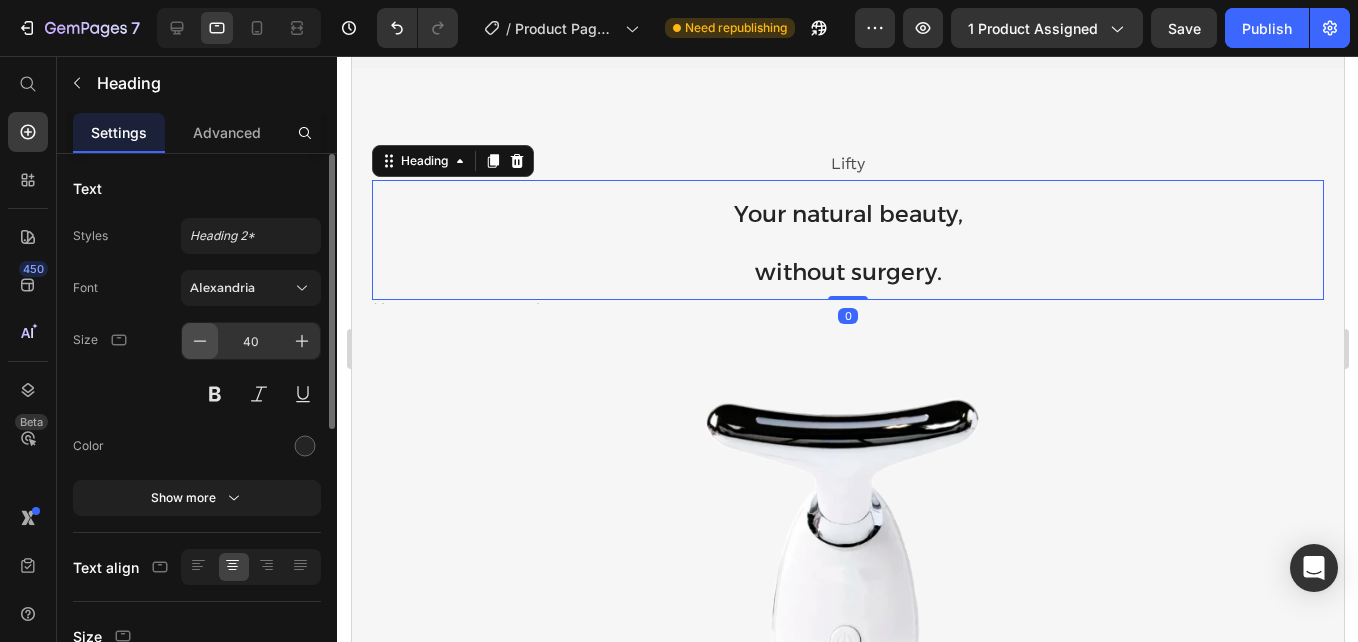 click 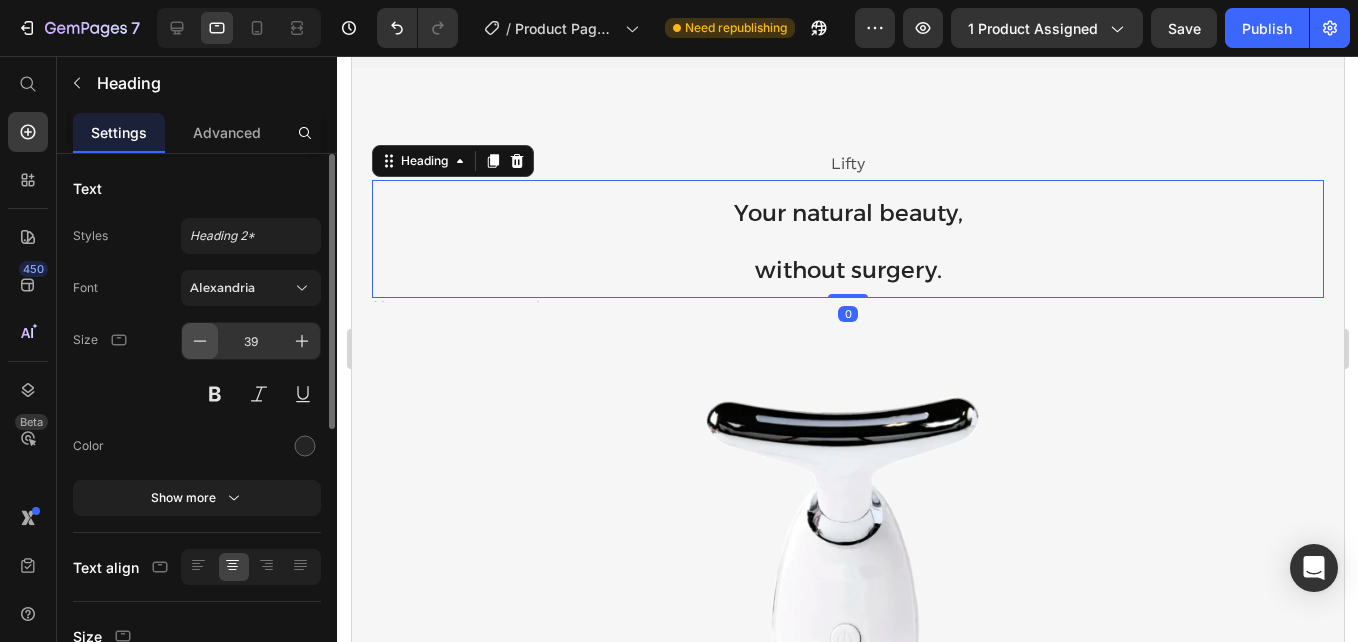 click 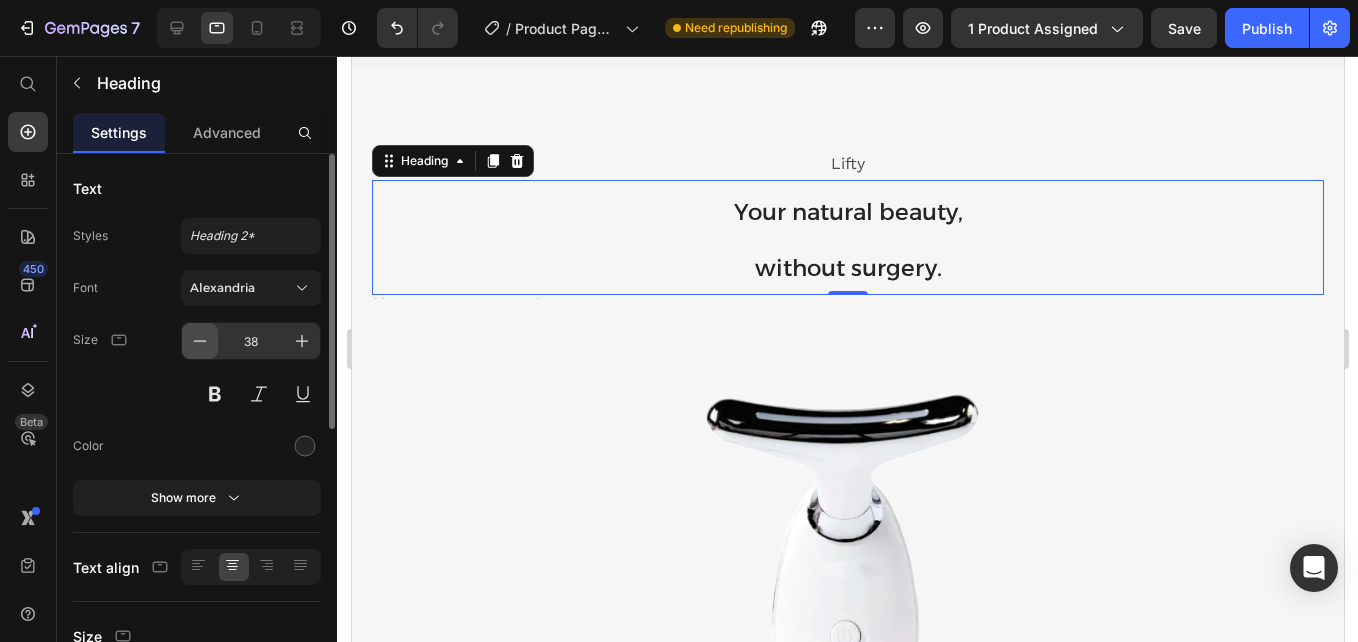click 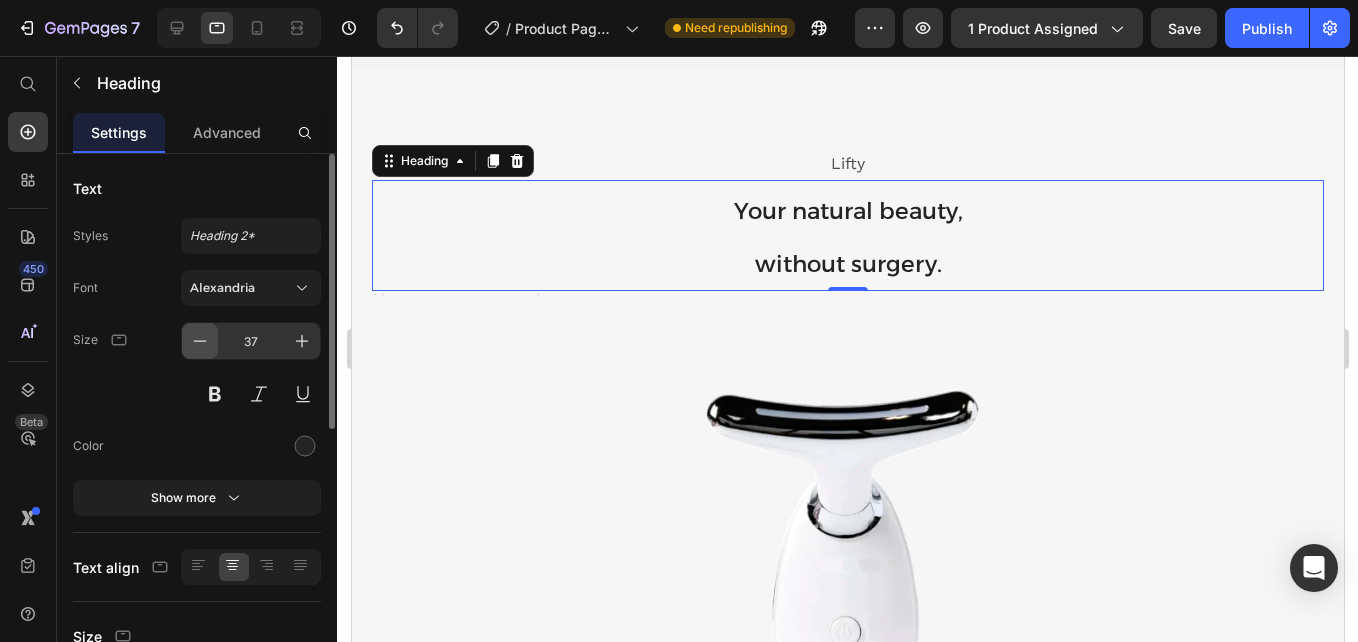 click 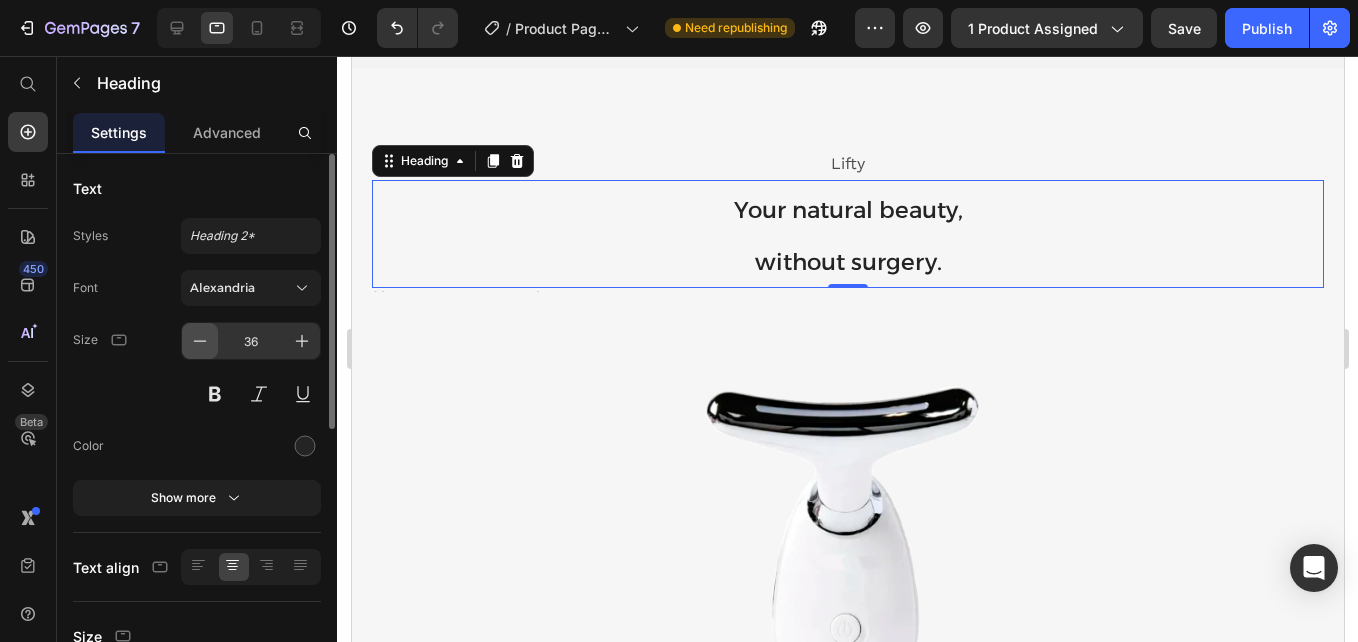 click 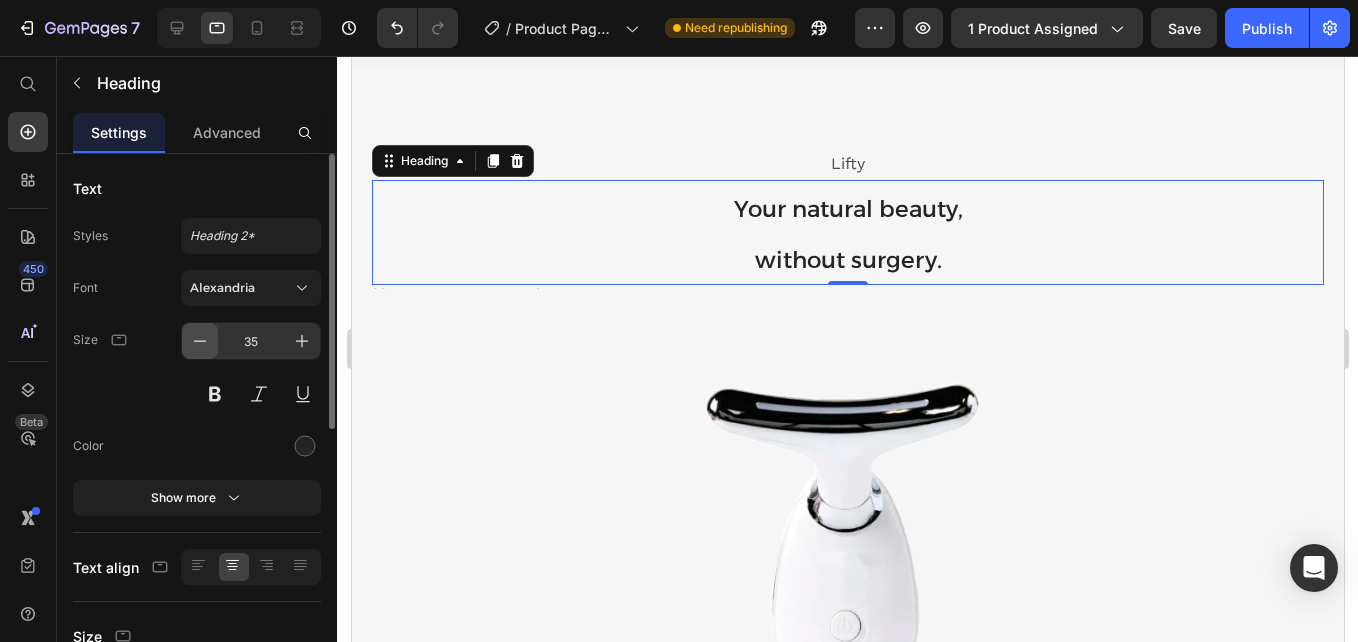 click 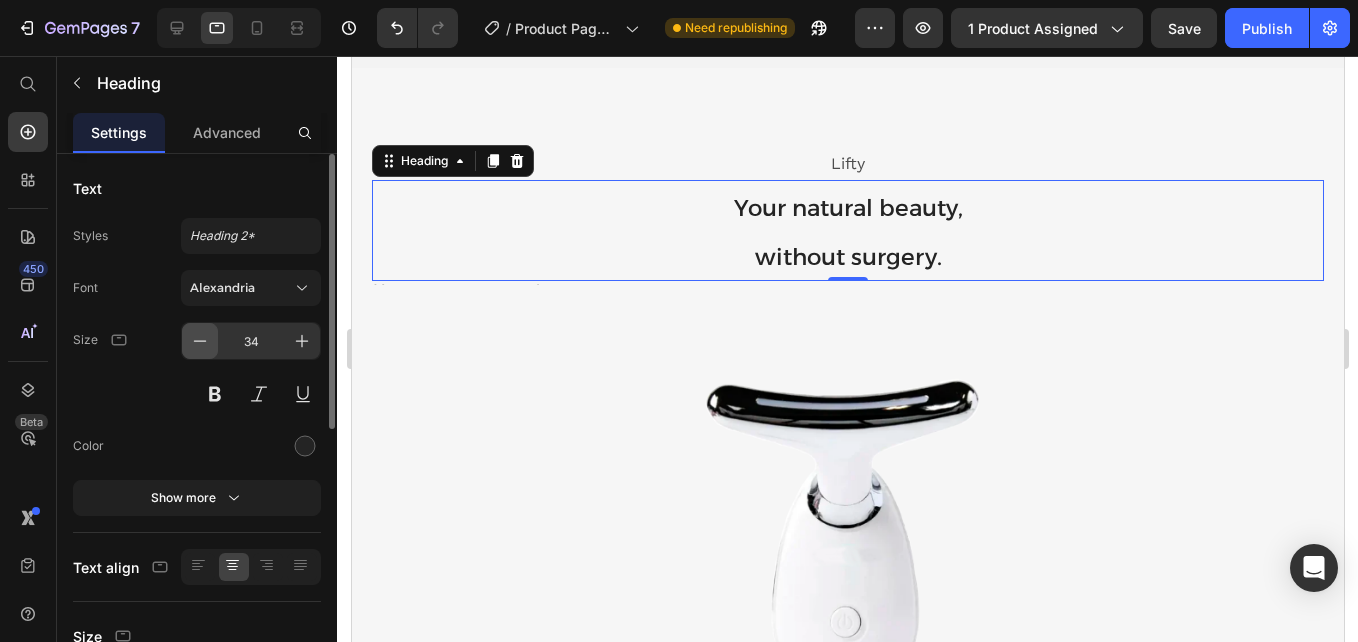 click 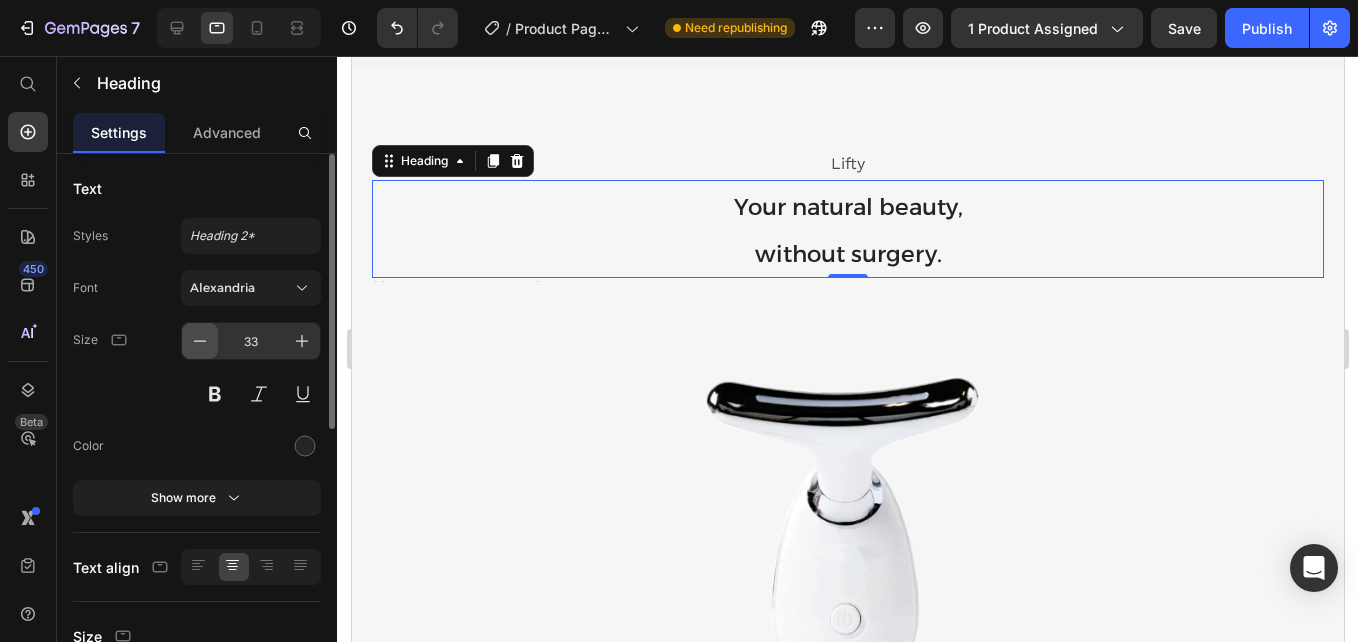 click 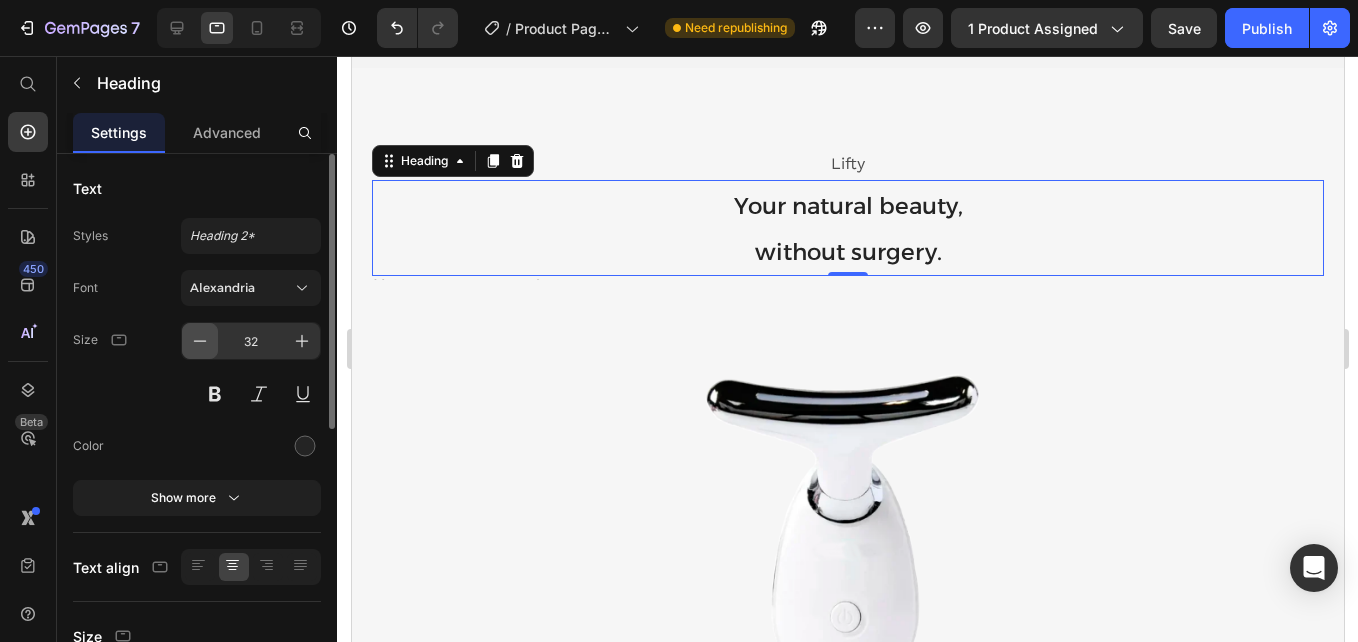 click 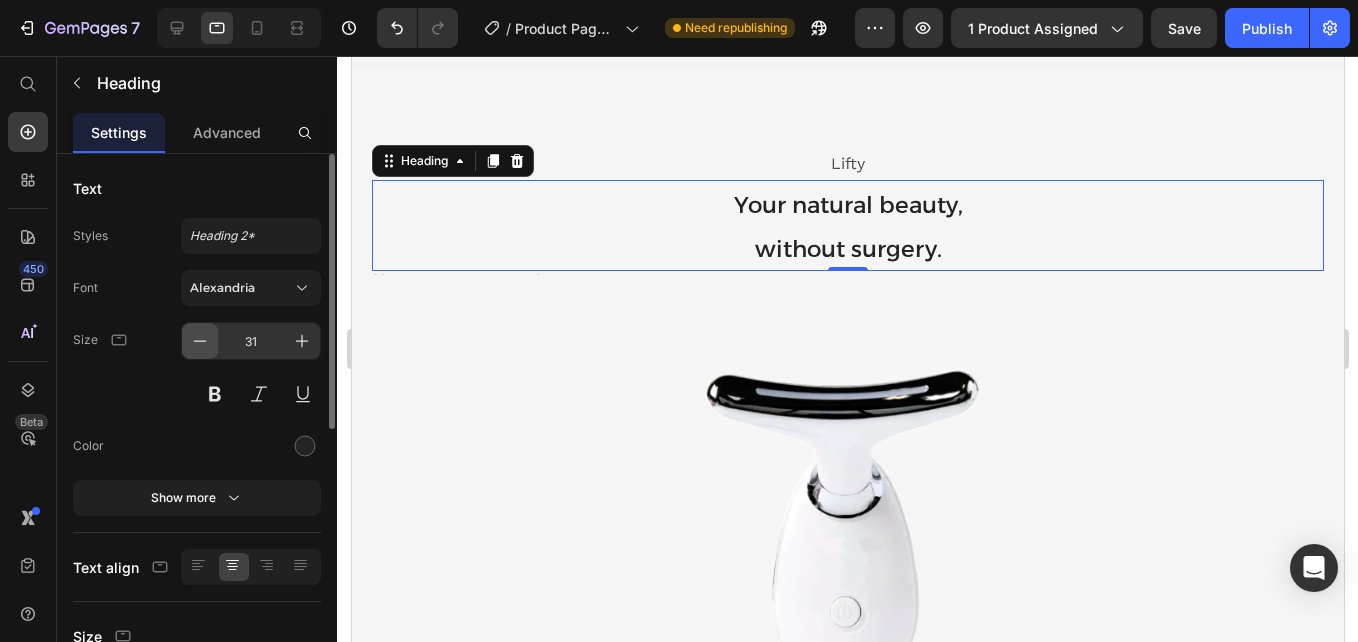 click 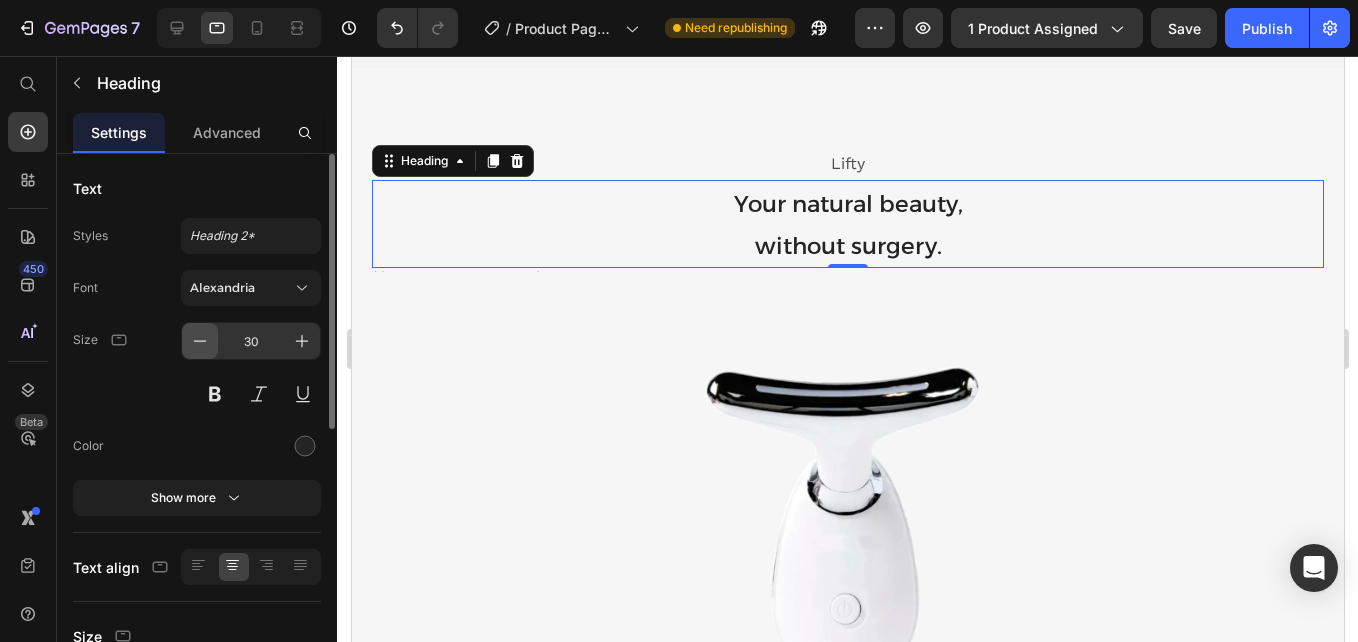 click 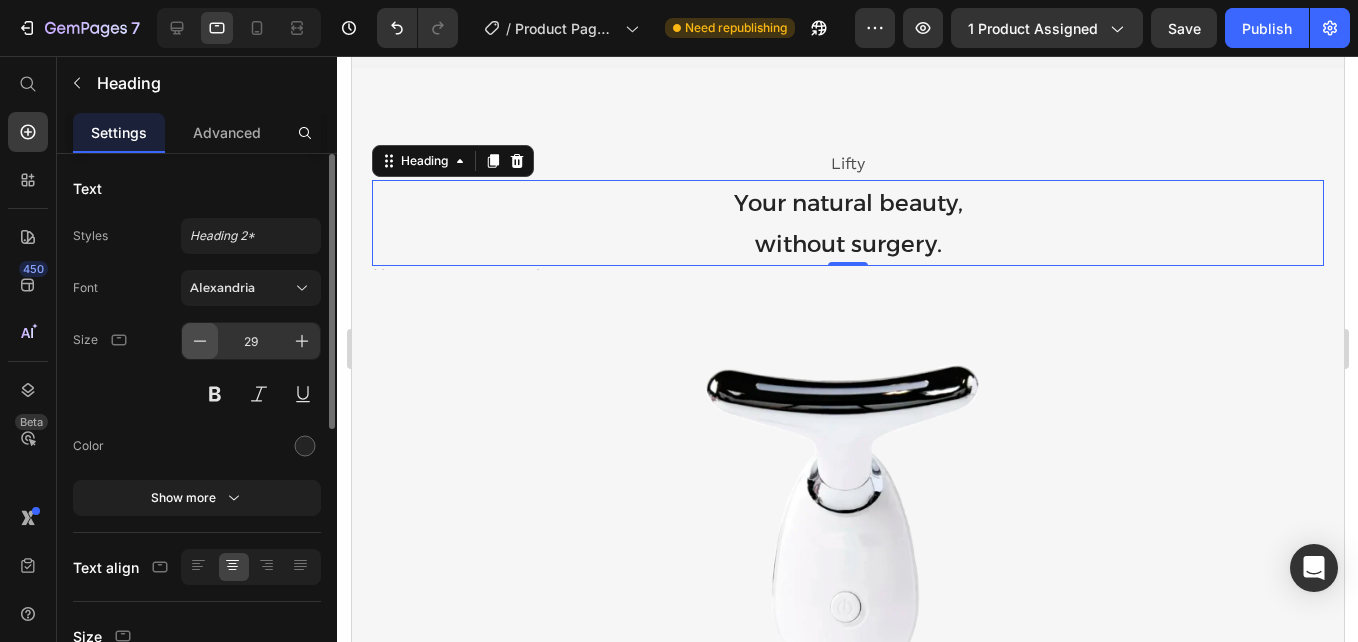 click 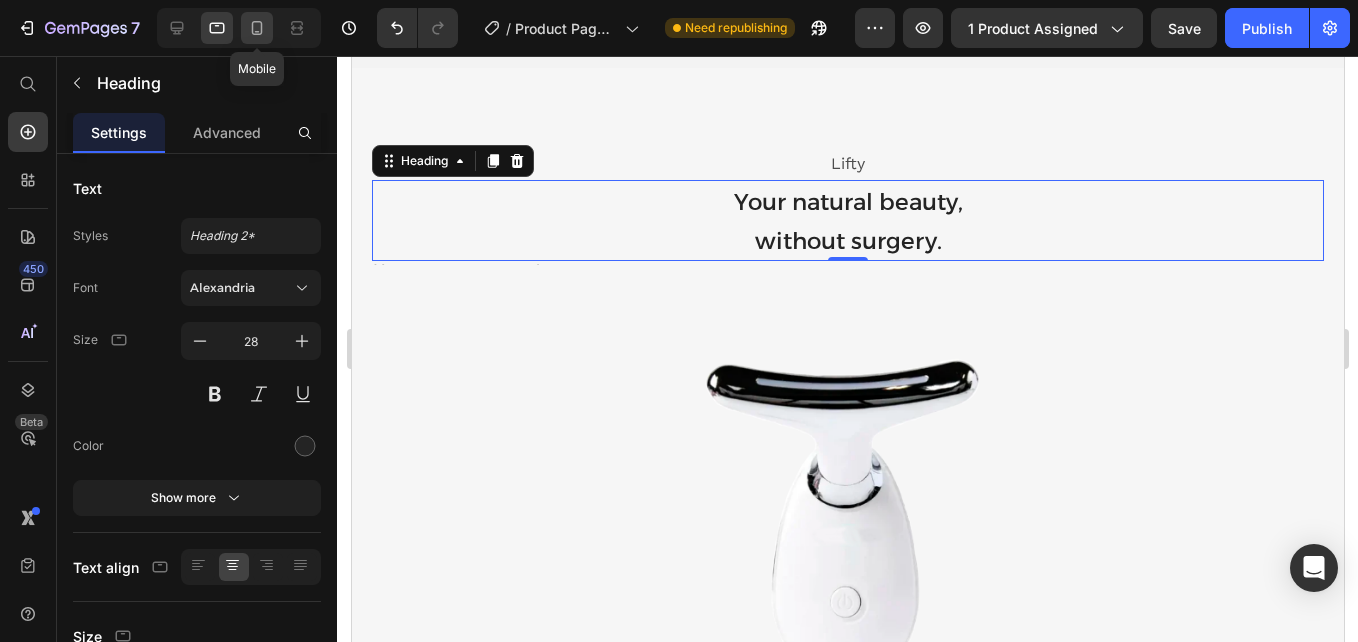 click 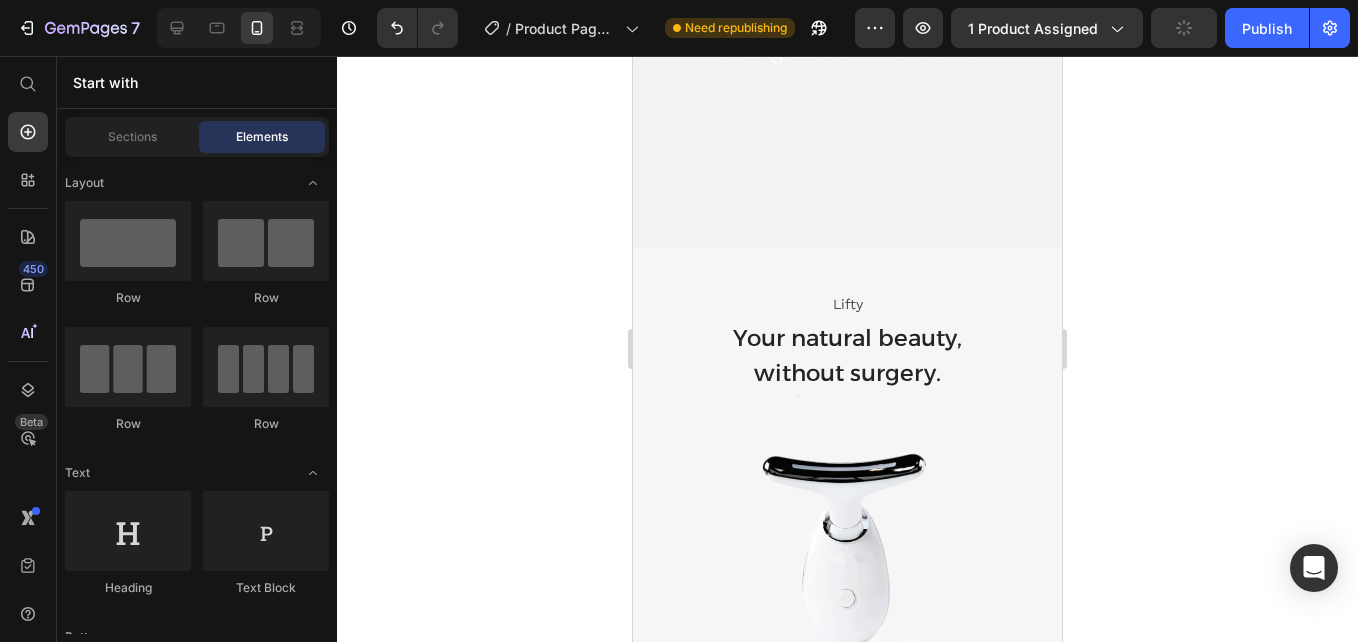 scroll, scrollTop: 1854, scrollLeft: 0, axis: vertical 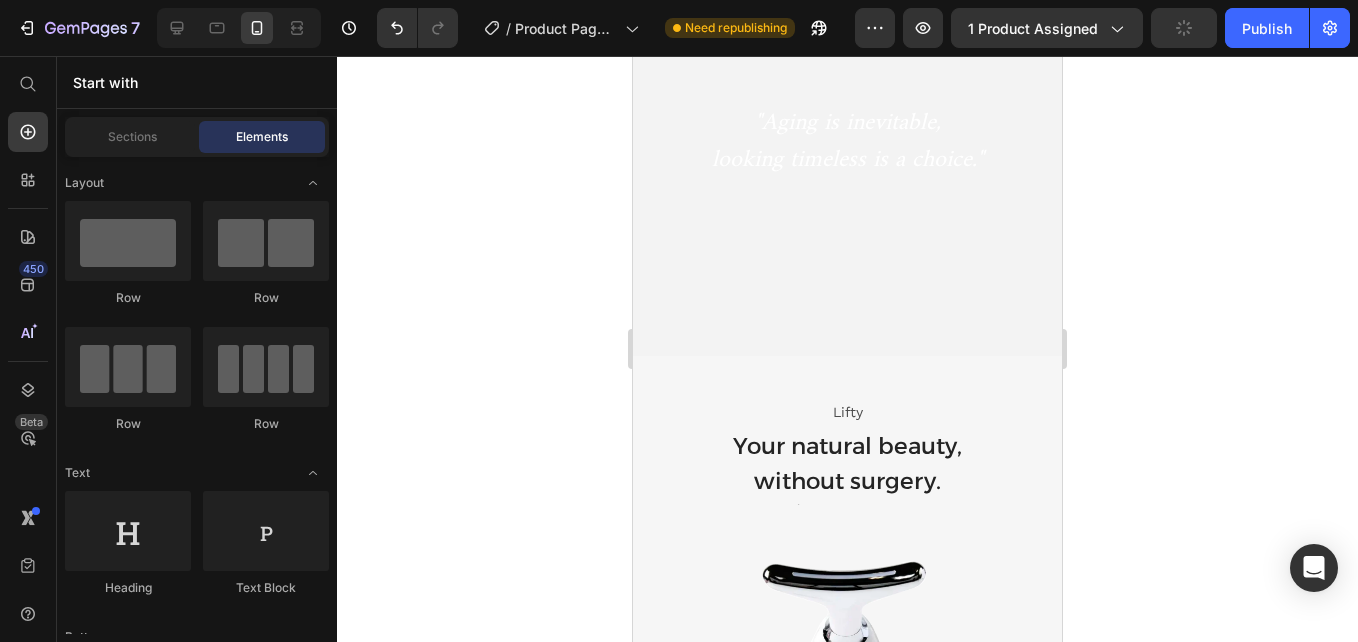 click on "Your natural beauty," at bounding box center (847, 446) 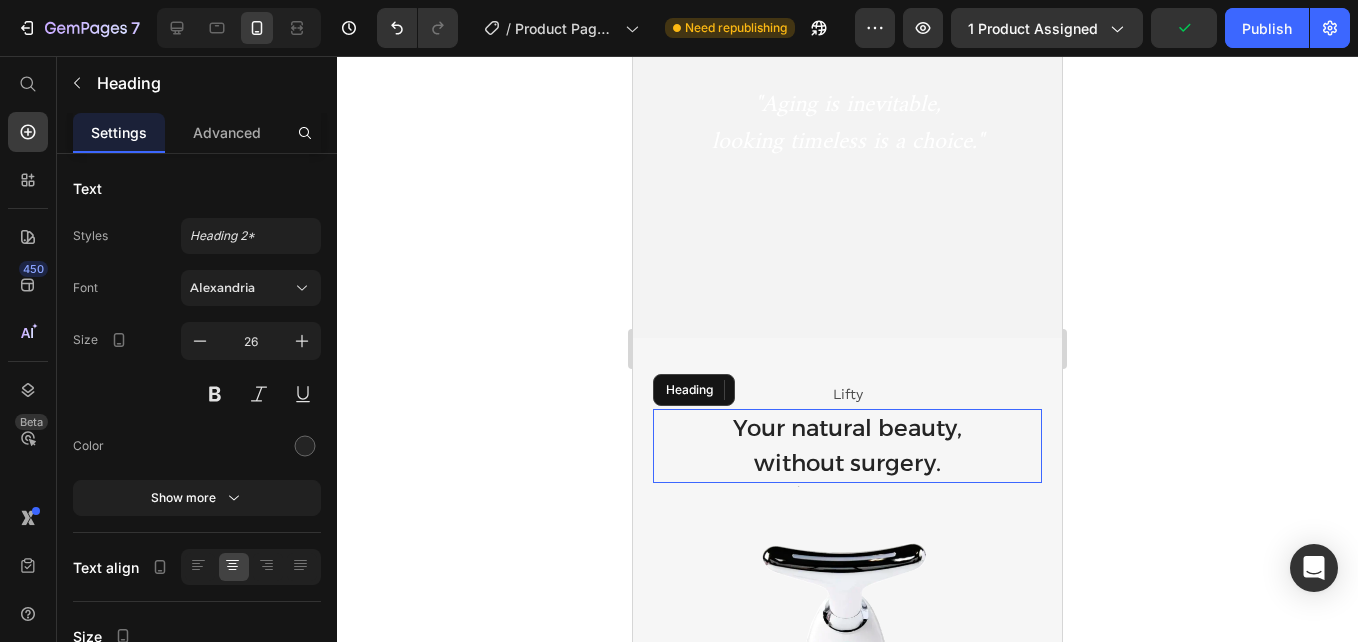 scroll, scrollTop: 2043, scrollLeft: 0, axis: vertical 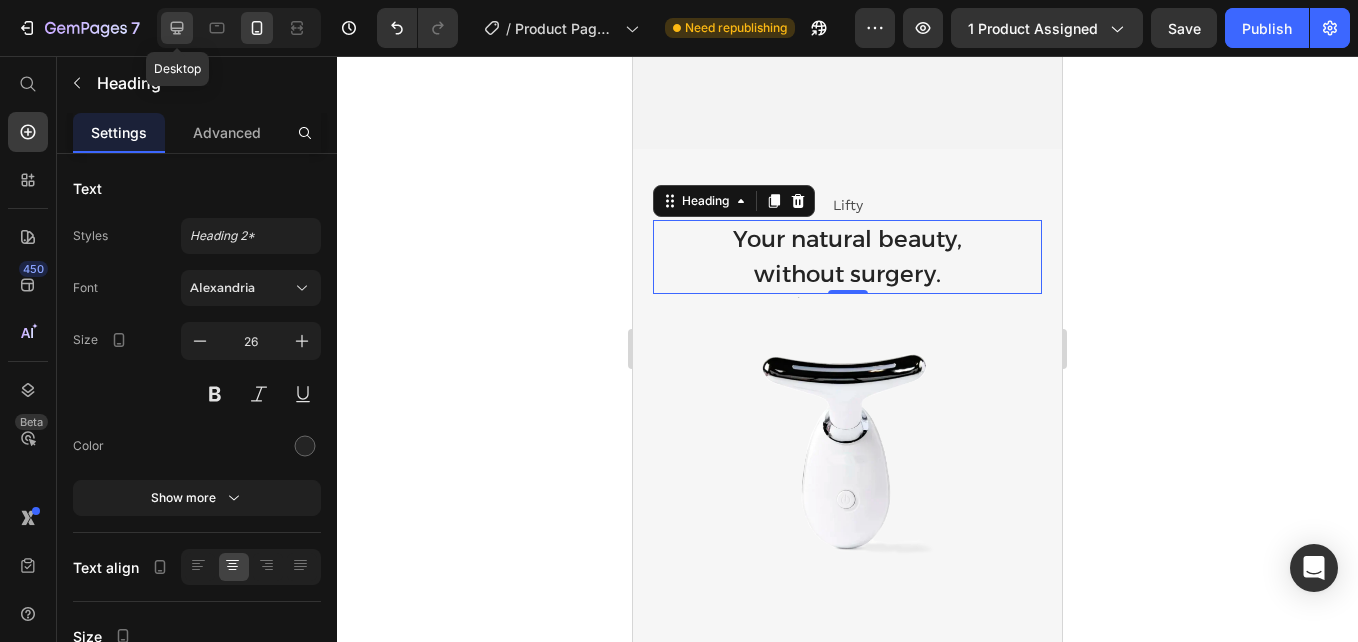 click 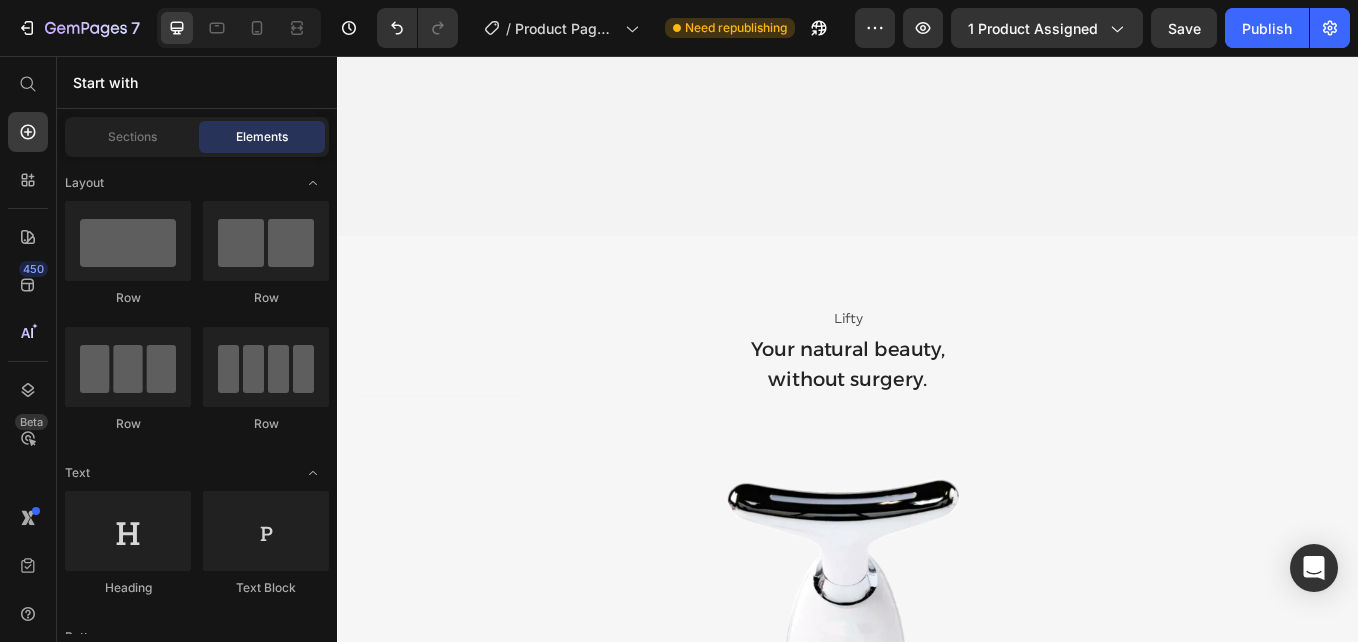 scroll, scrollTop: 2779, scrollLeft: 0, axis: vertical 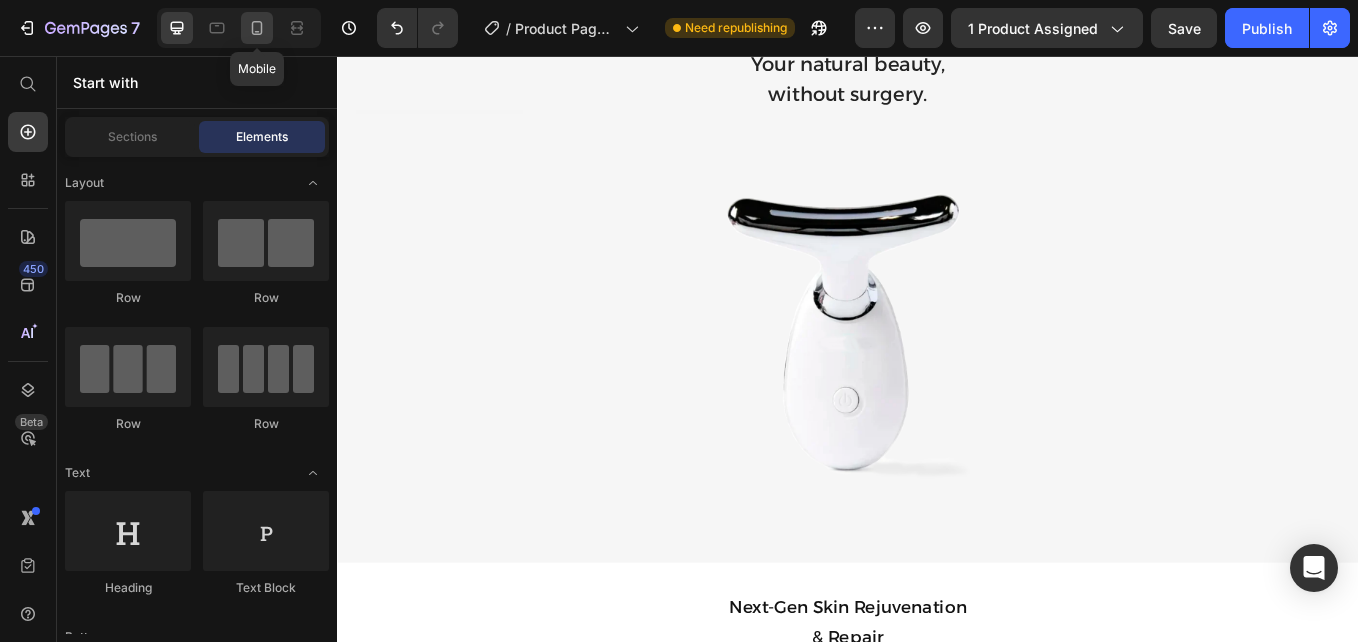 click 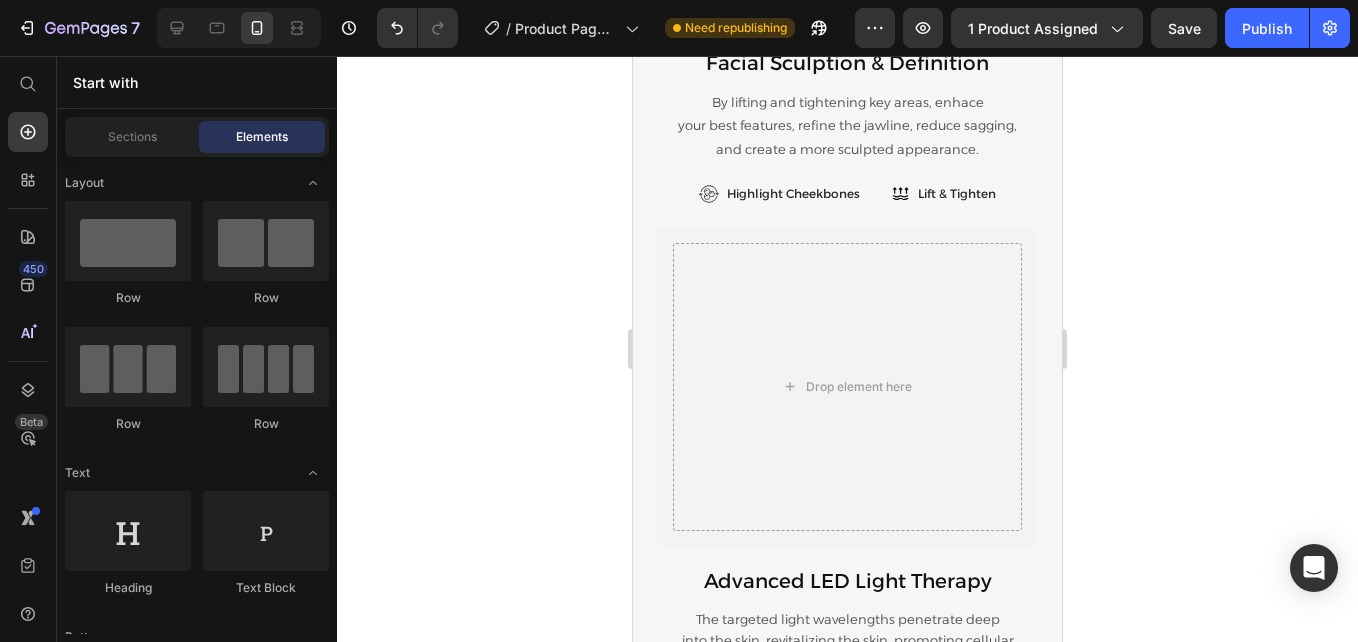 scroll, scrollTop: 3364, scrollLeft: 0, axis: vertical 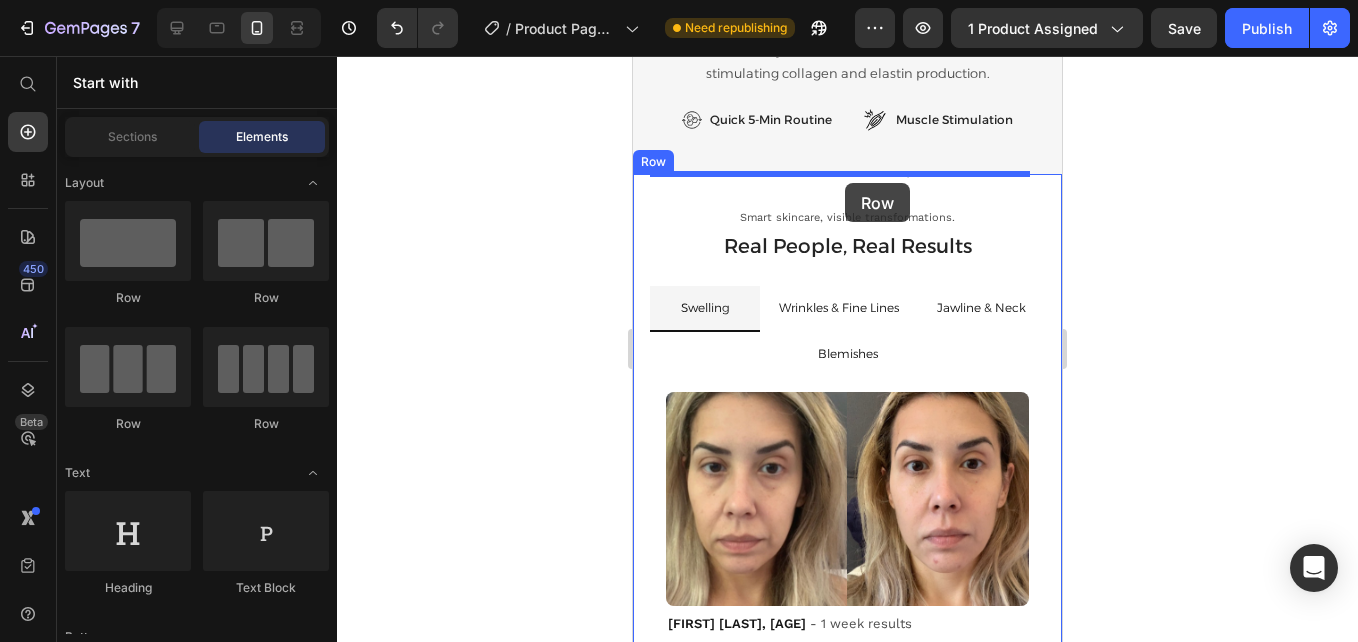 drag, startPoint x: 764, startPoint y: 315, endPoint x: 845, endPoint y: 183, distance: 154.87091 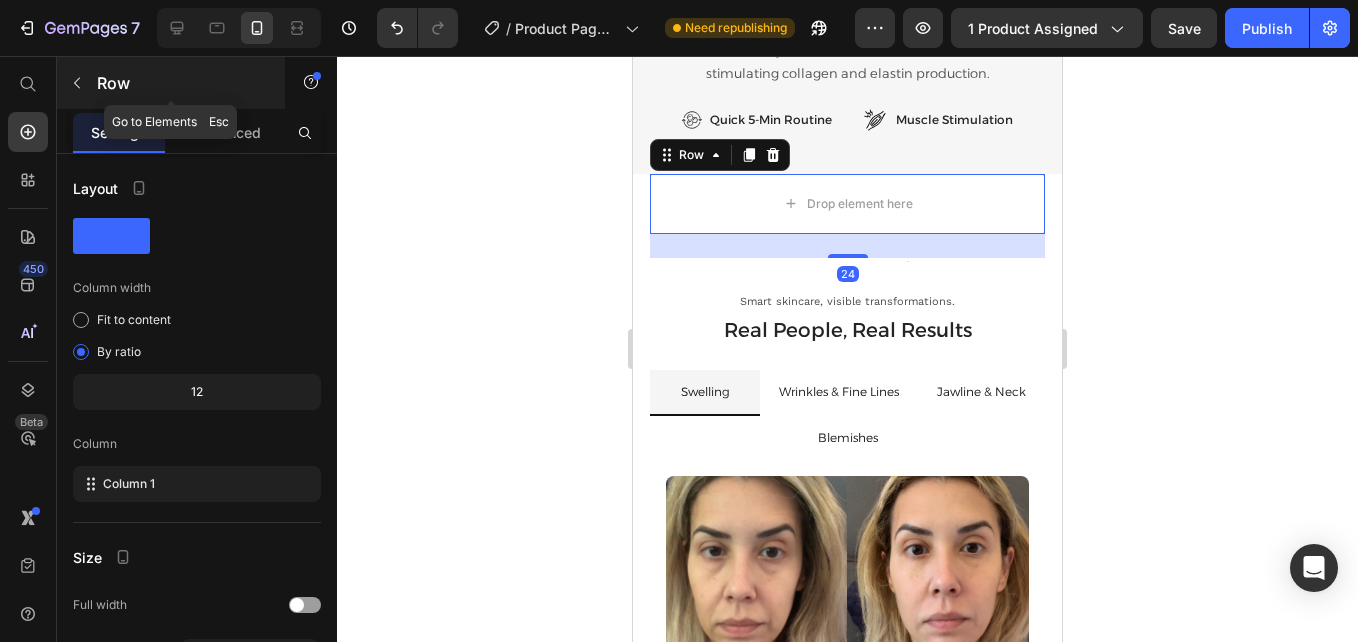 click on "Row" at bounding box center [171, 83] 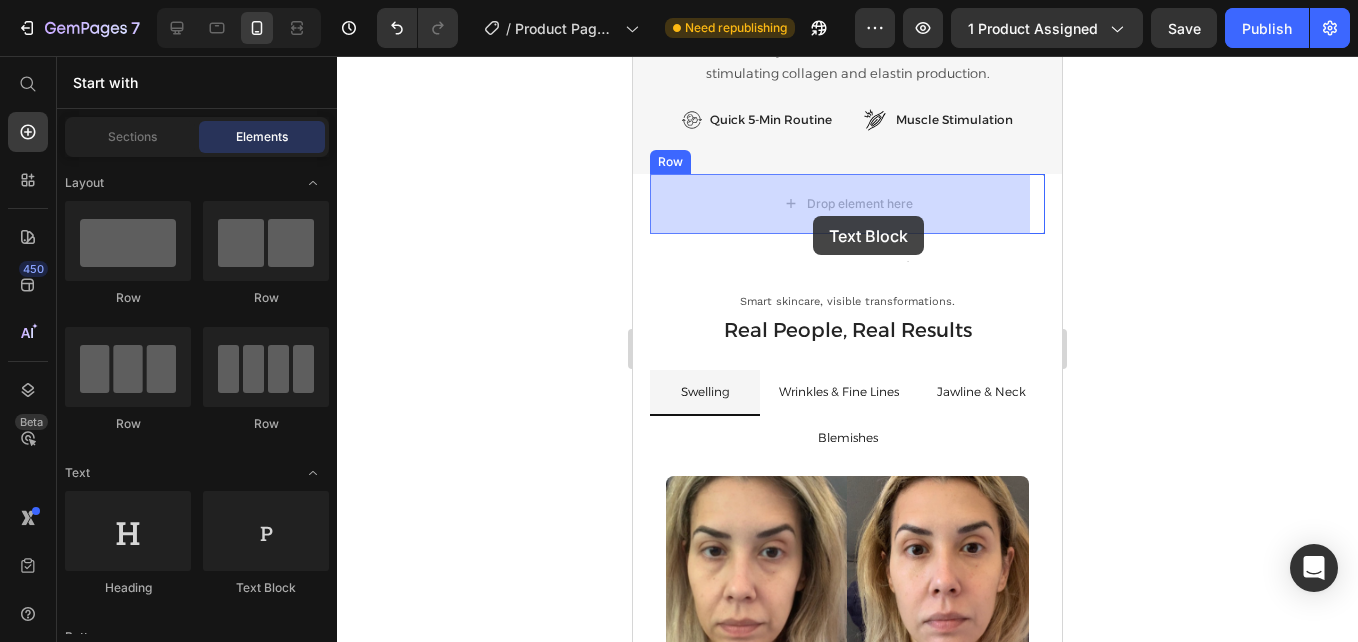 drag, startPoint x: 896, startPoint y: 592, endPoint x: 1066, endPoint y: 367, distance: 282.00177 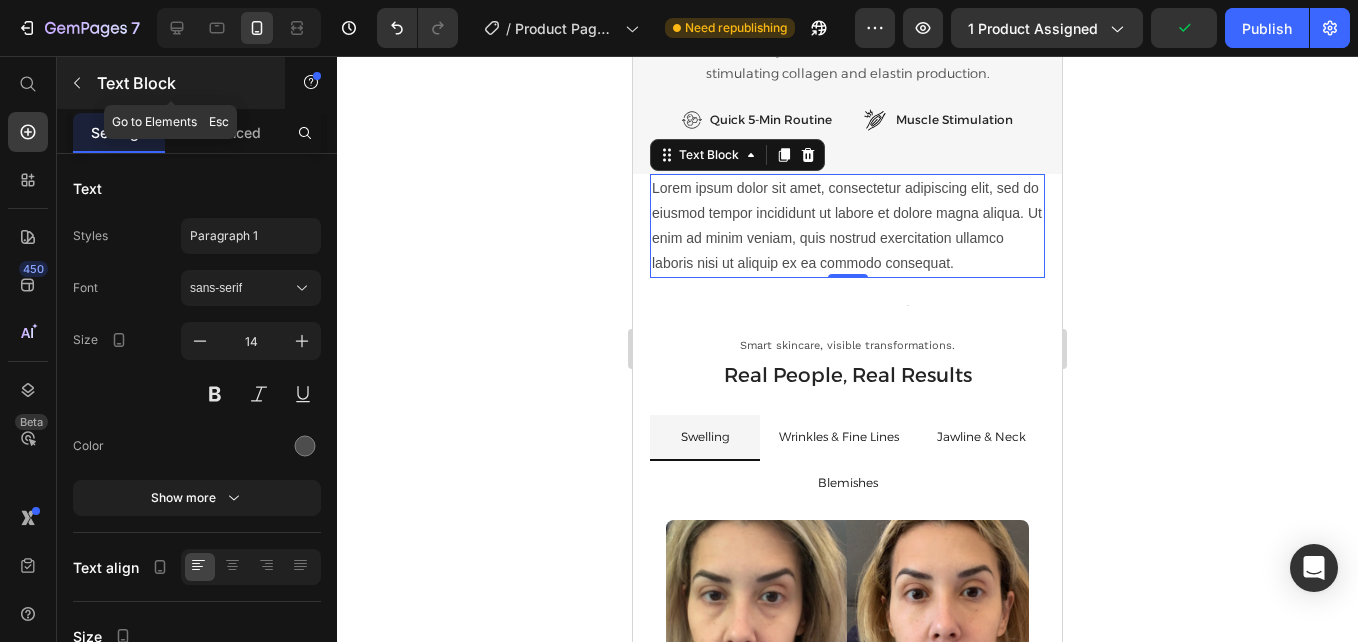 click at bounding box center [77, 83] 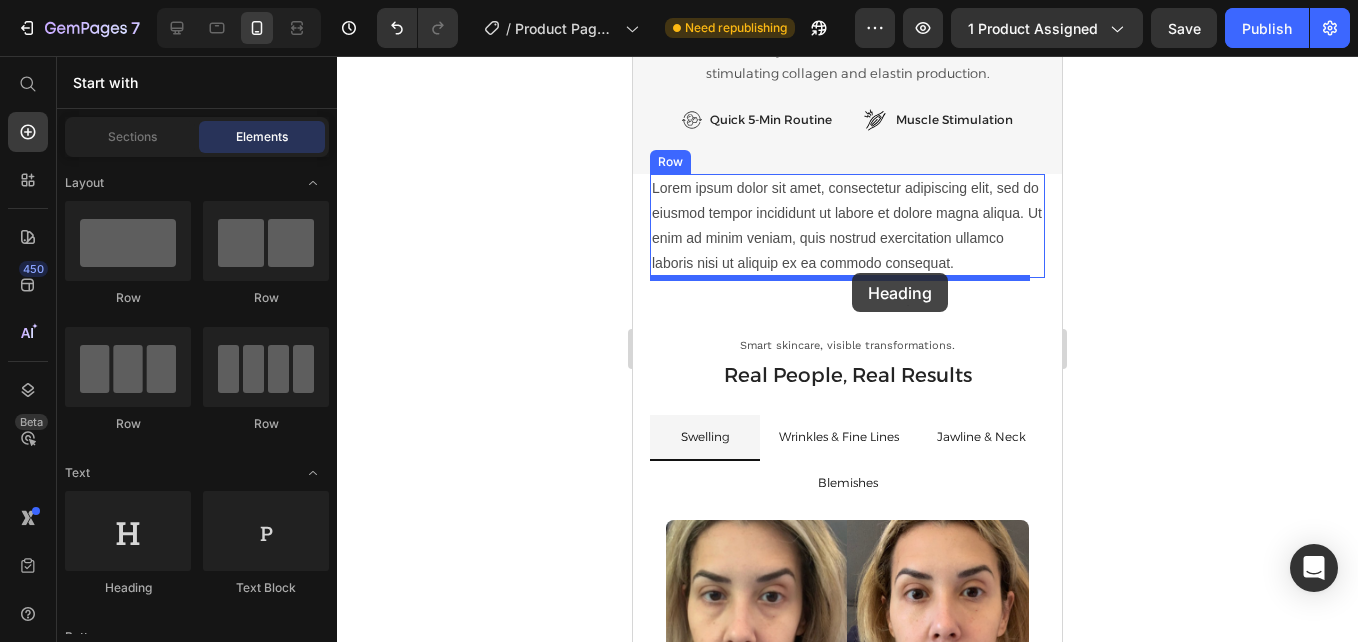 drag, startPoint x: 797, startPoint y: 600, endPoint x: 852, endPoint y: 274, distance: 330.60703 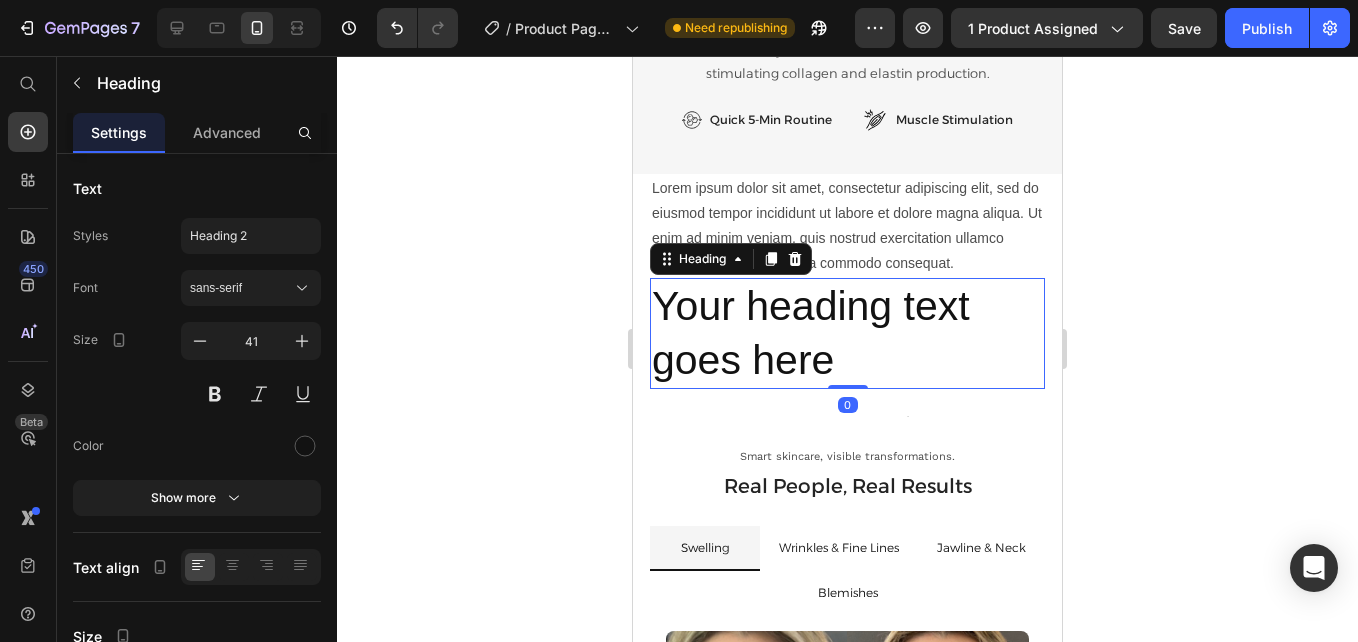 click on "Your heading text goes here" at bounding box center (847, 333) 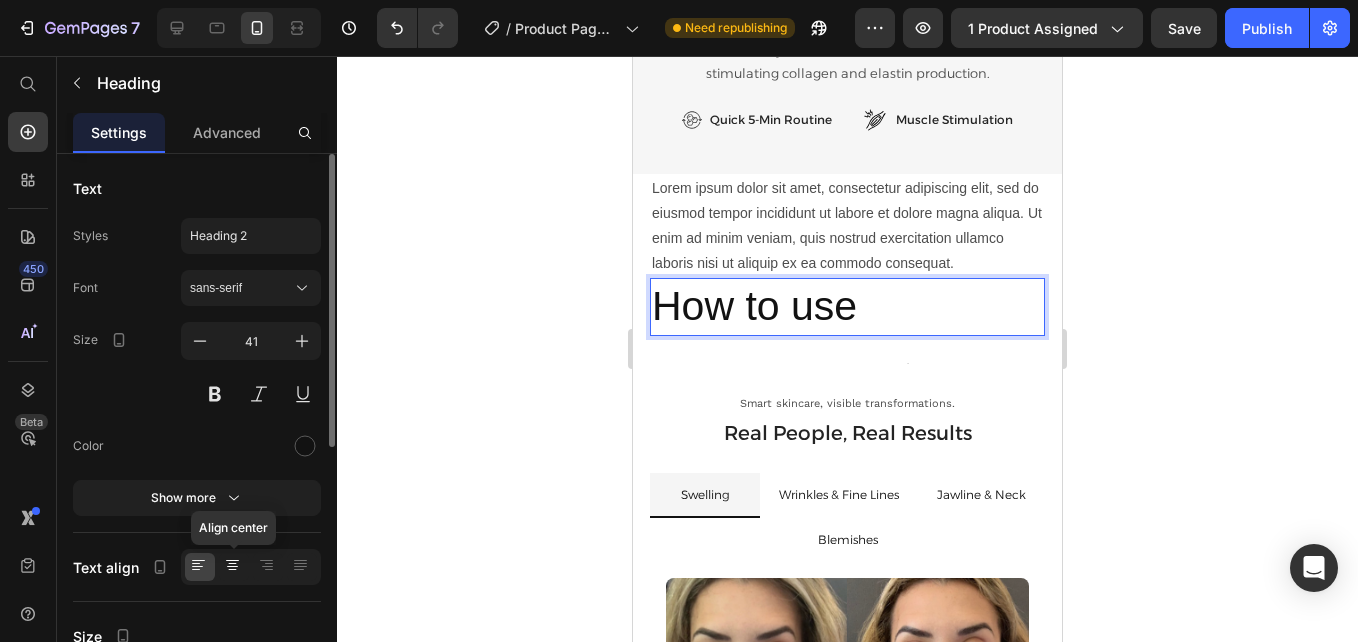click 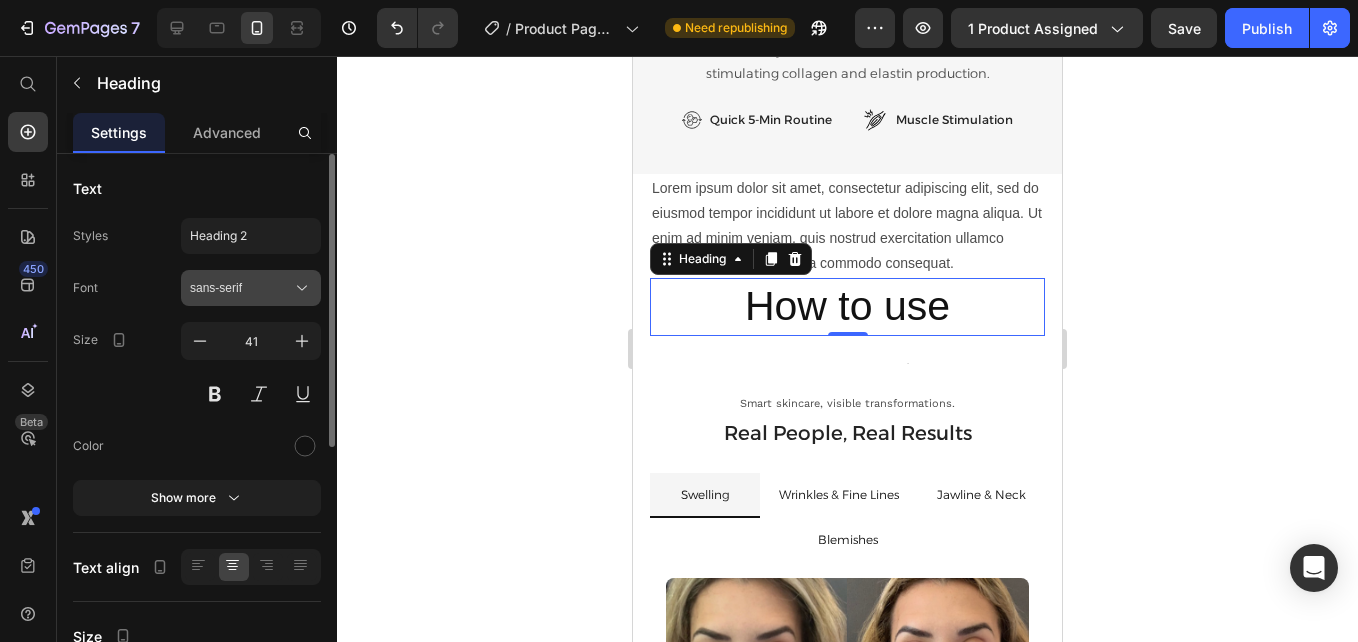 click on "sans-serif" at bounding box center (241, 288) 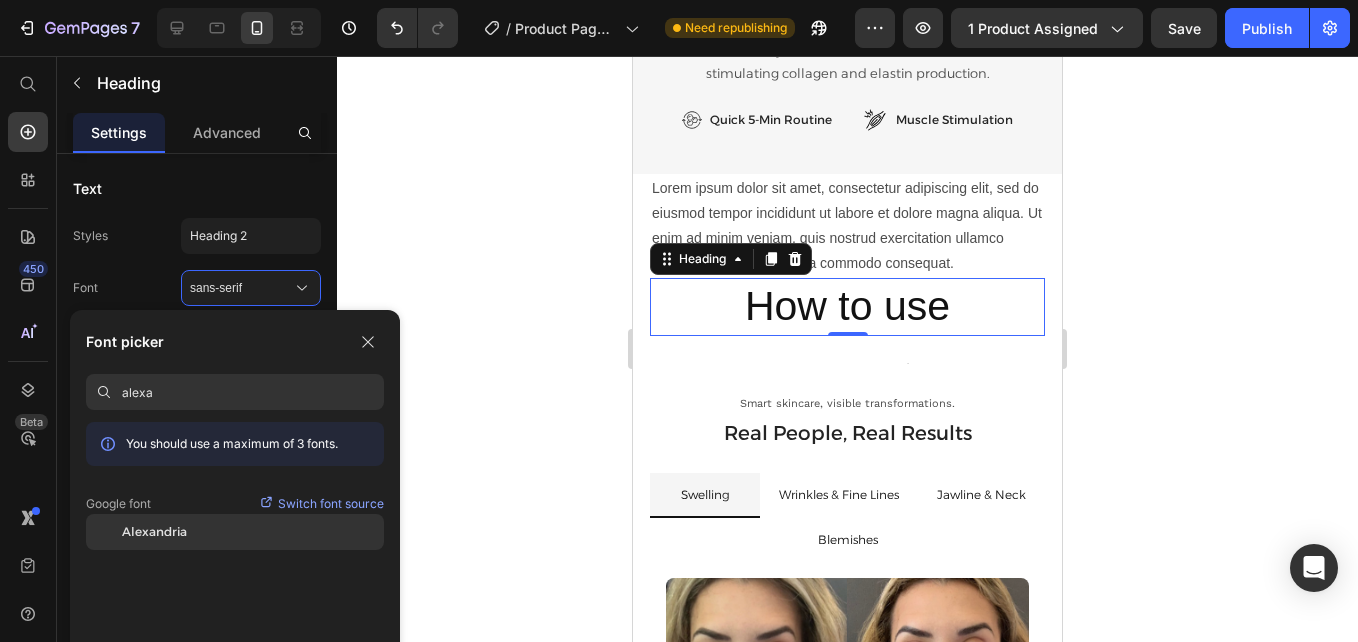type on "alexa" 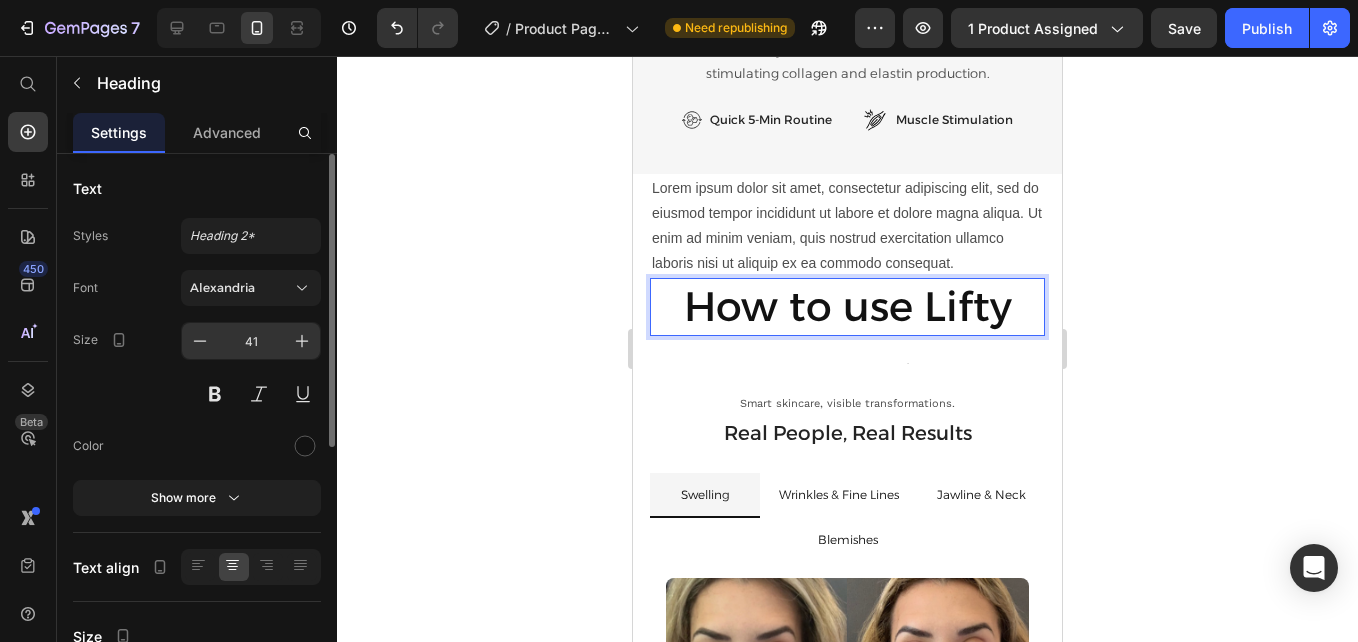 click on "41" at bounding box center [251, 341] 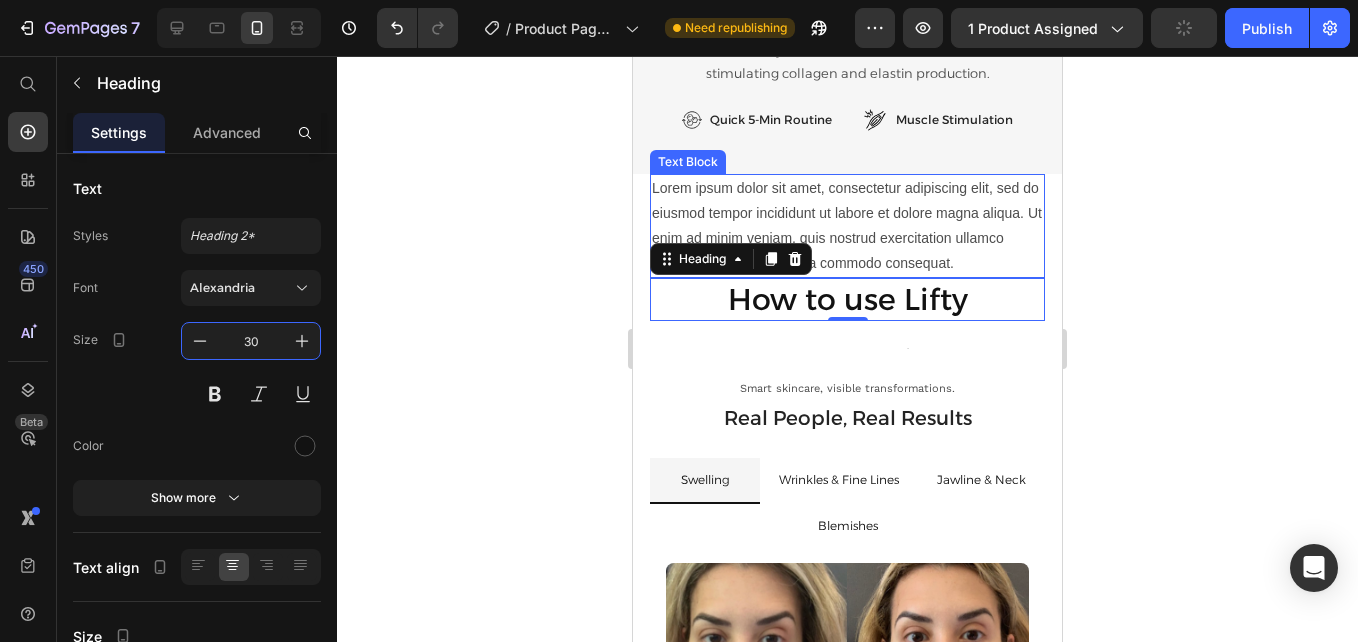 type on "30" 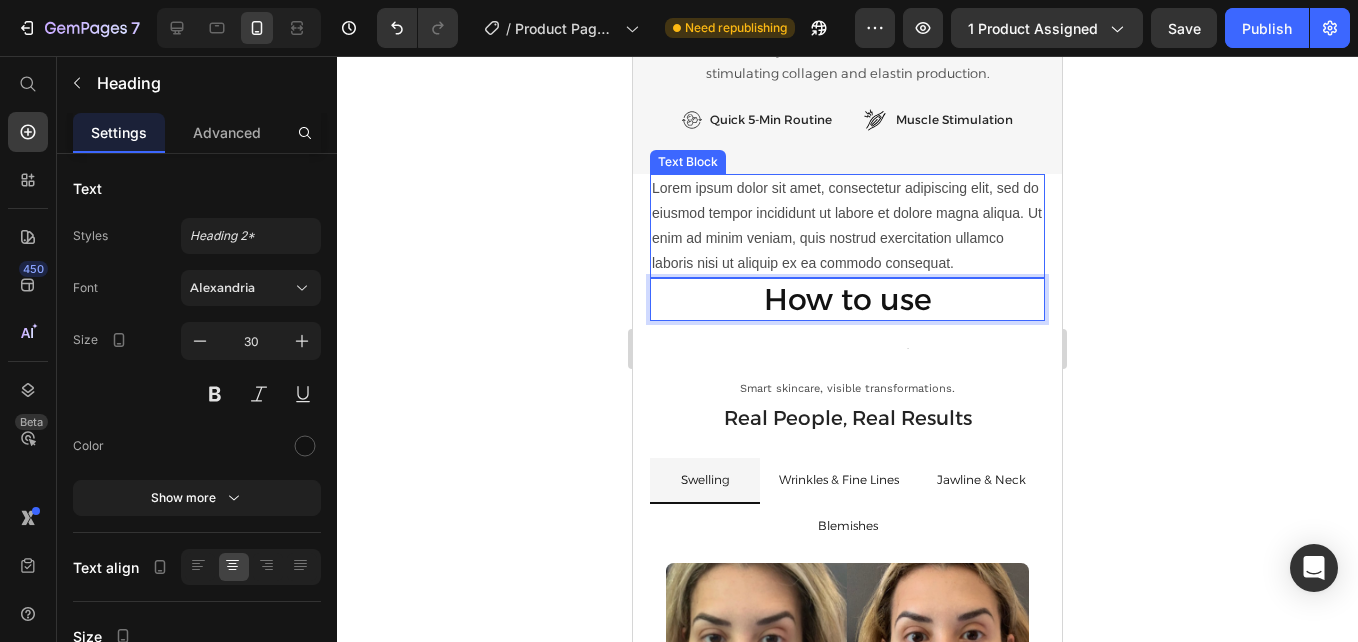 click on "Lorem ipsum dolor sit amet, consectetur adipiscing elit, sed do eiusmod tempor incididunt ut labore et dolore magna aliqua. Ut enim ad minim veniam, quis nostrud exercitation ullamco laboris nisi ut aliquip ex ea commodo consequat." at bounding box center (847, 226) 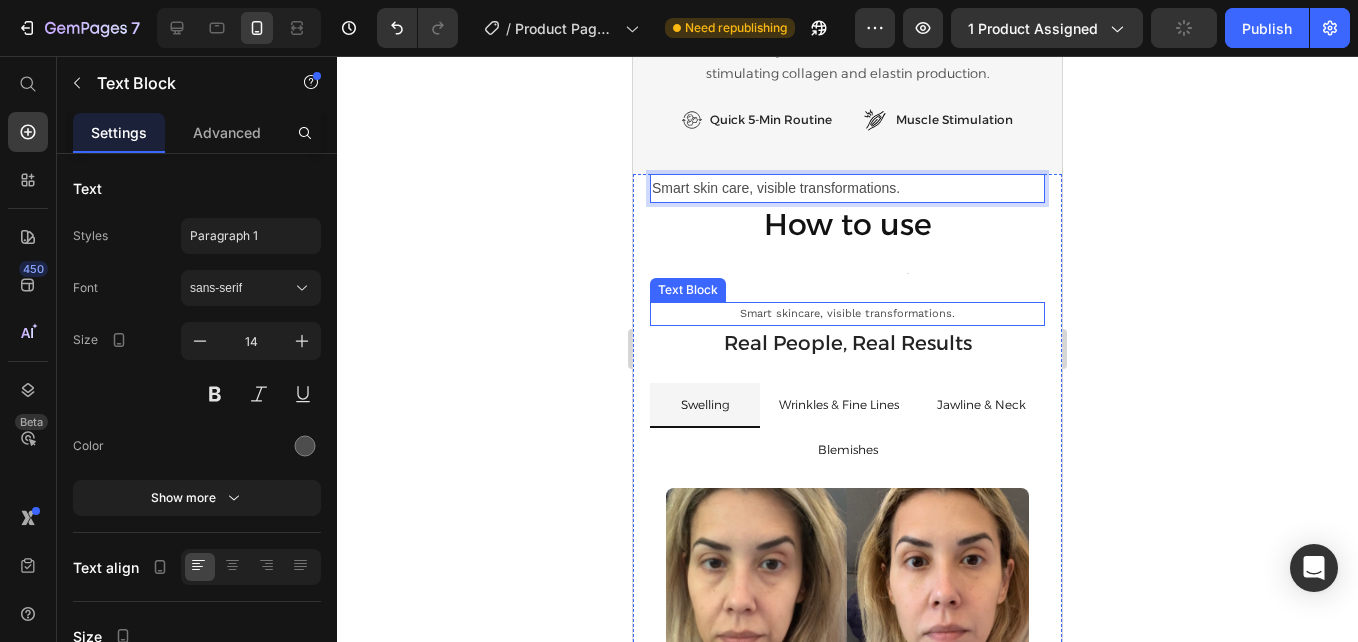 click on "Smart skincare, visible transformations." at bounding box center (847, 314) 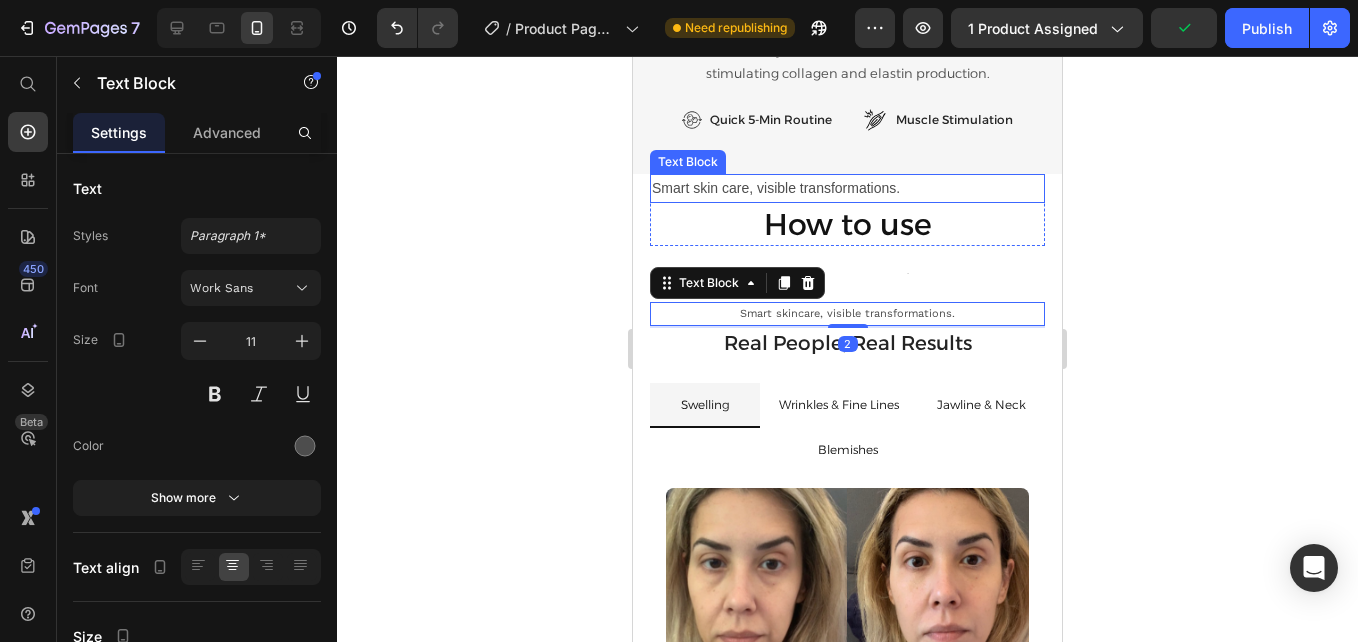 click on "Smart skin care, visible transformations." at bounding box center (847, 188) 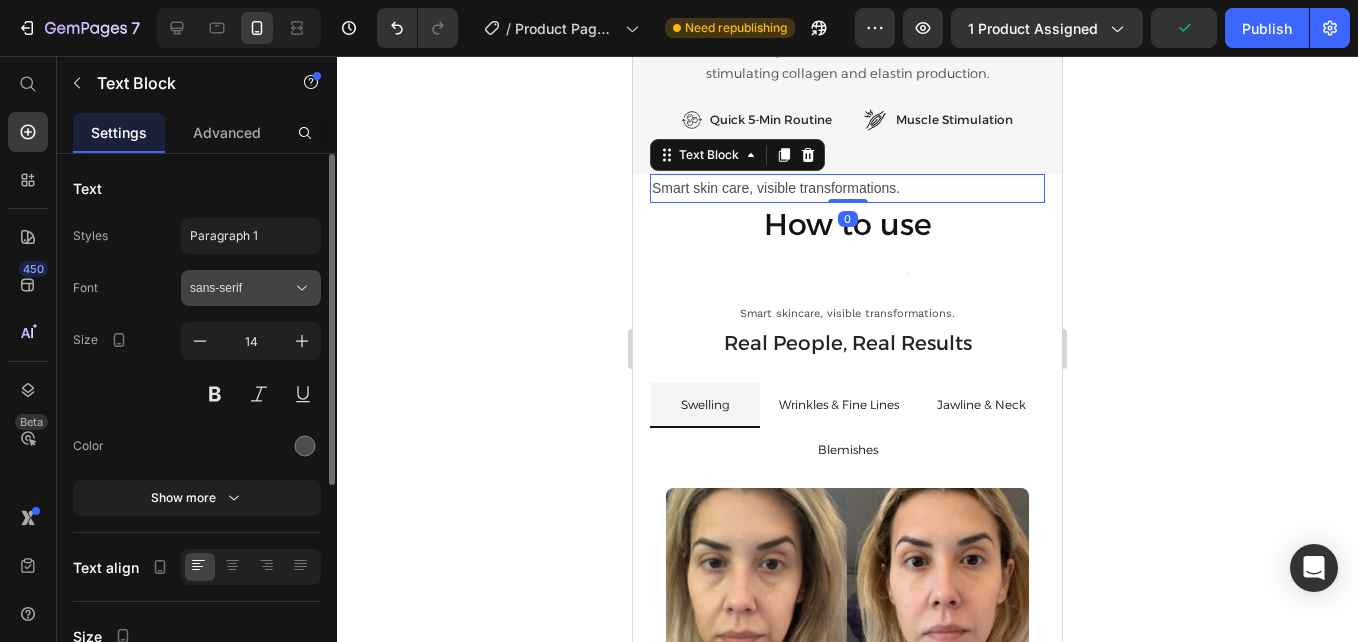 click on "sans-serif" at bounding box center [241, 288] 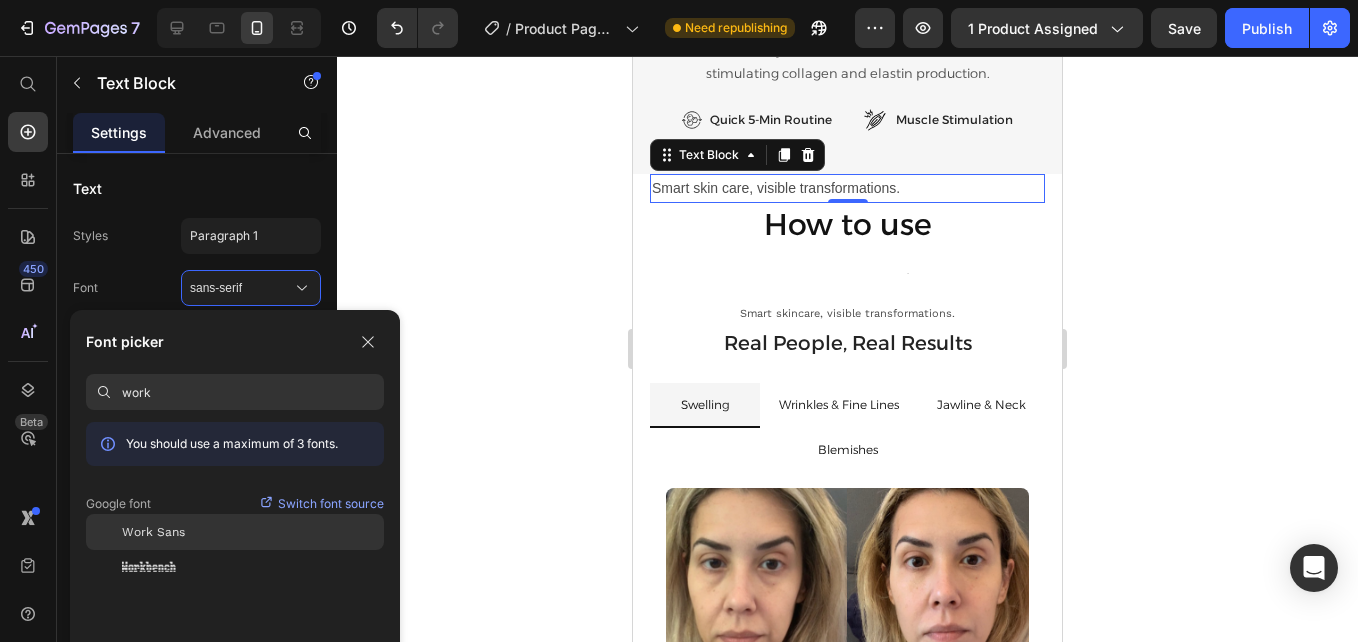 type on "work" 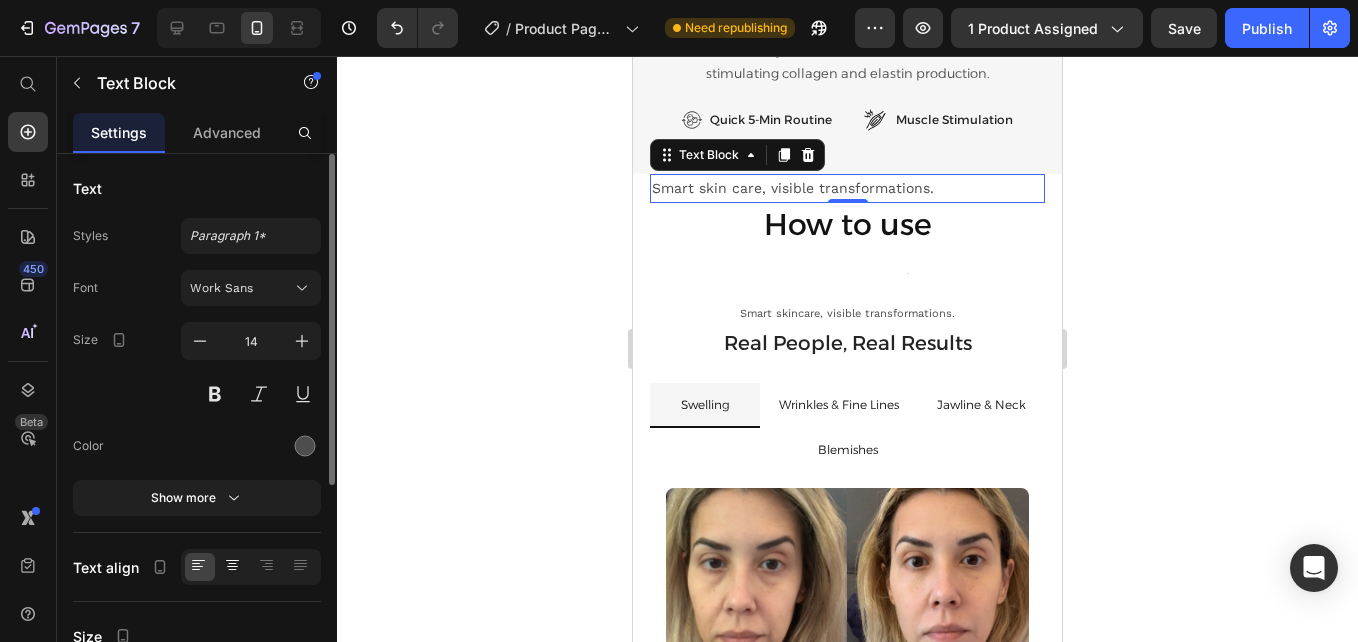 click 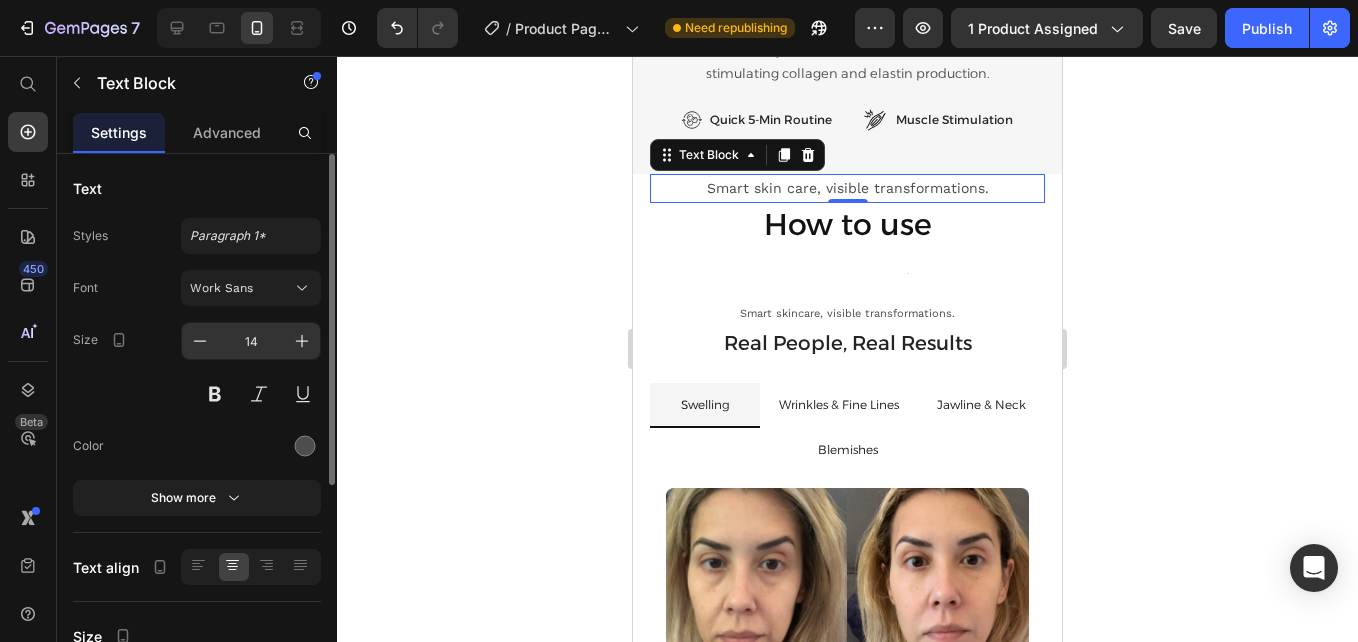 click on "14" at bounding box center [251, 341] 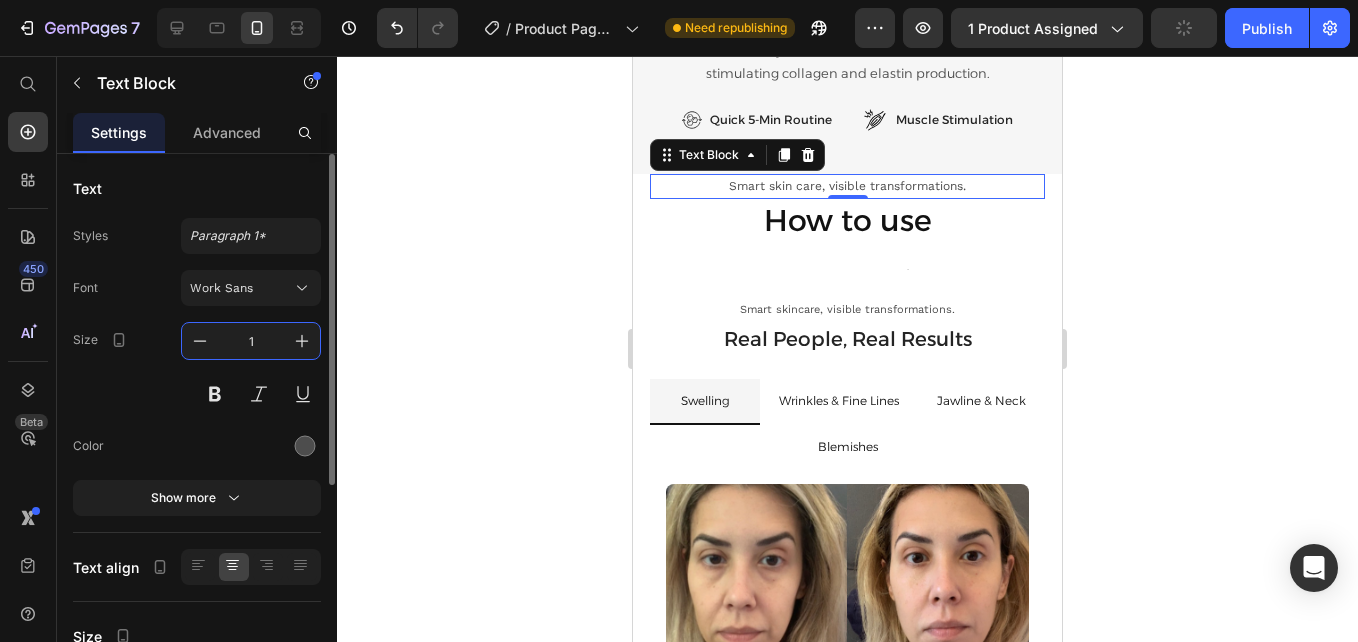 type on "11" 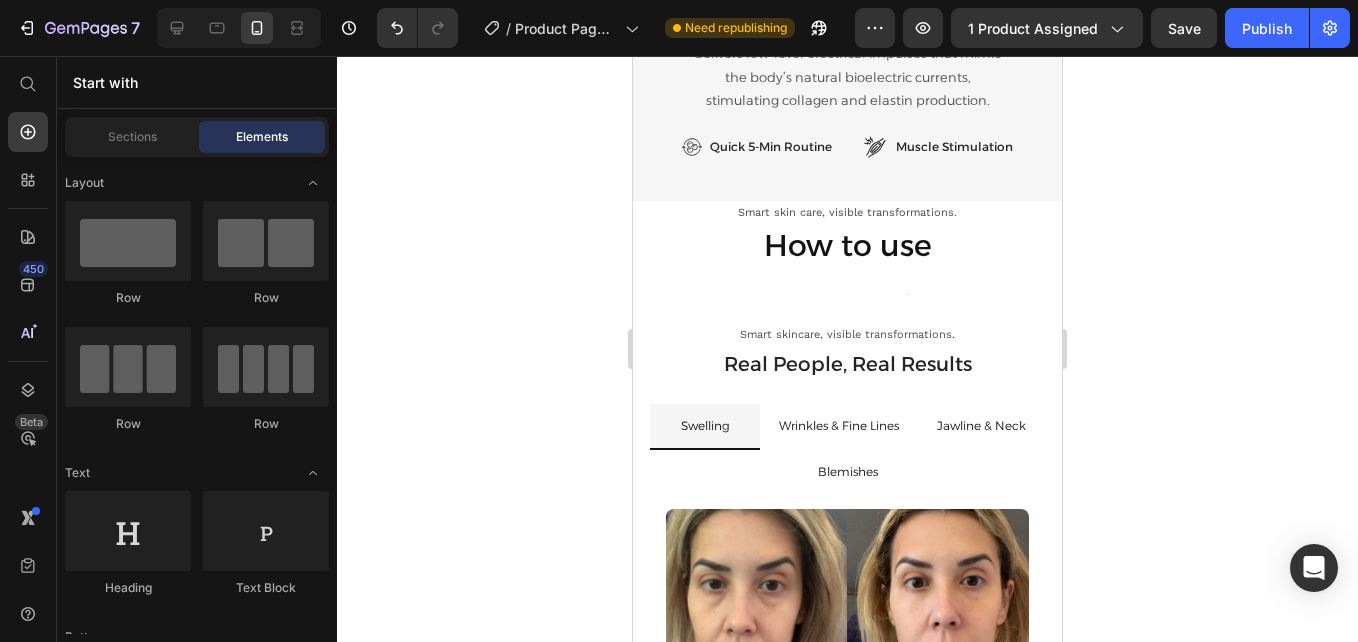 scroll, scrollTop: 4411, scrollLeft: 0, axis: vertical 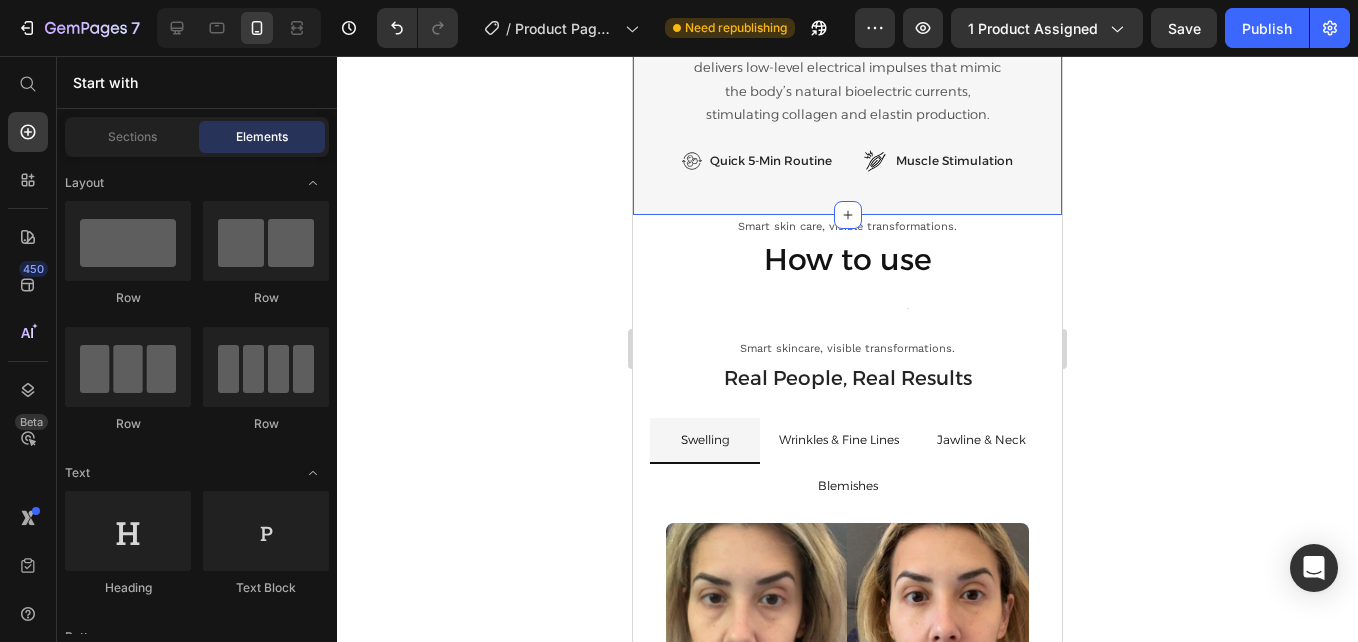 click on "Next-Gen Skin Rejuvenation & Repair Heading The LED Light Therapy accelerates cellular renewal and stimulates collagen production, refining skin texture, reducing imperfections, and enhancing firmness for a visibly rejuvenated appearance. Text Block Icon Anti-Aging Text Block Row Icon Cellular Renewal Text Block Row Row Row Image Facial Sculption & Definition Heading By lifting and tightening key areas, enhace your best features, refine the jawline, reduce sagging, and create a more sculpted appearance. Text Block Icon Highlight Cheekbones Text Block Row Icon Lift & Tighten Text Block Row Row Drop element here Hero Banner Advanced LED Light Therapy Heading The targeted light wavelengths penetrate deep into the skin, revitalizing the skin, promoting cellular renewal and boosting hydration. Text Block Icon Collagen Production Text Block Row Icon Skin Regeneration Text Block Row Row" at bounding box center (847, -675) 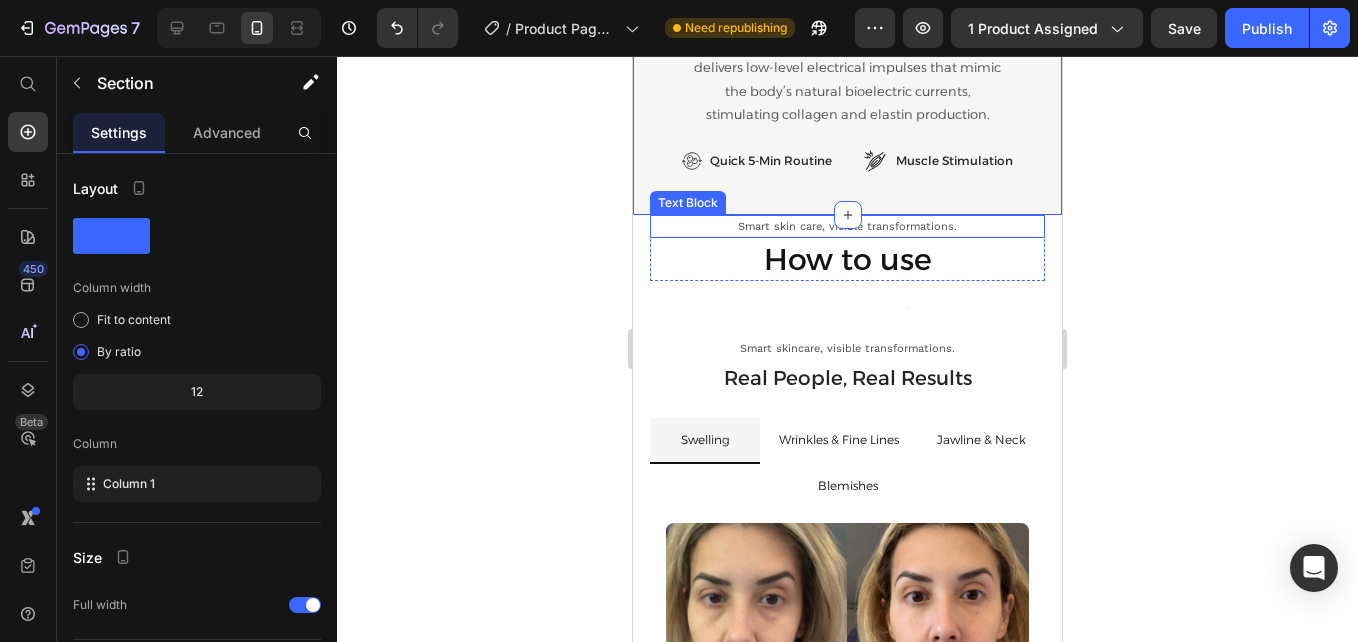 click on "Smart skin care, visible transformations." at bounding box center [847, 227] 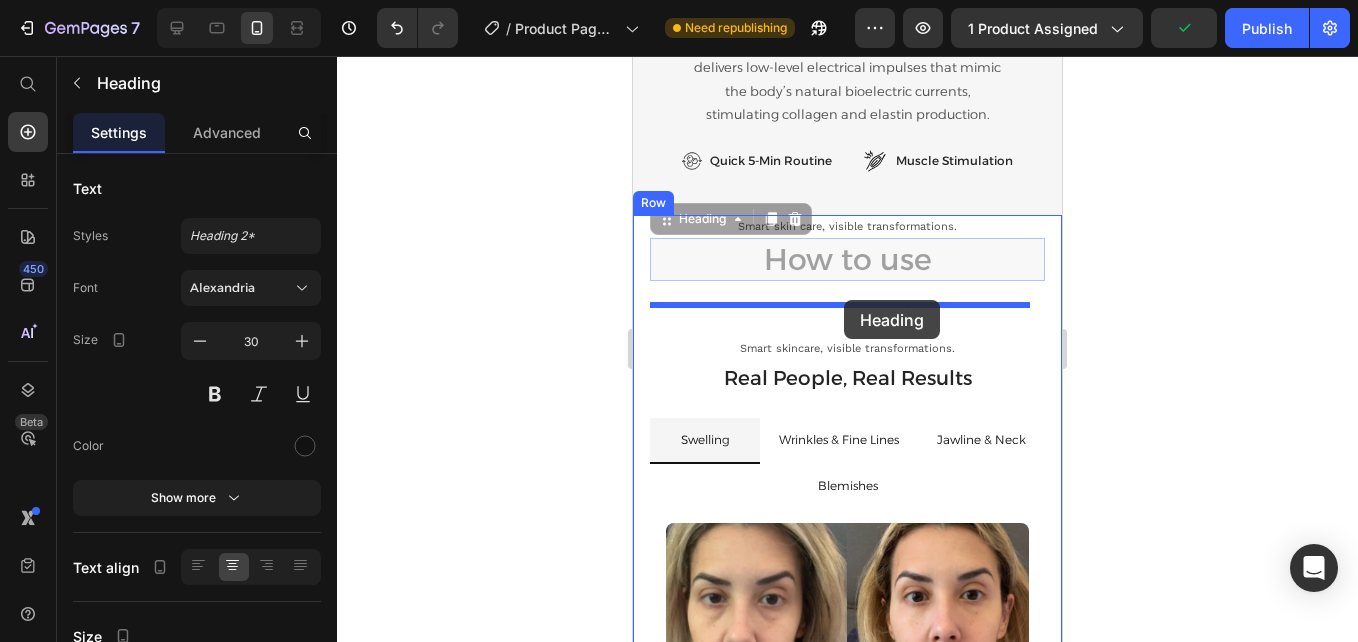 drag, startPoint x: 855, startPoint y: 255, endPoint x: 844, endPoint y: 300, distance: 46.32494 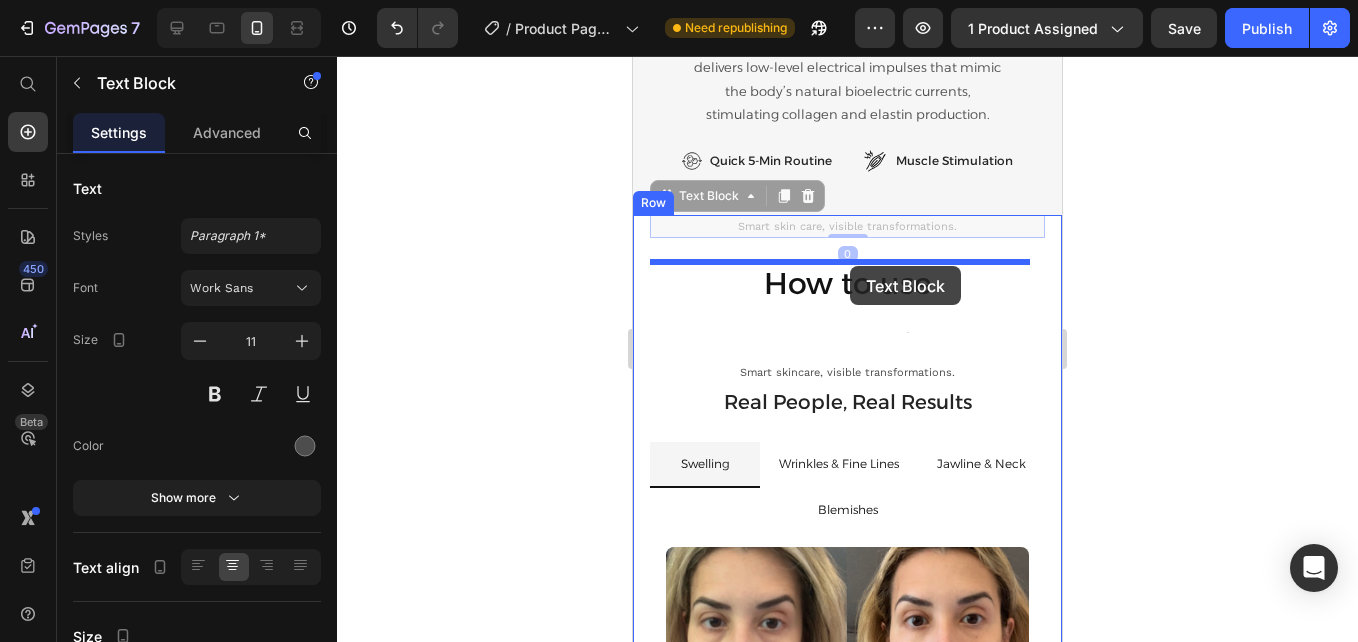 drag, startPoint x: 852, startPoint y: 251, endPoint x: 850, endPoint y: 266, distance: 15.132746 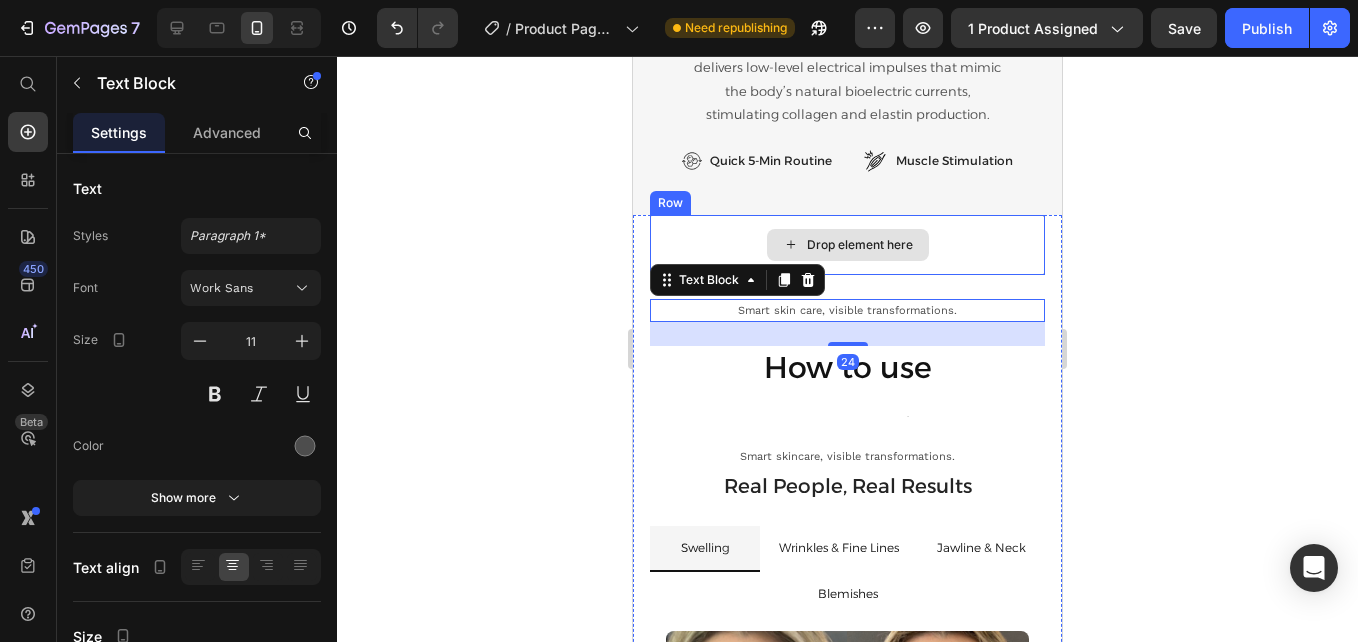 click on "Drop element here" at bounding box center [847, 245] 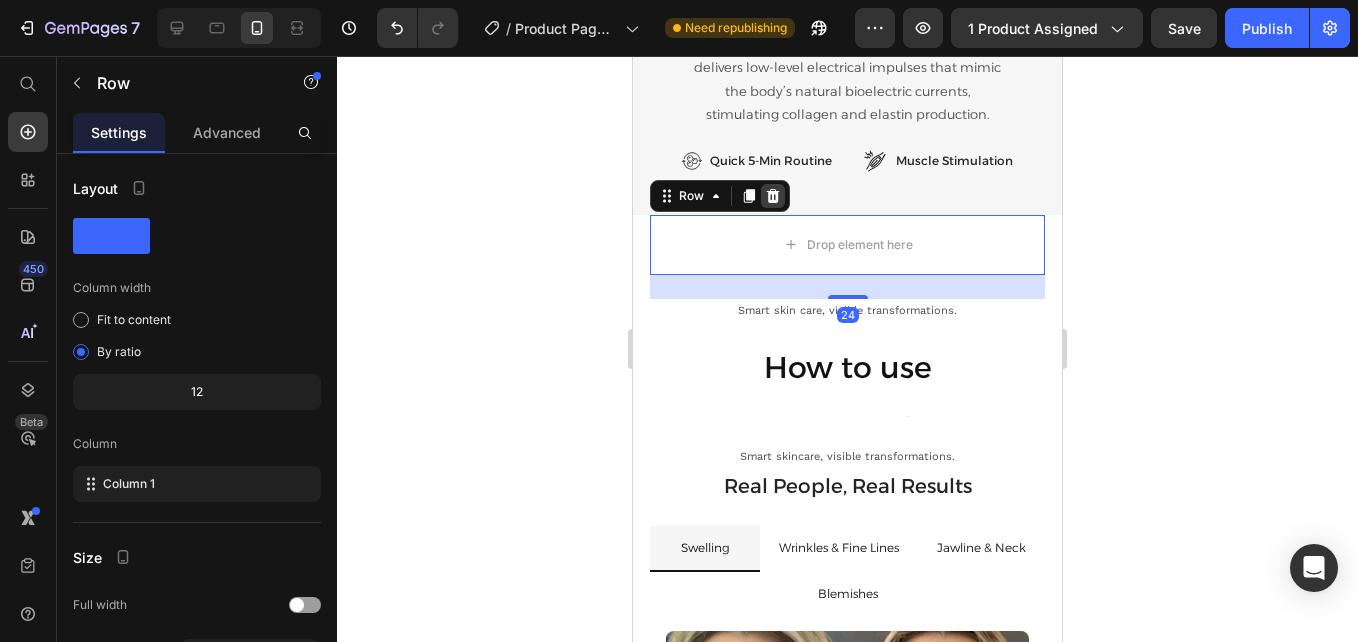 click 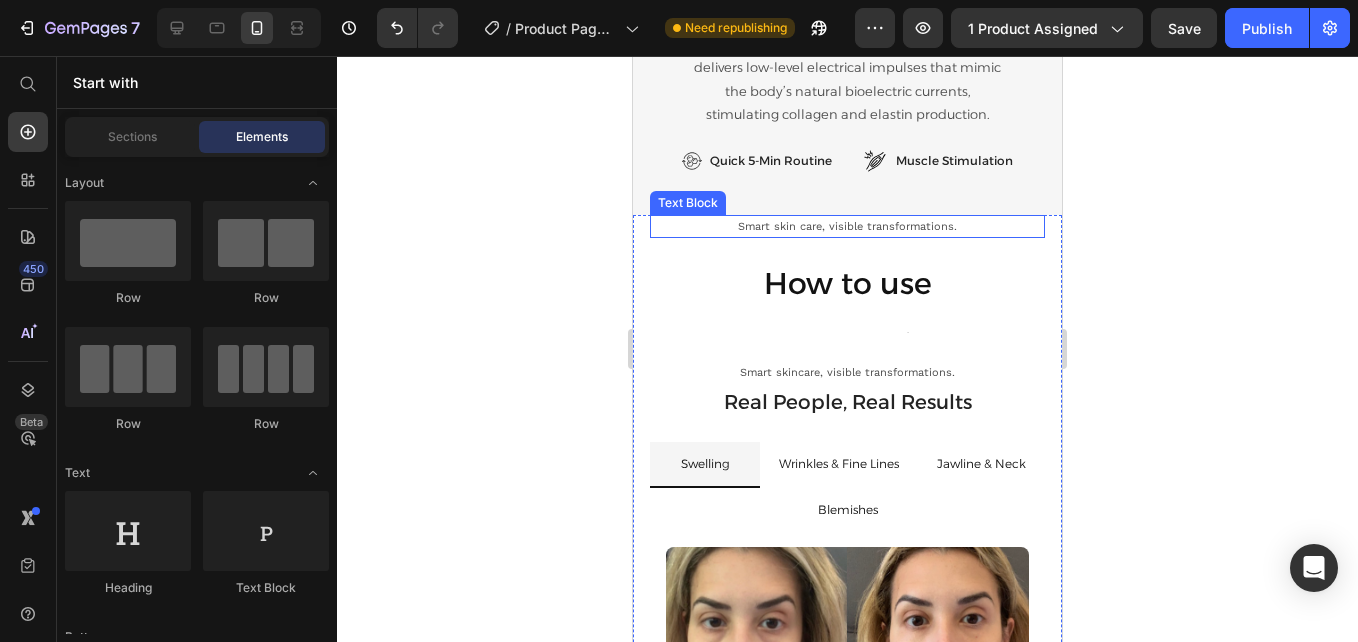 click on "Next-Gen Skin Rejuvenation & Repair Heading The LED Light Therapy accelerates cellular renewal and stimulates collagen production, refining skin texture, reducing imperfections, and enhancing firmness for a visibly rejuvenated appearance. Text Block Icon Anti-Aging Text Block Row Icon Cellular Renewal Text Block Row Row Row Image Facial Sculption & Definition Heading By lifting and tightening key areas, enhace your best features, refine the jawline, reduce sagging, and create a more sculpted appearance. Text Block Icon Highlight Cheekbones Text Block Row Icon Lift & Tighten Text Block Row Row Drop element here Hero Banner Advanced LED Light Therapy Heading The targeted light wavelengths penetrate deep into the skin, revitalizing the skin, promoting cellular renewal and boosting hydration. Text Block Icon Collagen Production Text Block Row Icon Skin Regeneration Text Block Row Row" at bounding box center [847, -675] 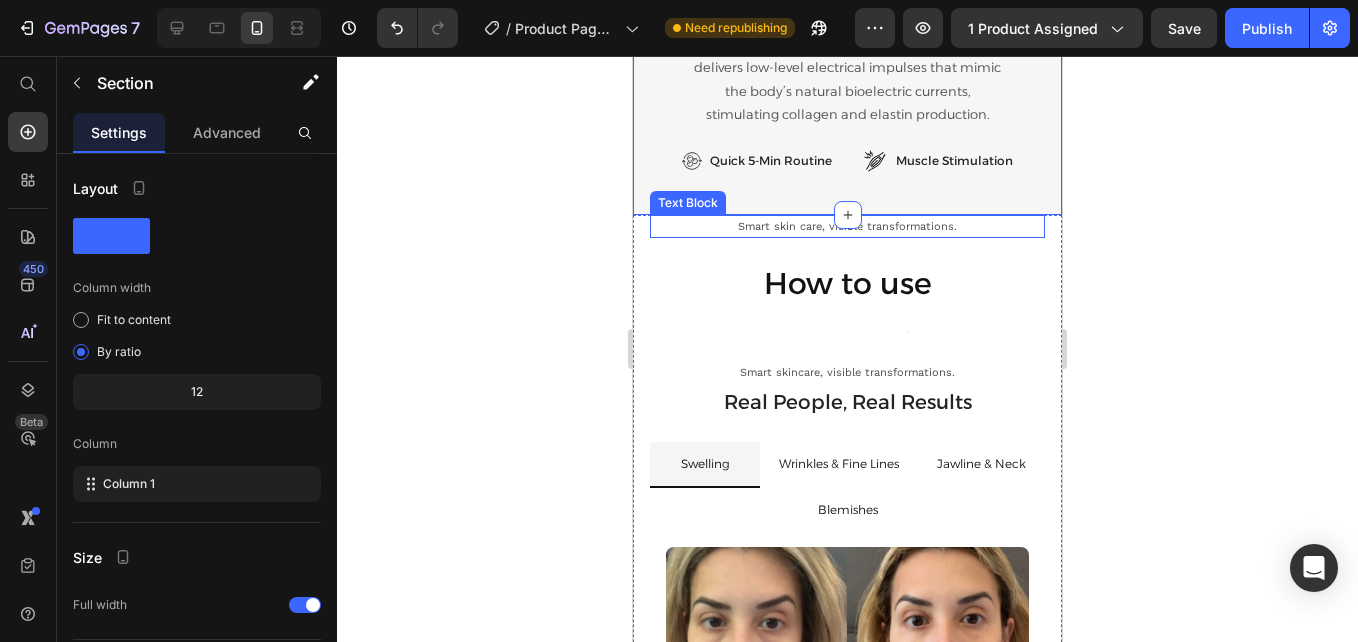click on "Smart skin care, visible transformations." at bounding box center [847, 227] 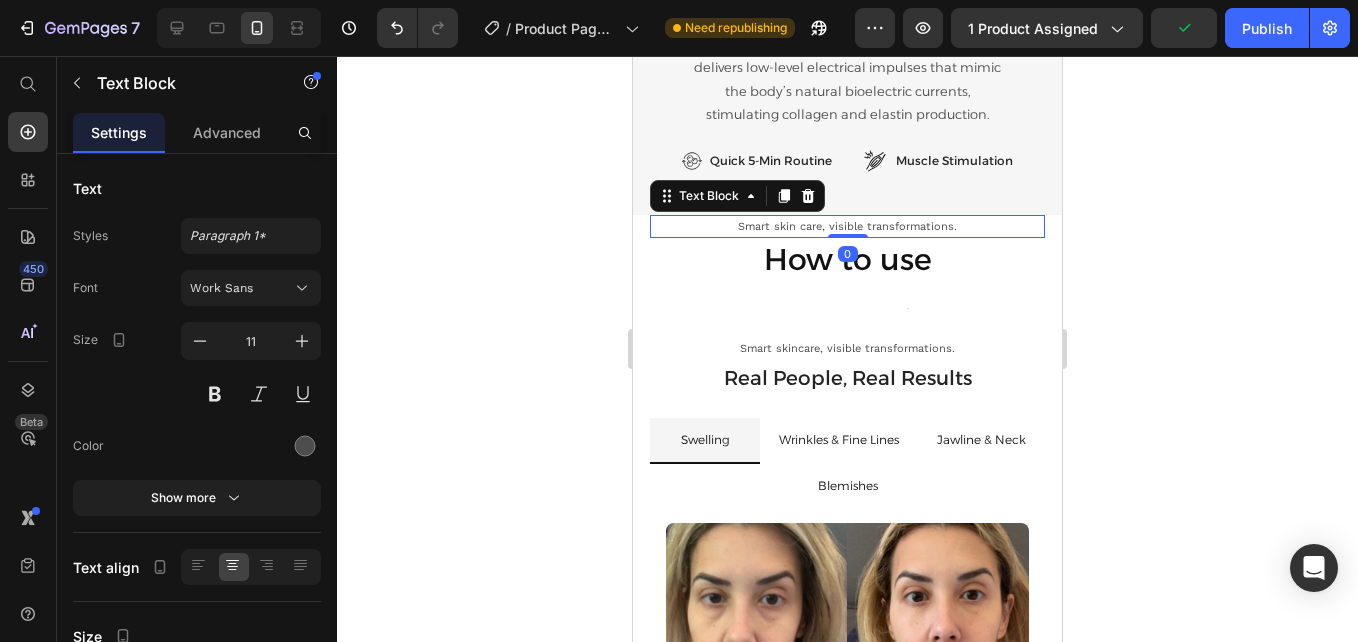 drag, startPoint x: 847, startPoint y: 261, endPoint x: 851, endPoint y: 233, distance: 28.284271 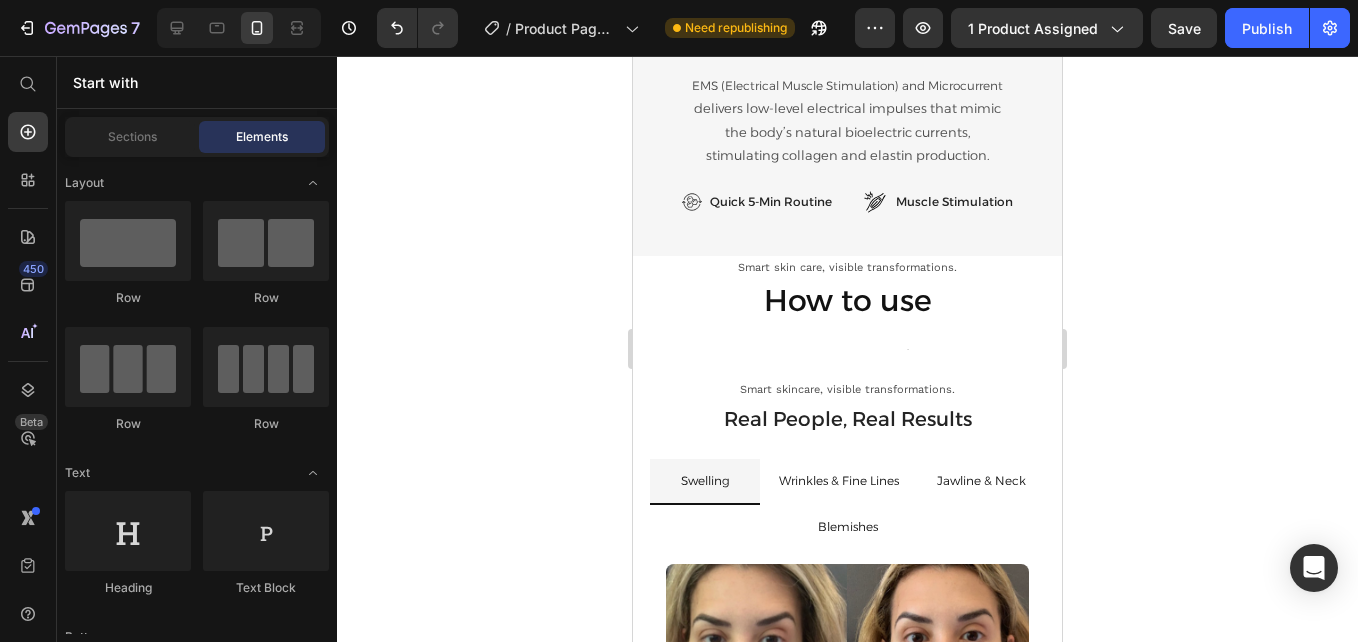 scroll, scrollTop: 4329, scrollLeft: 0, axis: vertical 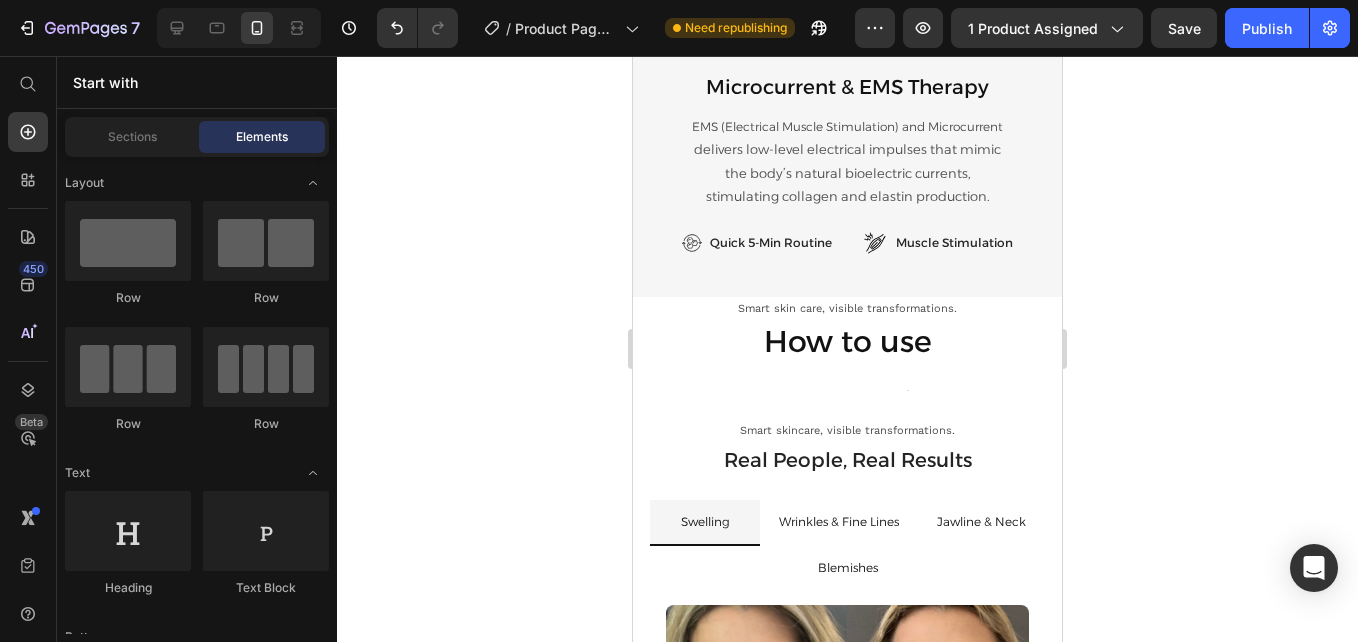 click on "Layout
Row
Row
Row
Row Text
Heading
Text Block Button
Button
Button
Sticky Back to top Media
Image
Image
Video
Video Banner" at bounding box center (197, 395) 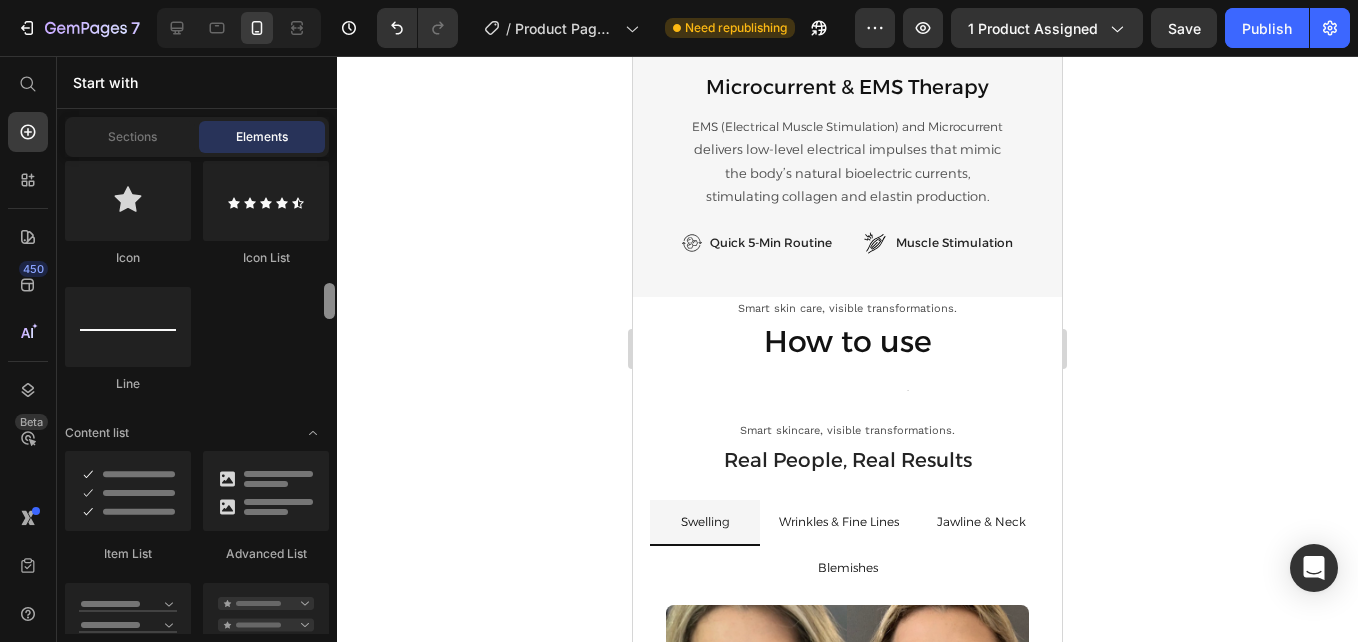 scroll, scrollTop: 1478, scrollLeft: 0, axis: vertical 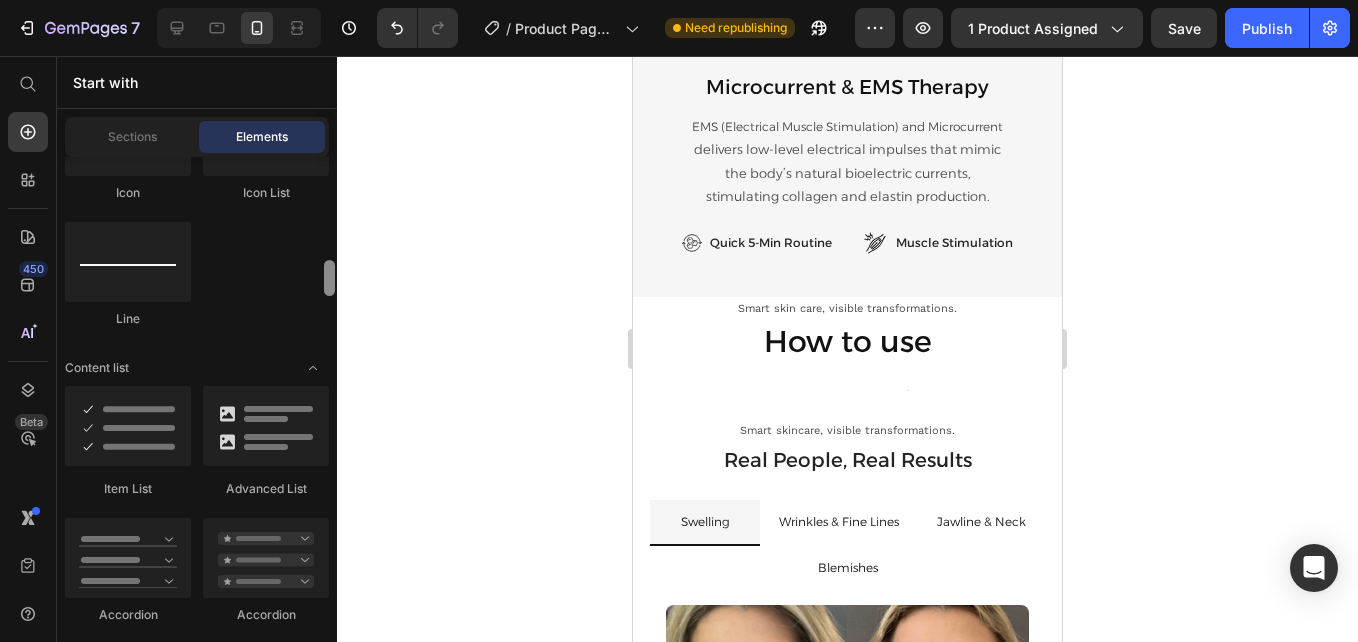 drag, startPoint x: 331, startPoint y: 240, endPoint x: 330, endPoint y: 288, distance: 48.010414 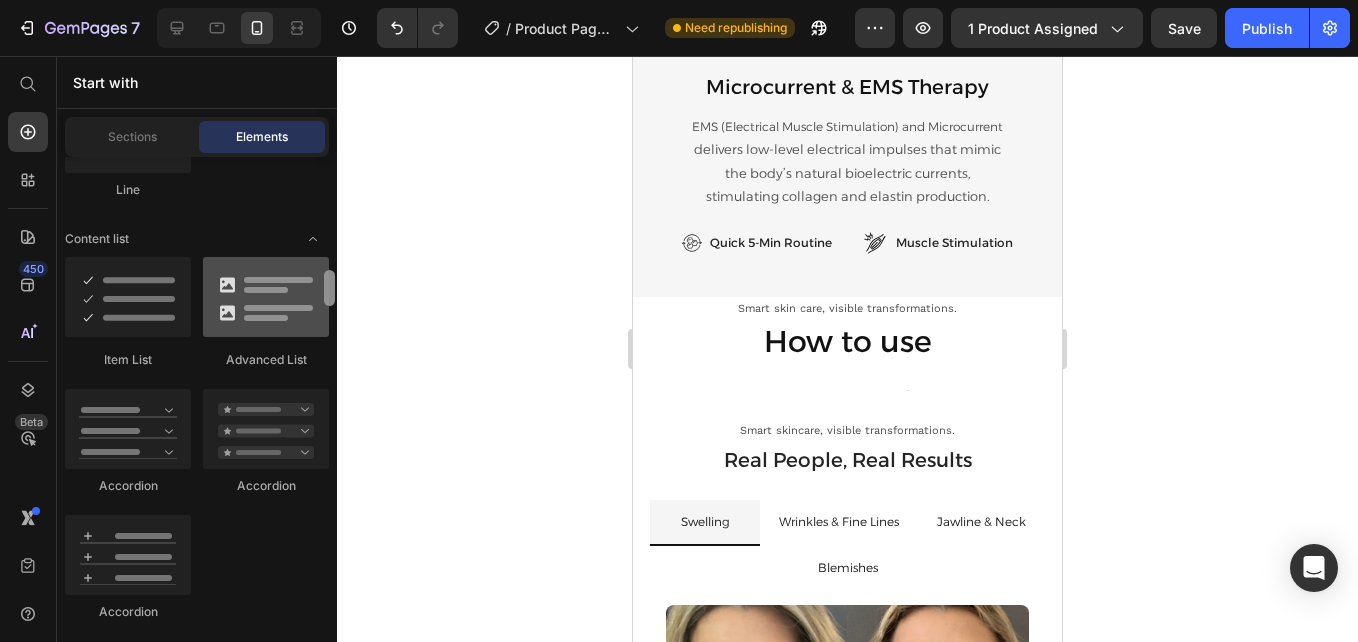 drag, startPoint x: 330, startPoint y: 288, endPoint x: 240, endPoint y: 303, distance: 91.24144 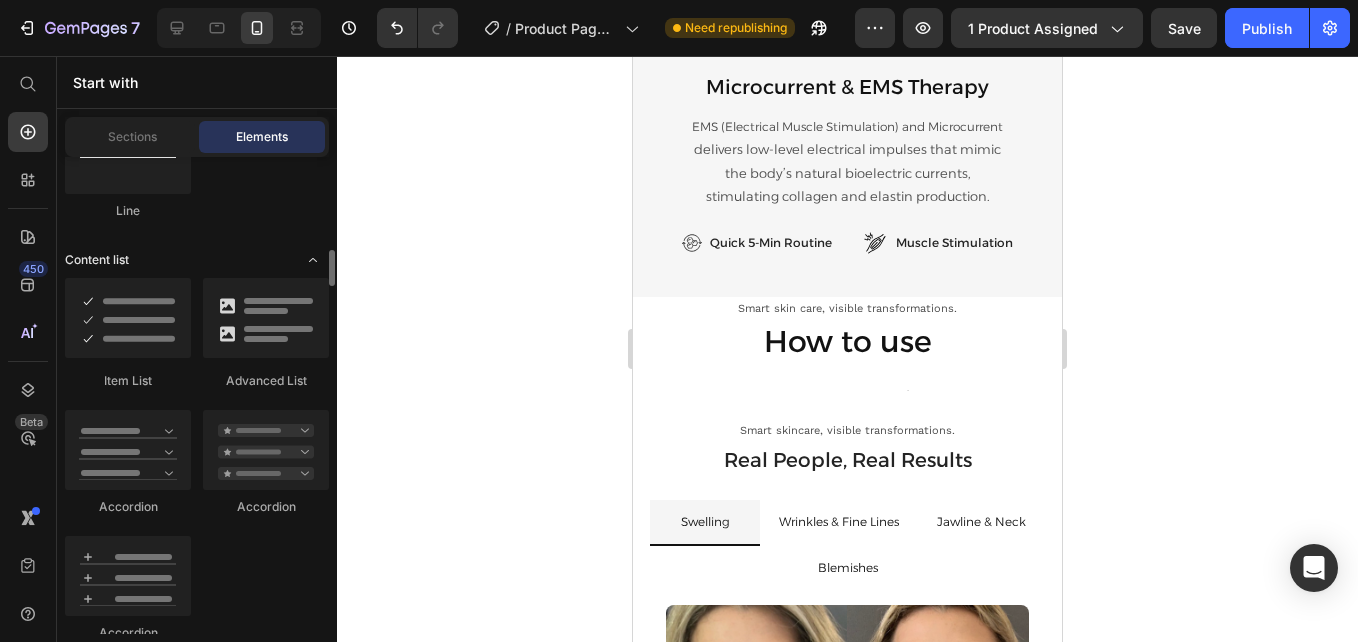 scroll, scrollTop: 1595, scrollLeft: 0, axis: vertical 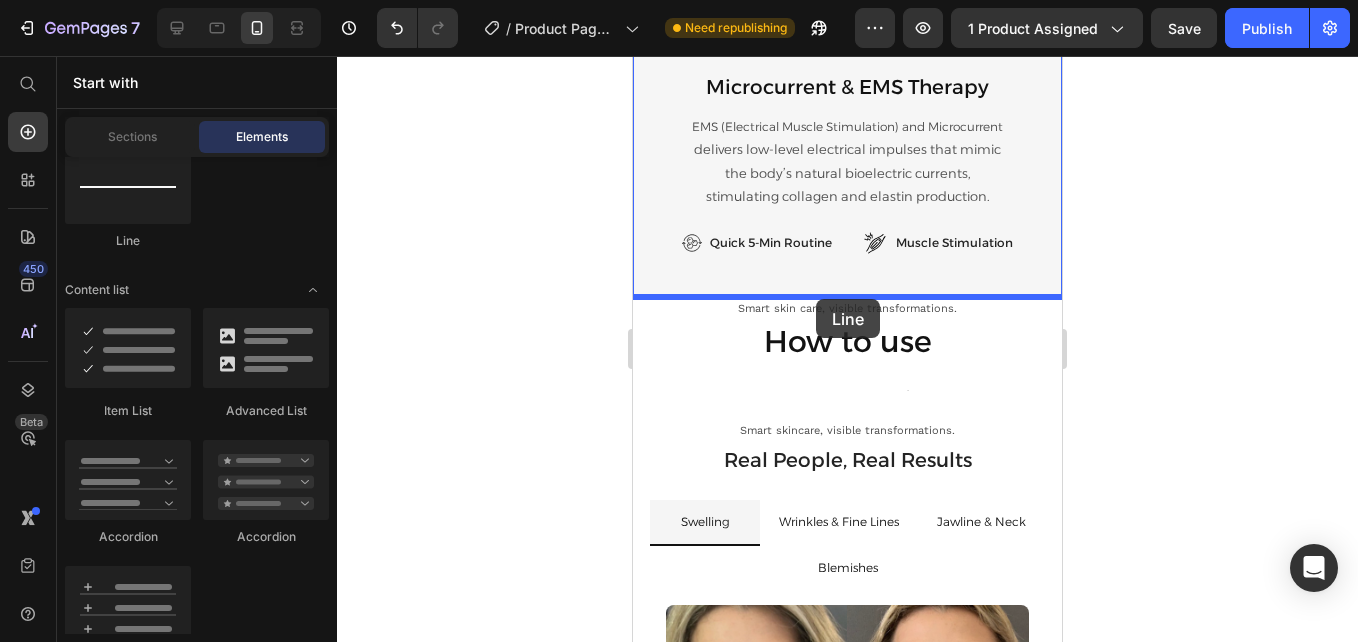 drag, startPoint x: 773, startPoint y: 257, endPoint x: 814, endPoint y: 297, distance: 57.280014 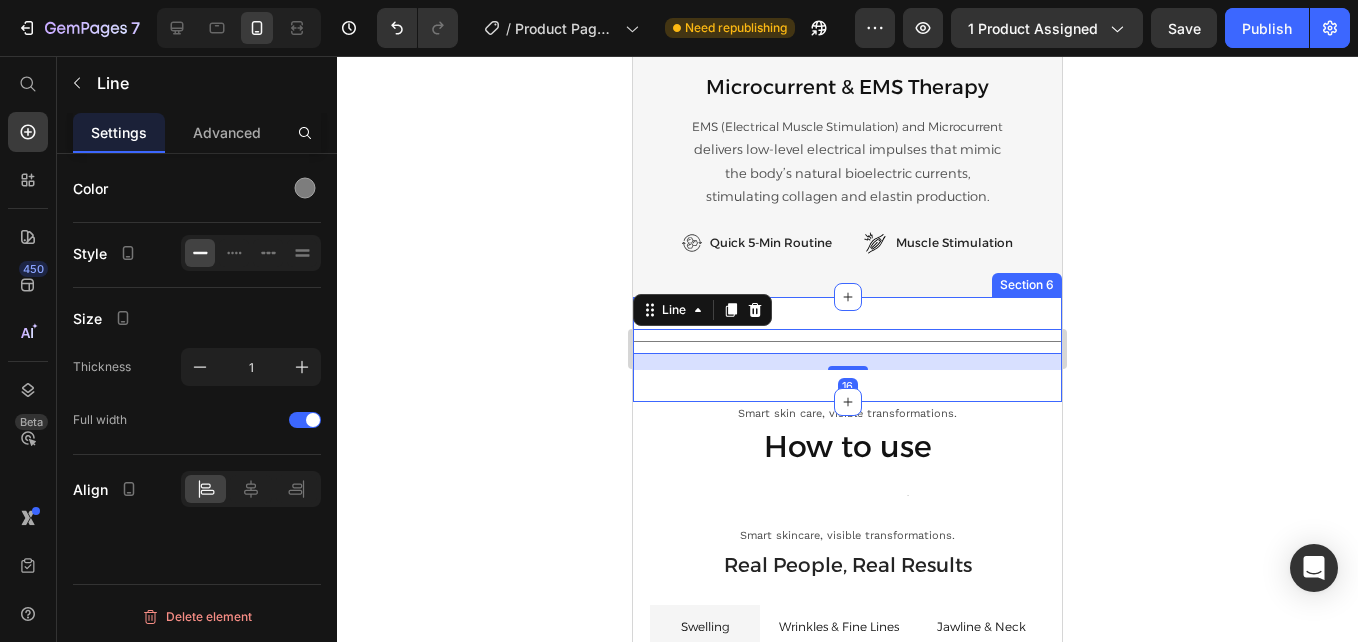 click on "Title Line   16 Section 6" at bounding box center (847, 349) 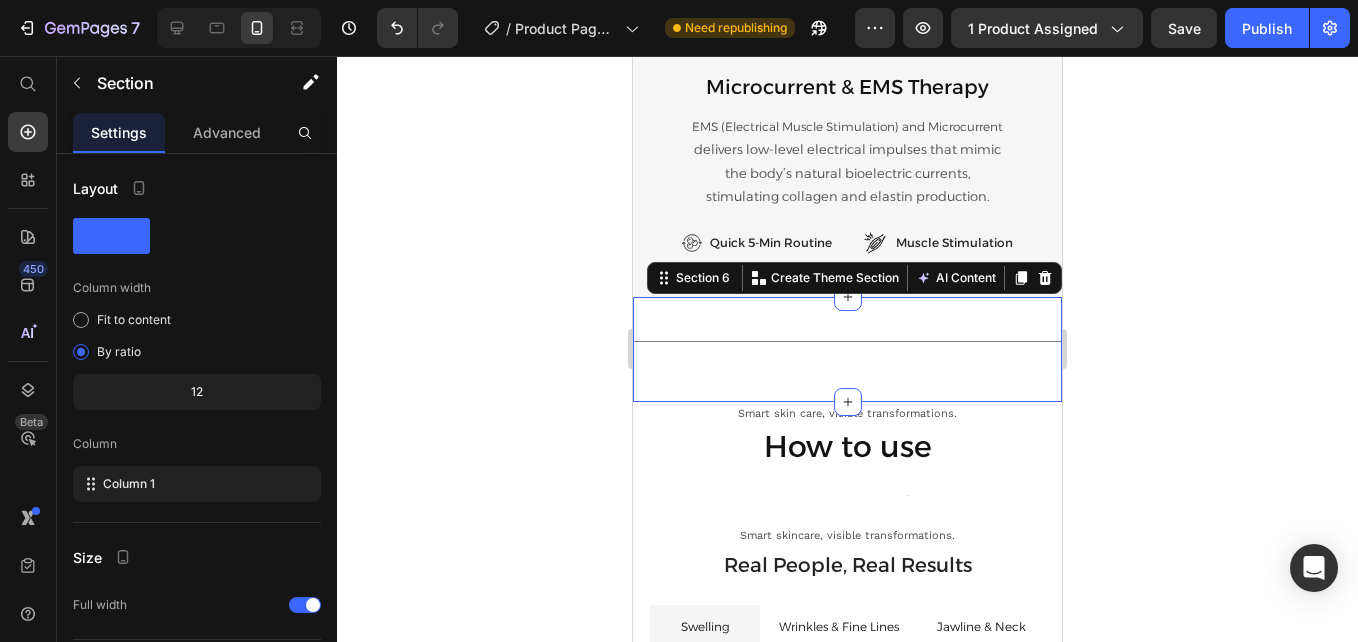 click on "Title Line Section 6 You can create reusable sections Create Theme Section AI Content Write with GemAI What would you like to describe here? Tone and Voice Persuasive Product Lifty - Advanced Skin Lifting Show more Generate" at bounding box center (847, 349) 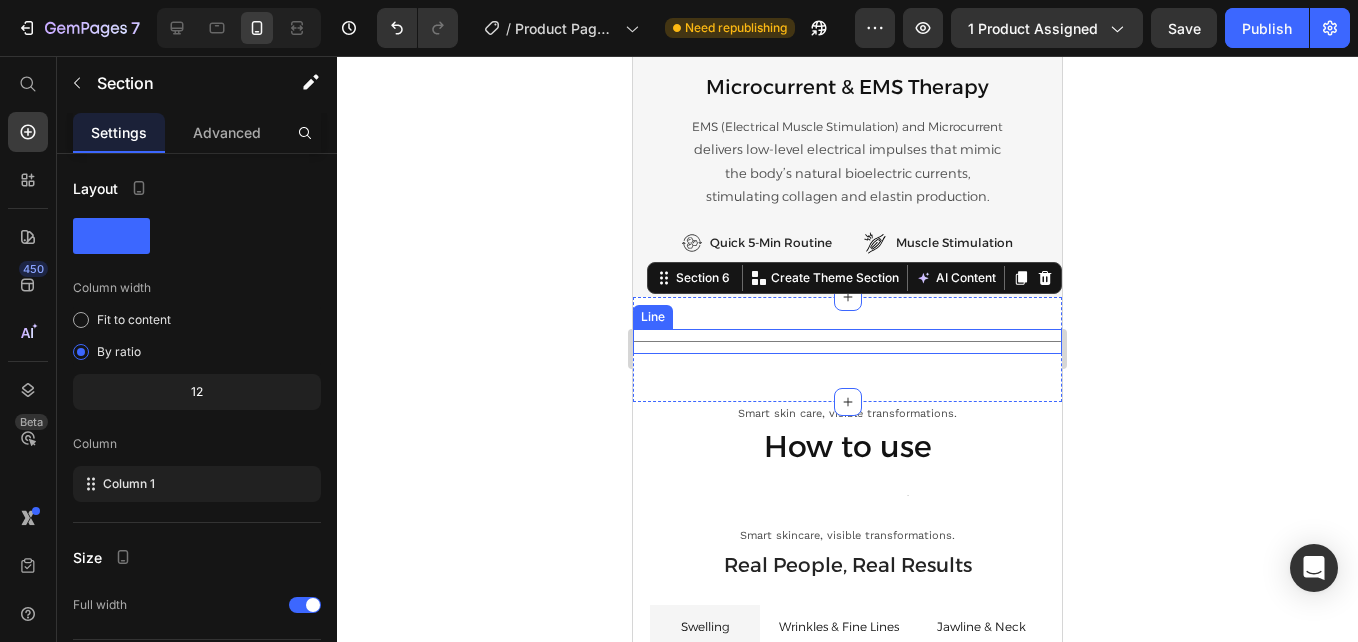 click on "Title Line" at bounding box center (847, 341) 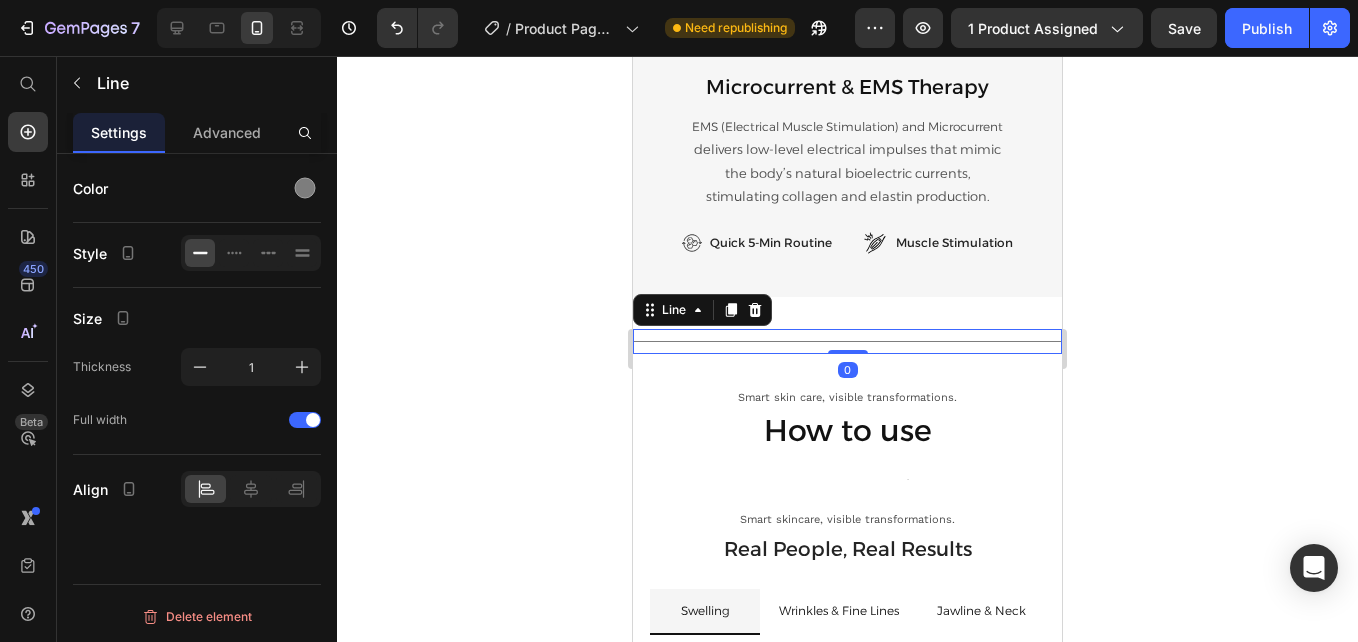 drag, startPoint x: 847, startPoint y: 364, endPoint x: 851, endPoint y: 324, distance: 40.1995 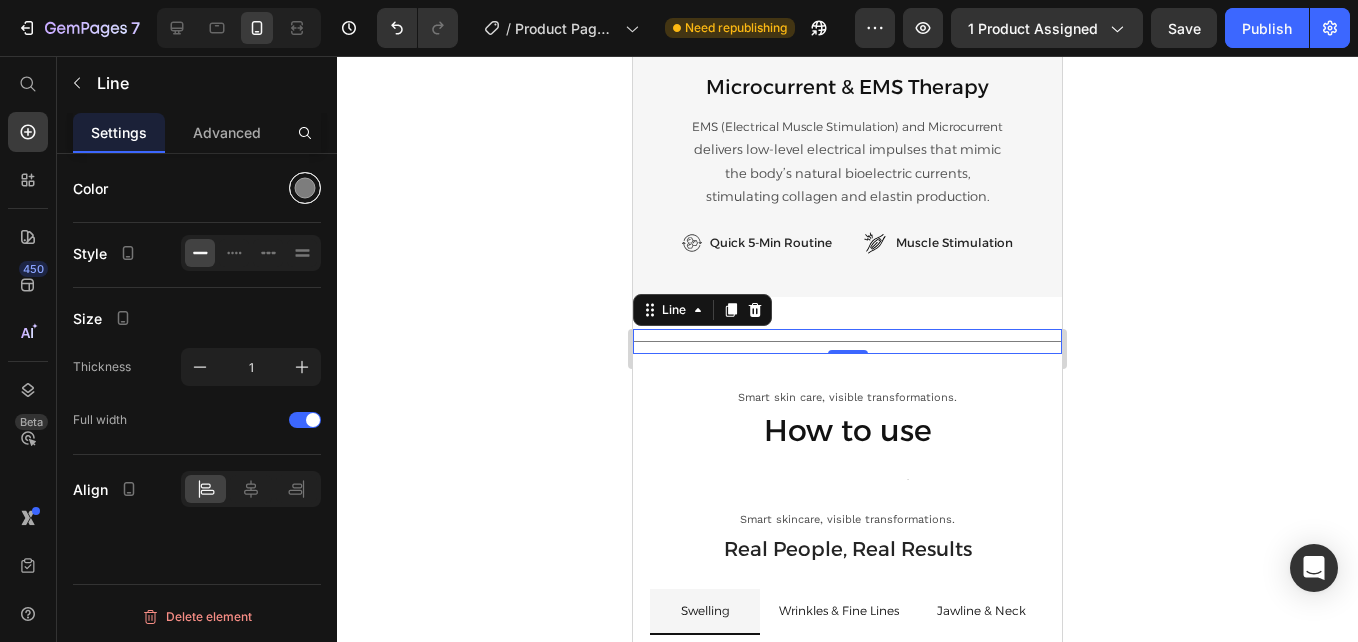 click at bounding box center (305, 188) 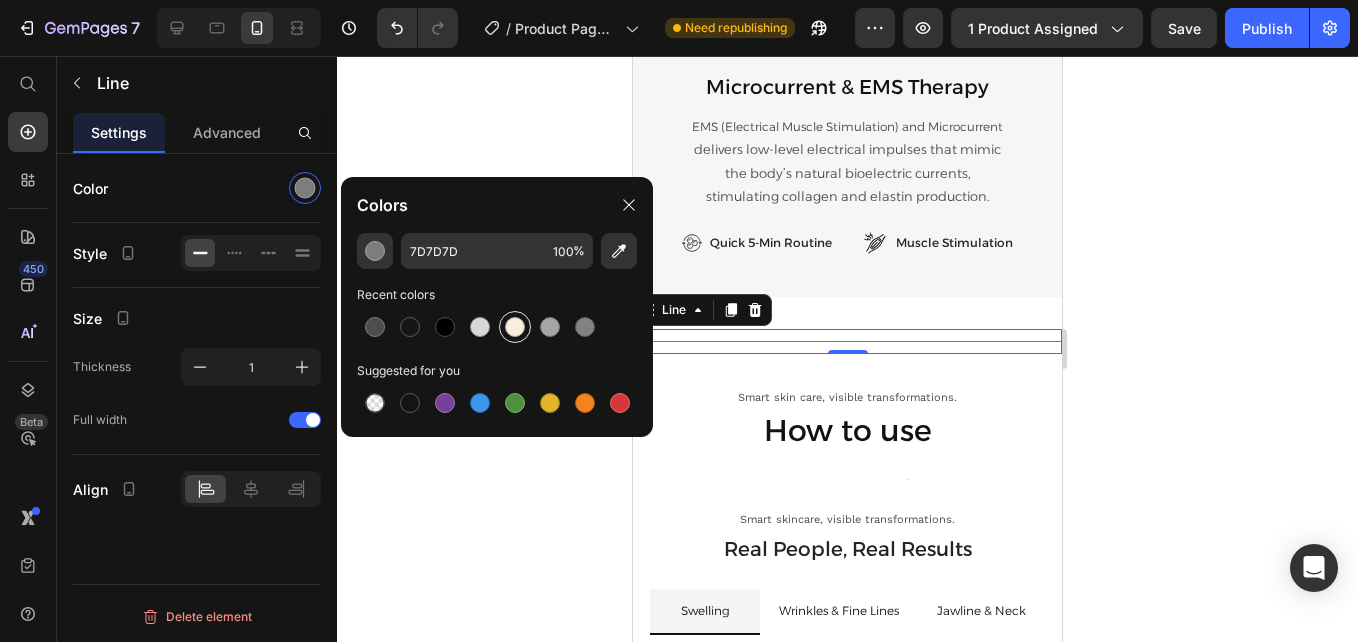 click at bounding box center [515, 327] 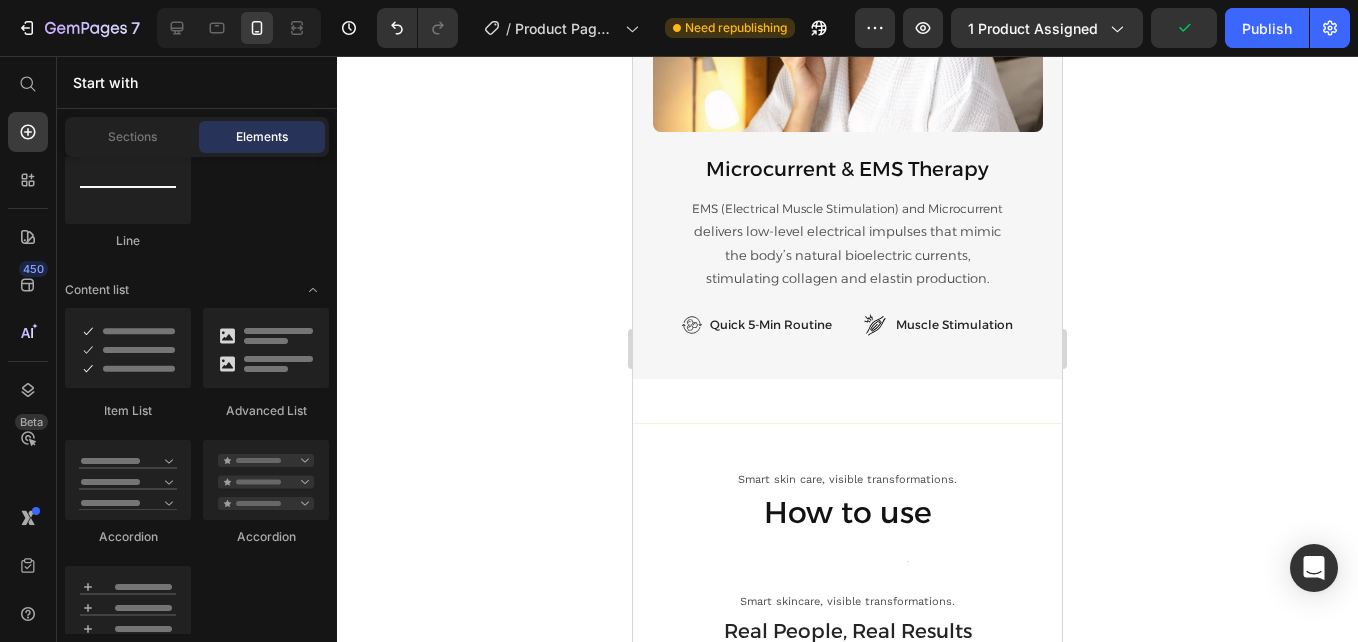 scroll, scrollTop: 5074, scrollLeft: 0, axis: vertical 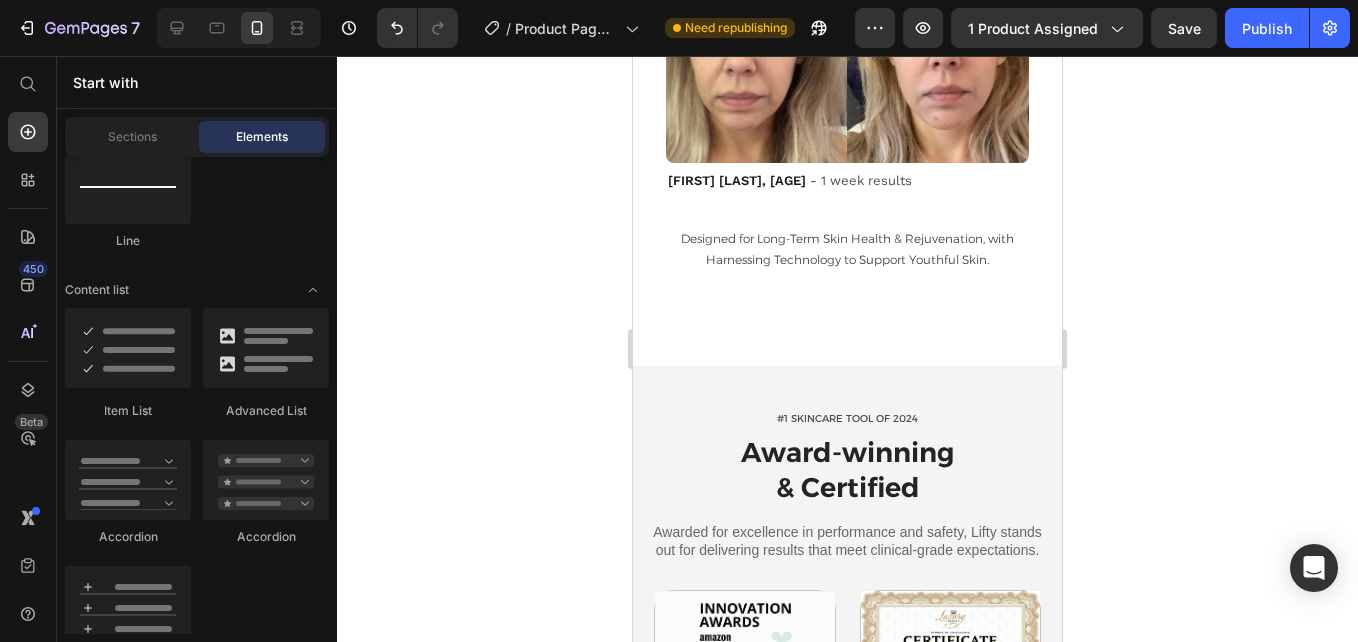 drag, startPoint x: 1053, startPoint y: 418, endPoint x: 1267, endPoint y: 382, distance: 217.00691 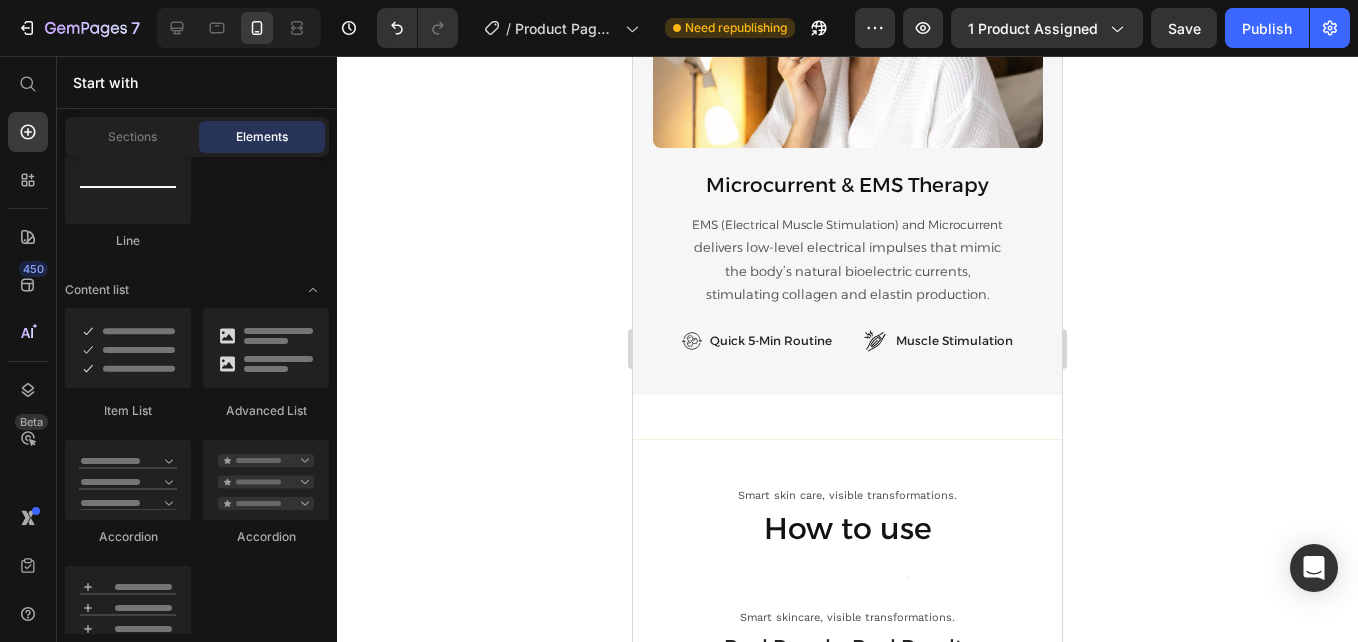 scroll, scrollTop: 4190, scrollLeft: 0, axis: vertical 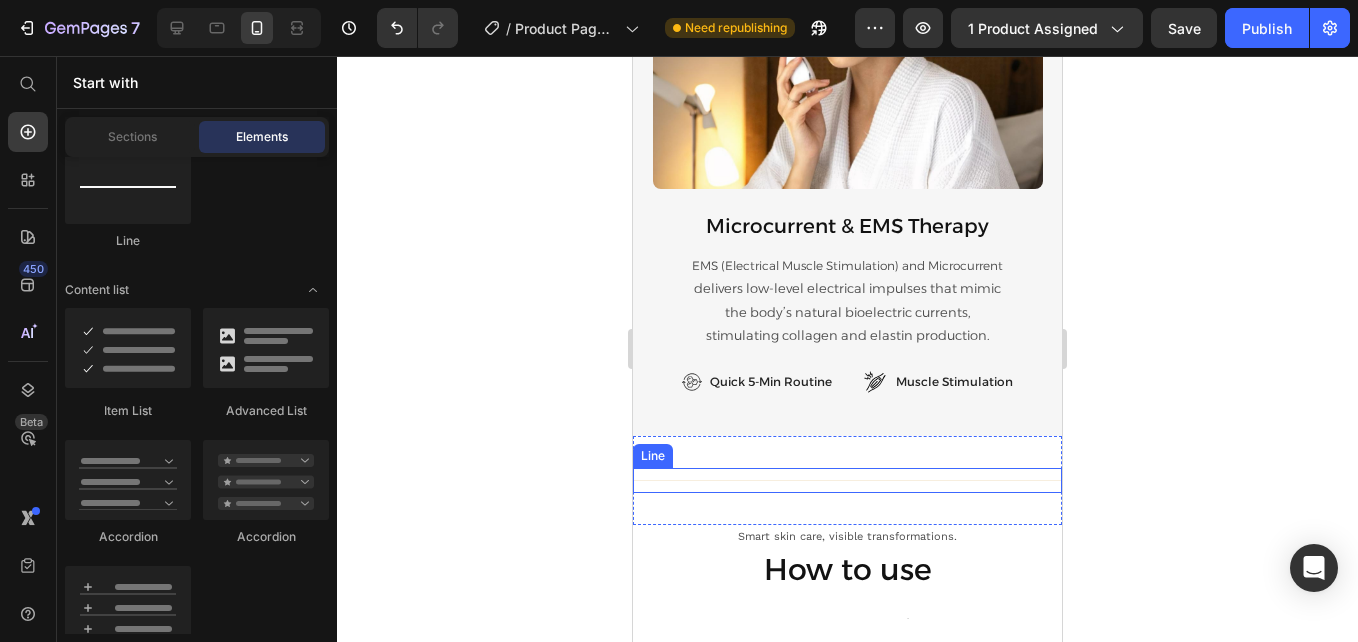 click on "Title Line" at bounding box center (847, 480) 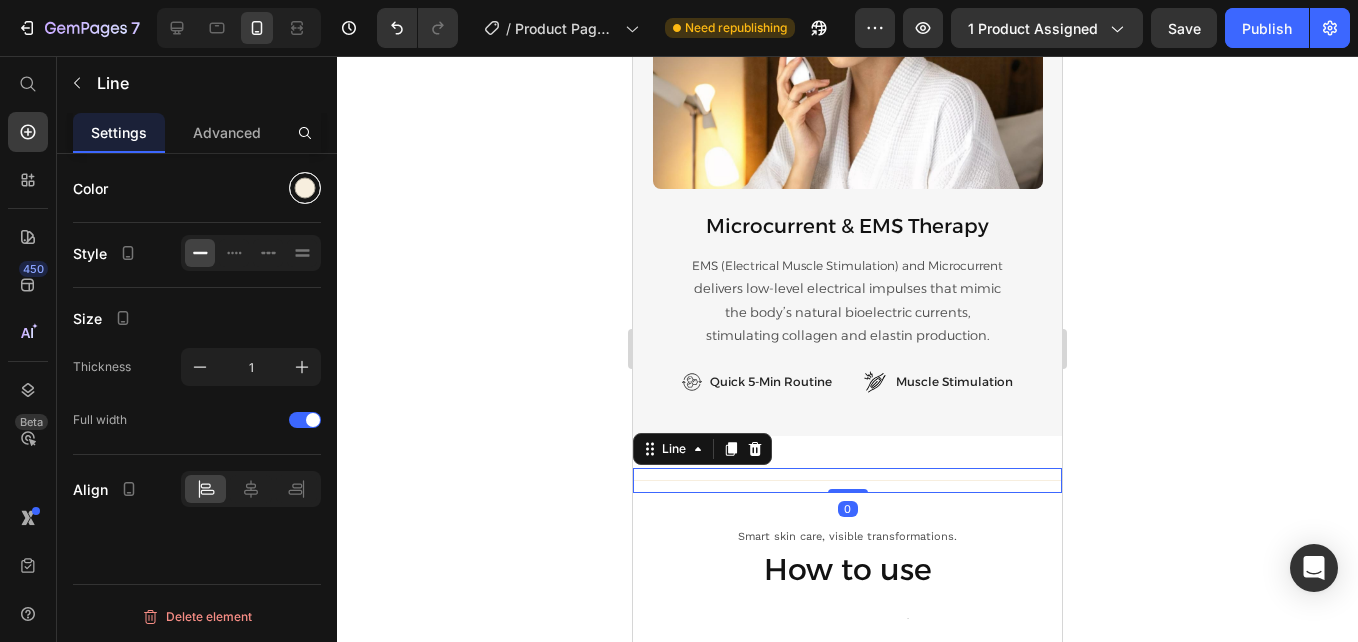 click at bounding box center (305, 188) 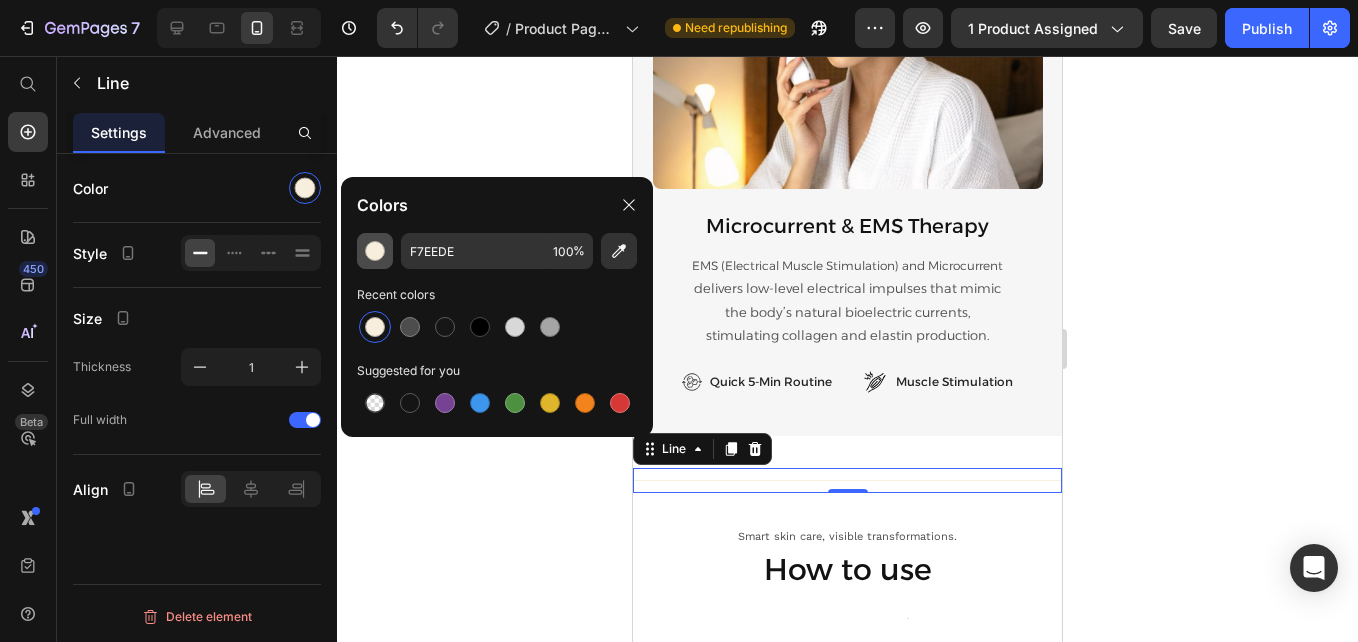 click at bounding box center [375, 251] 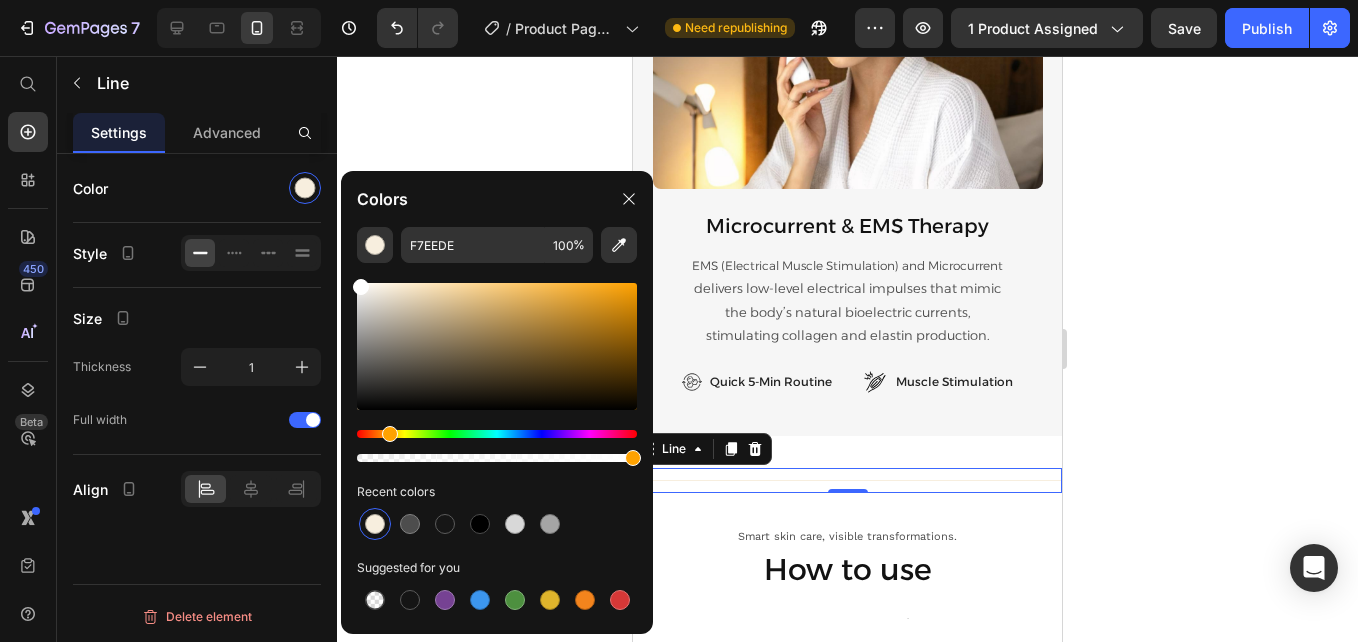 drag, startPoint x: 375, startPoint y: 387, endPoint x: 340, endPoint y: 200, distance: 190.24721 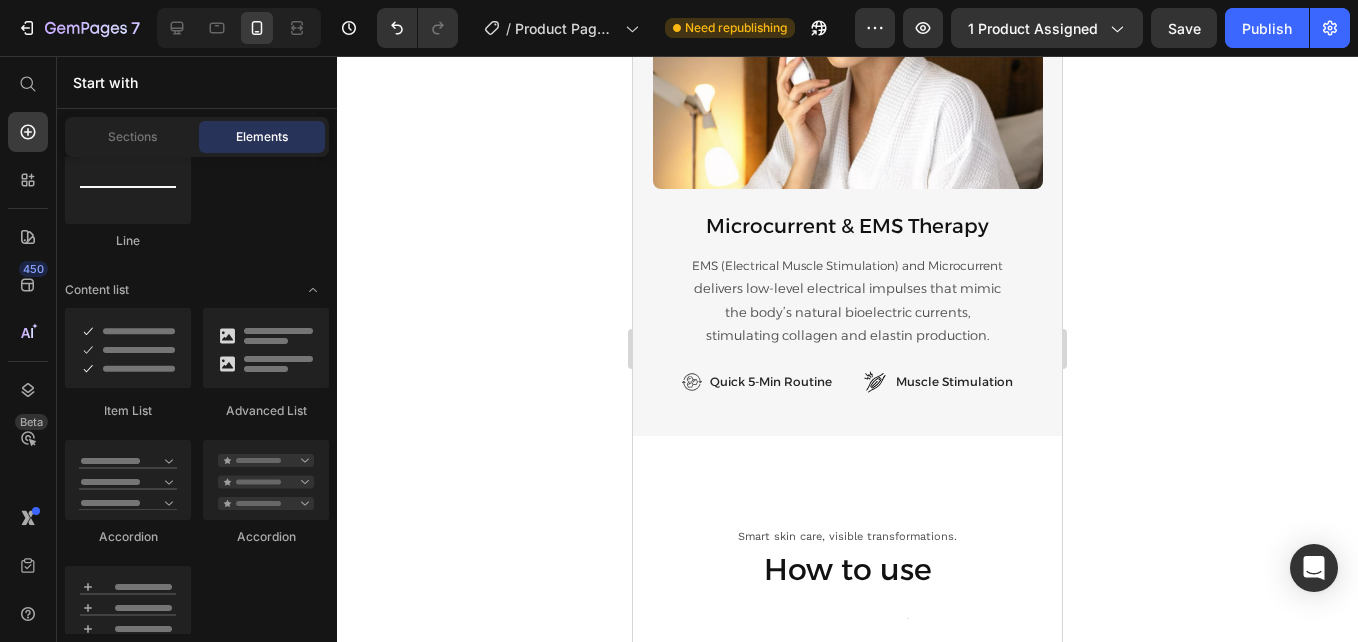 scroll, scrollTop: 4314, scrollLeft: 0, axis: vertical 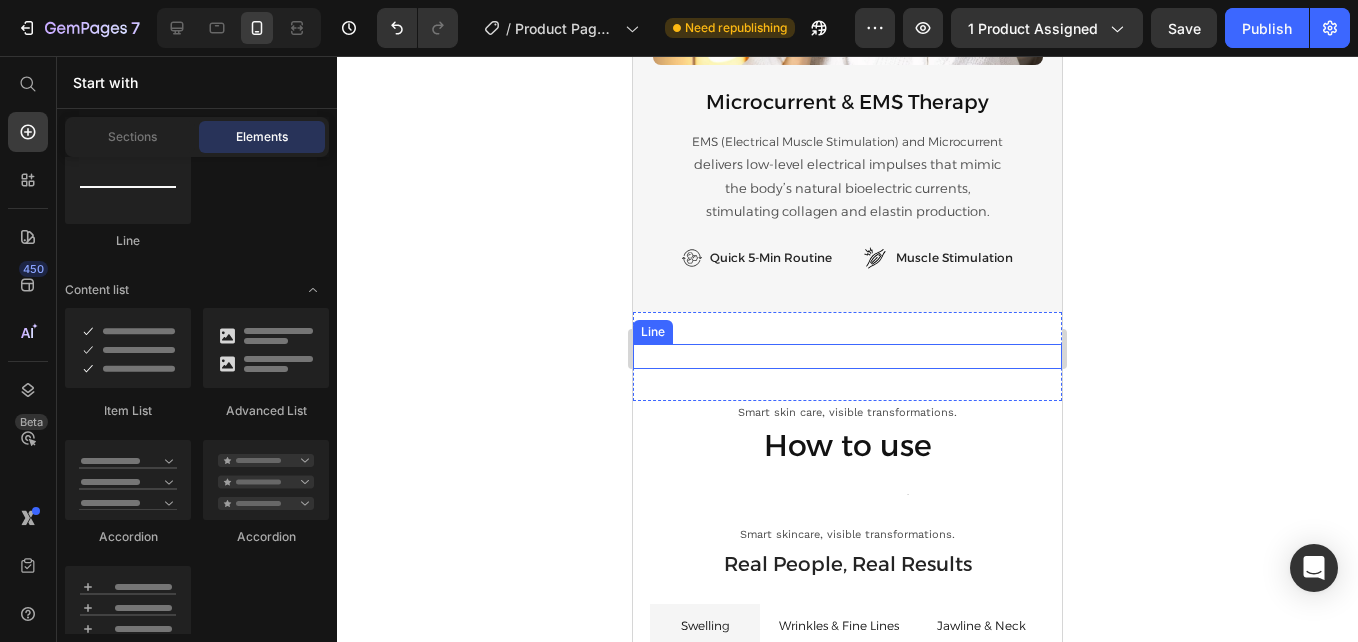 click on "Title Line" at bounding box center [847, 356] 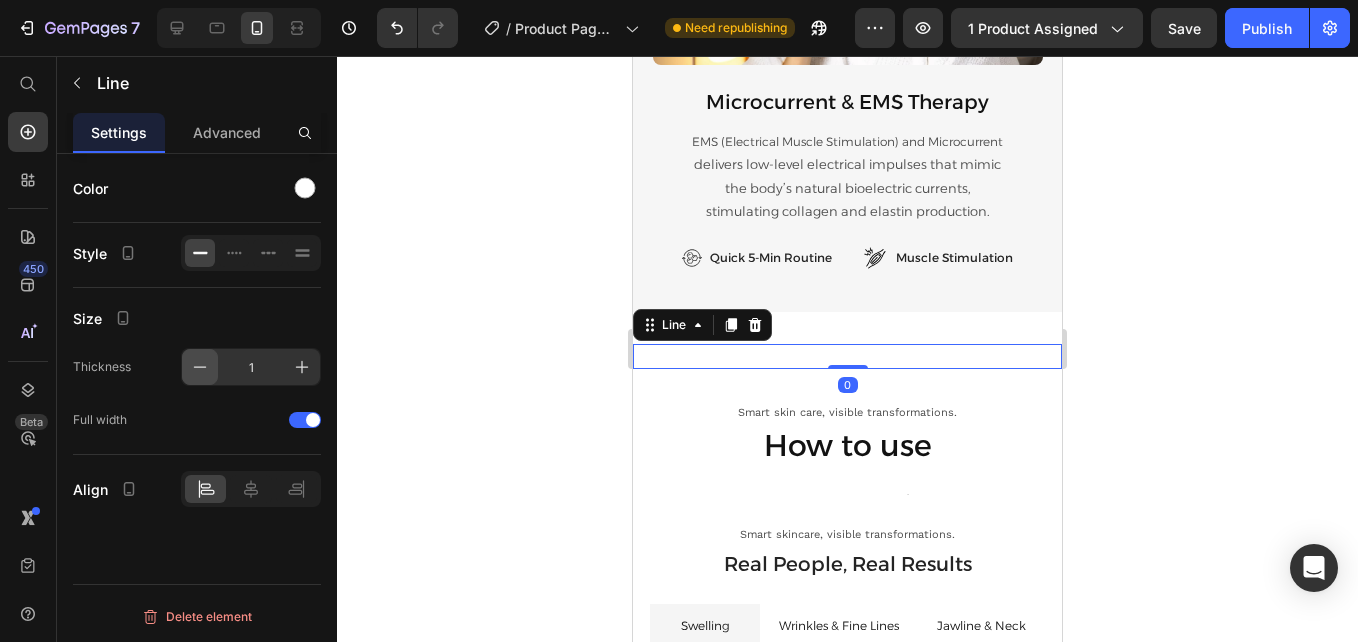 click at bounding box center [200, 367] 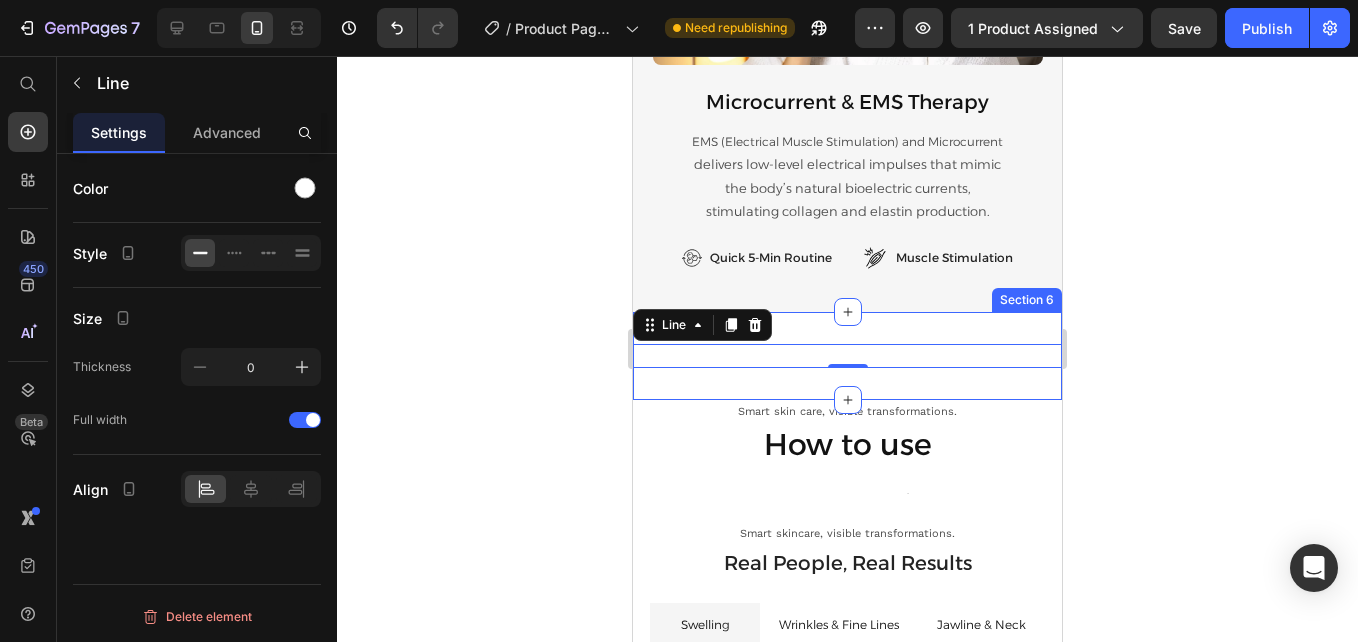 click on "Title Line   0 Section 6" at bounding box center [847, 356] 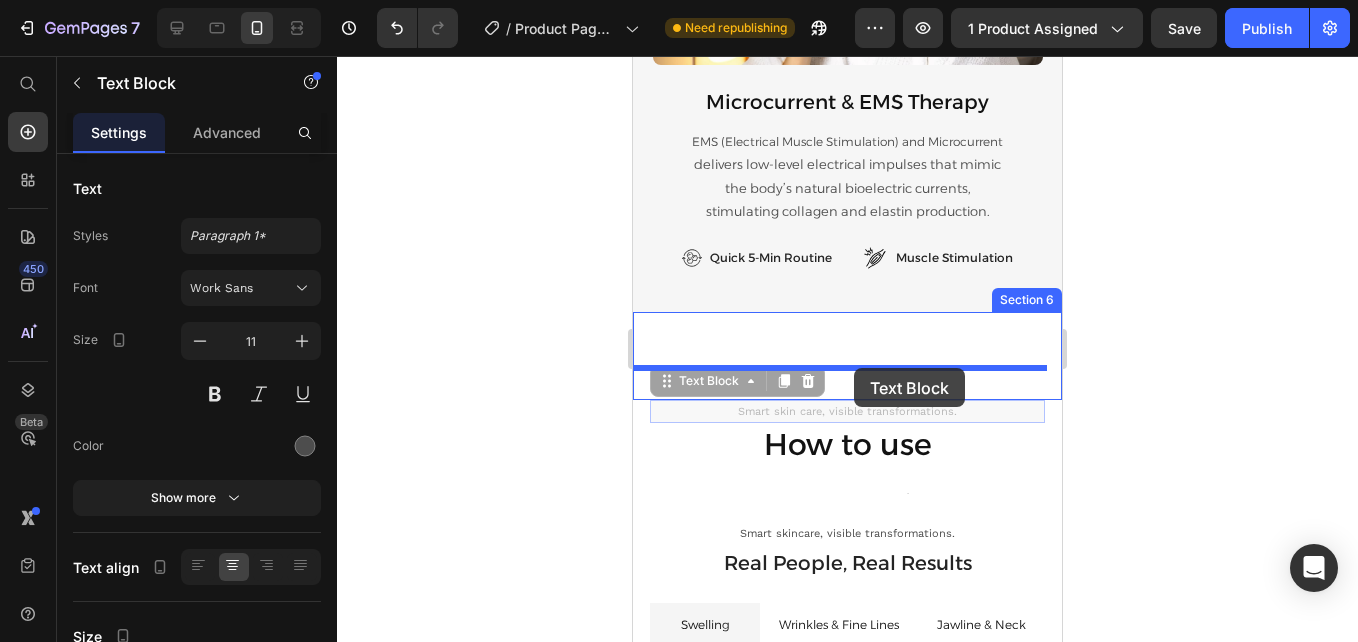 drag, startPoint x: 796, startPoint y: 411, endPoint x: 854, endPoint y: 368, distance: 72.20111 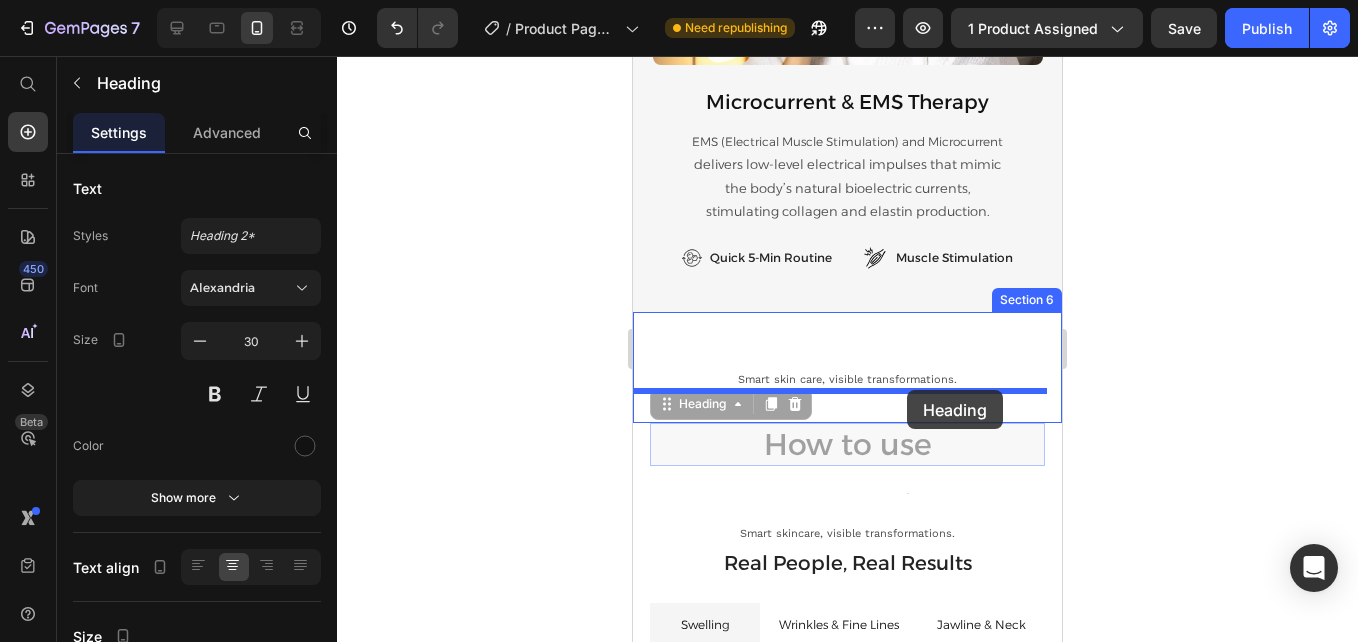 drag, startPoint x: 921, startPoint y: 405, endPoint x: 907, endPoint y: 388, distance: 22.022715 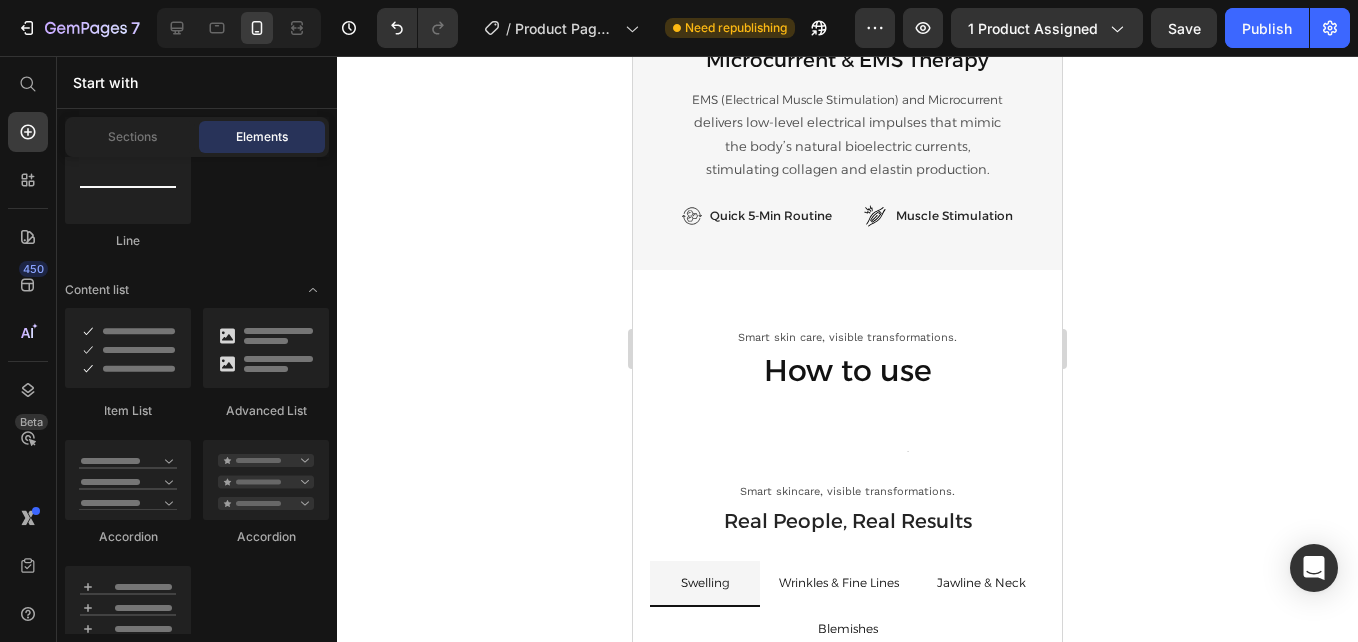 scroll, scrollTop: 4411, scrollLeft: 0, axis: vertical 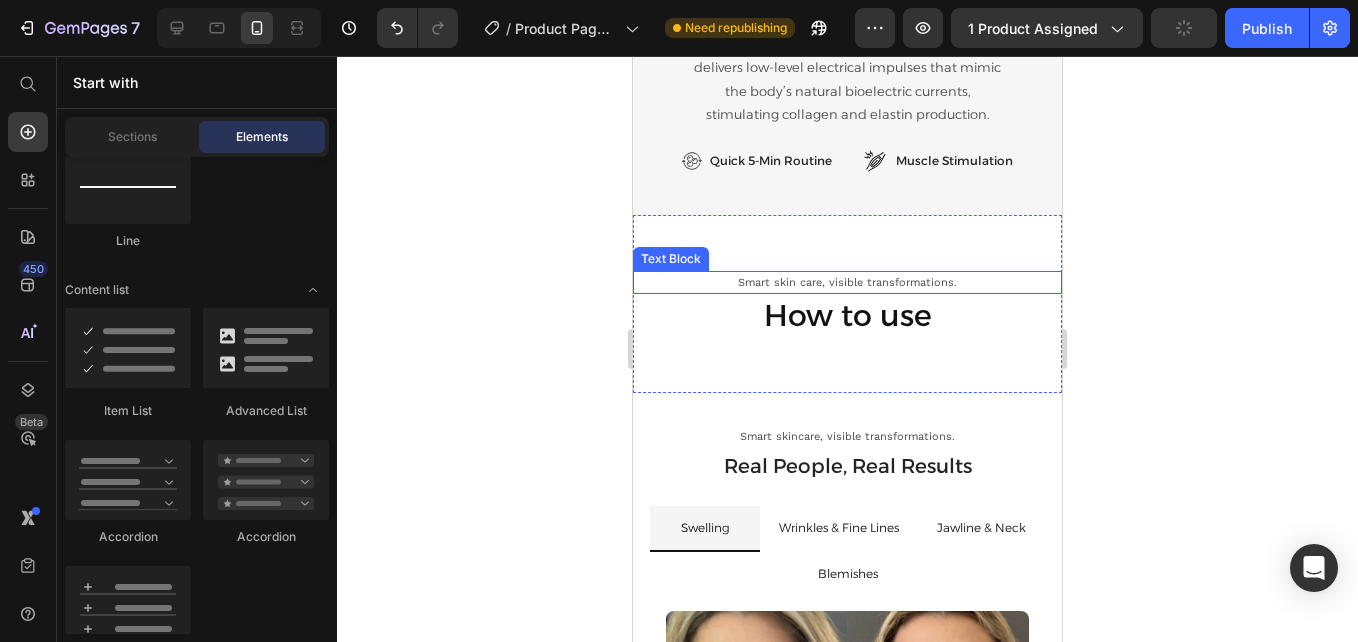 click on "Smart skin care, visible transformations." at bounding box center (847, 283) 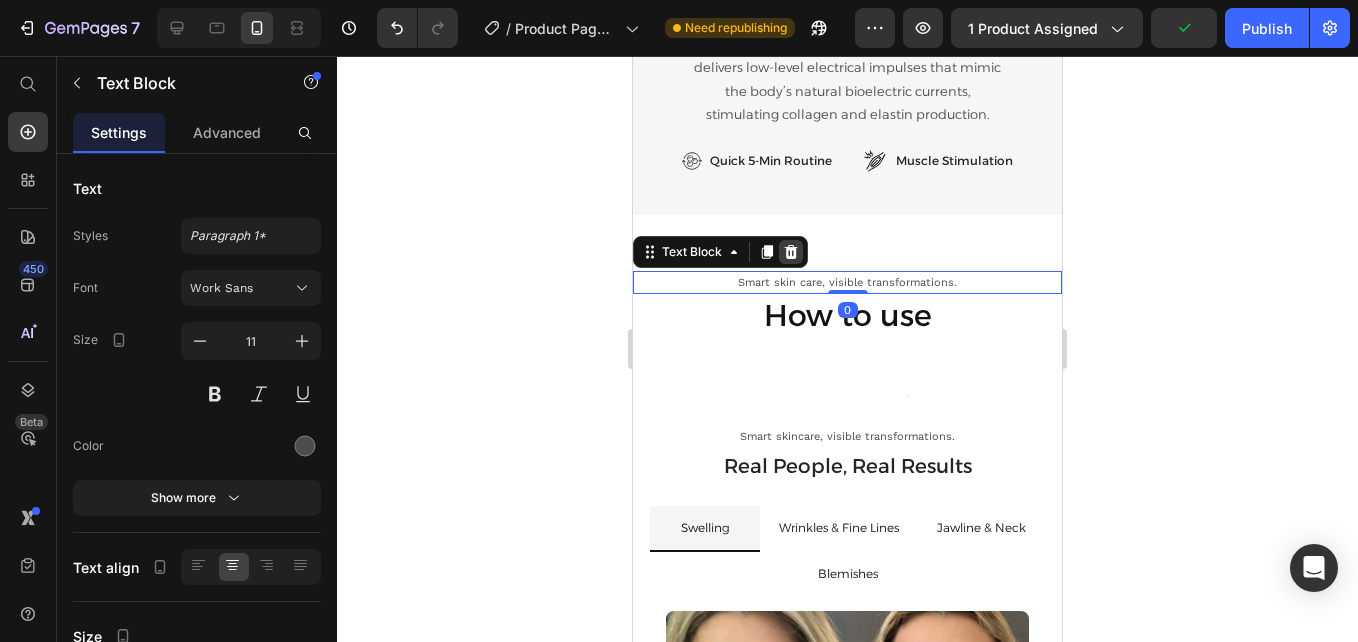 click 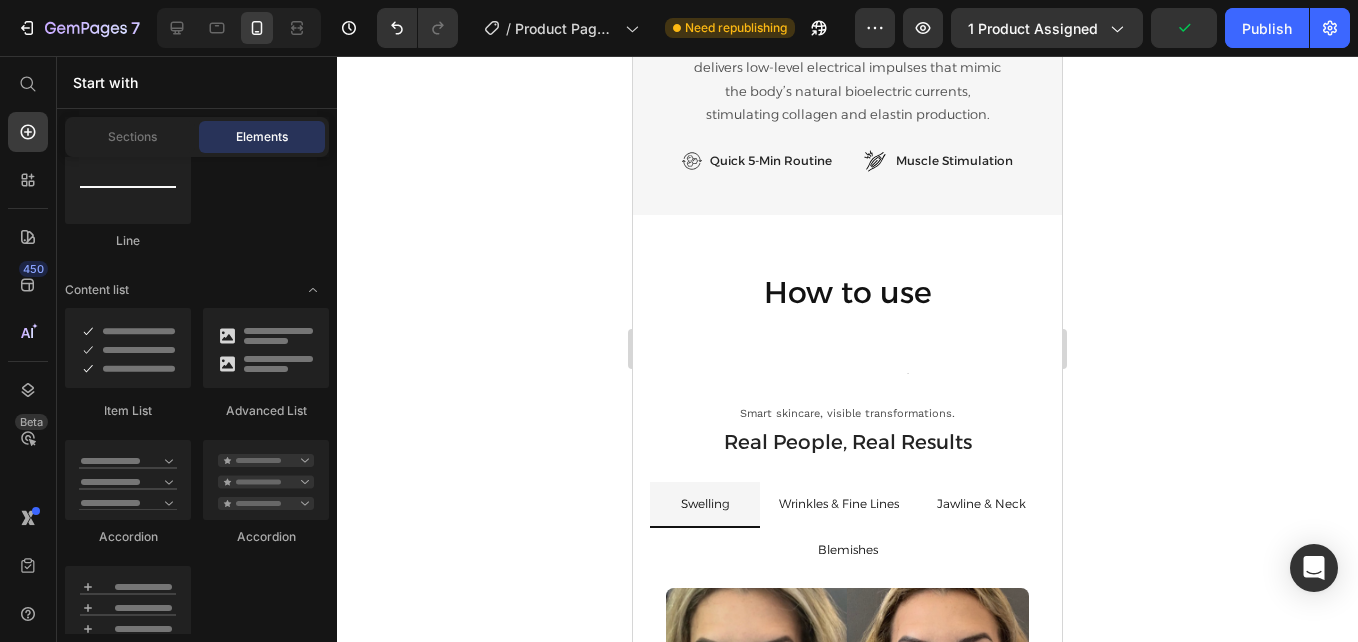click on "How to use" at bounding box center [847, 292] 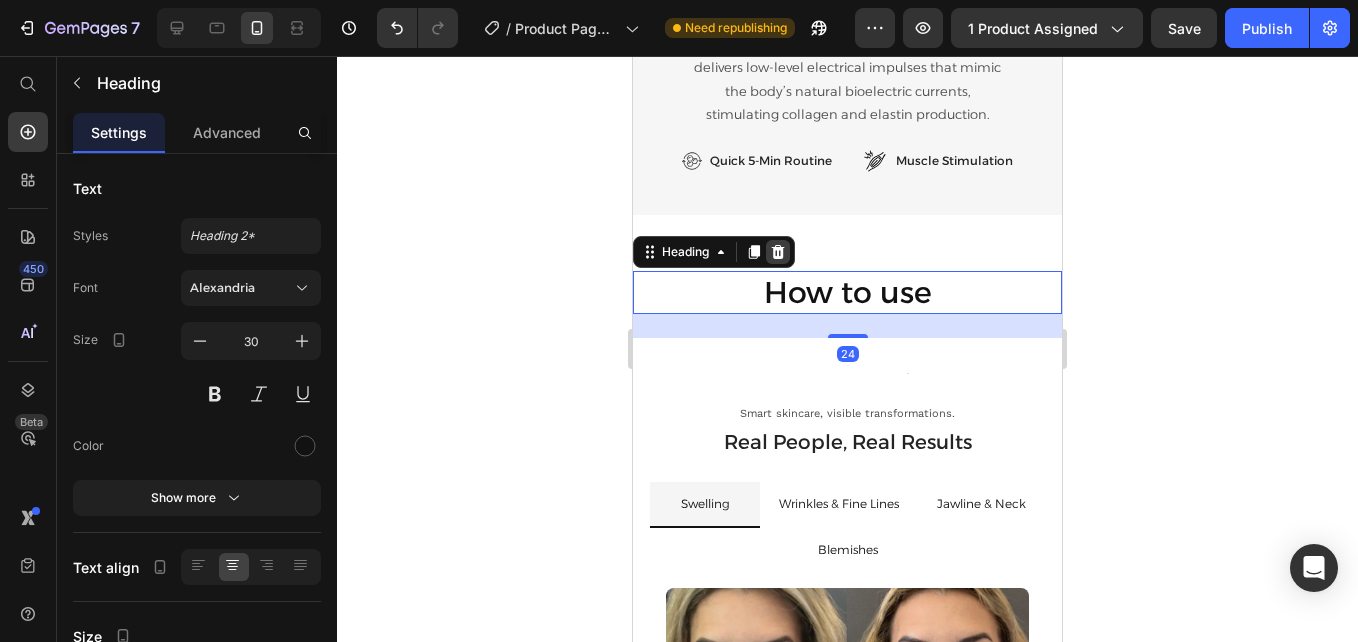 click 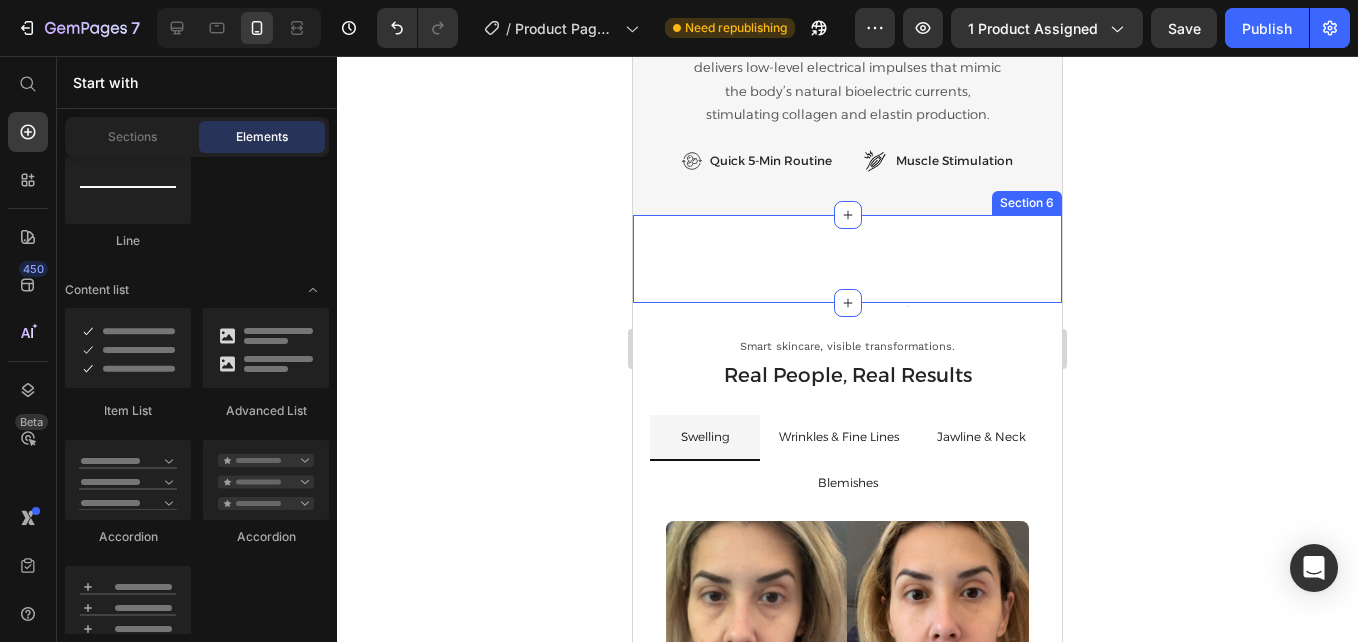click on "Title Line Section 6" at bounding box center [847, 259] 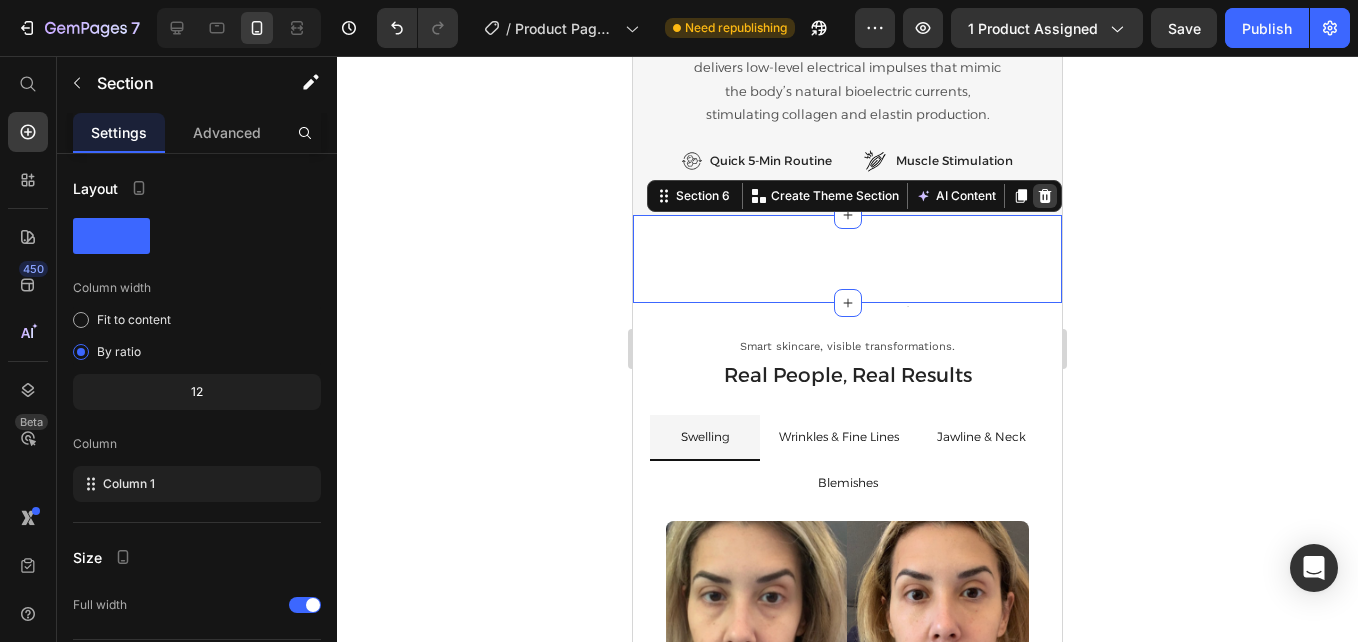 click 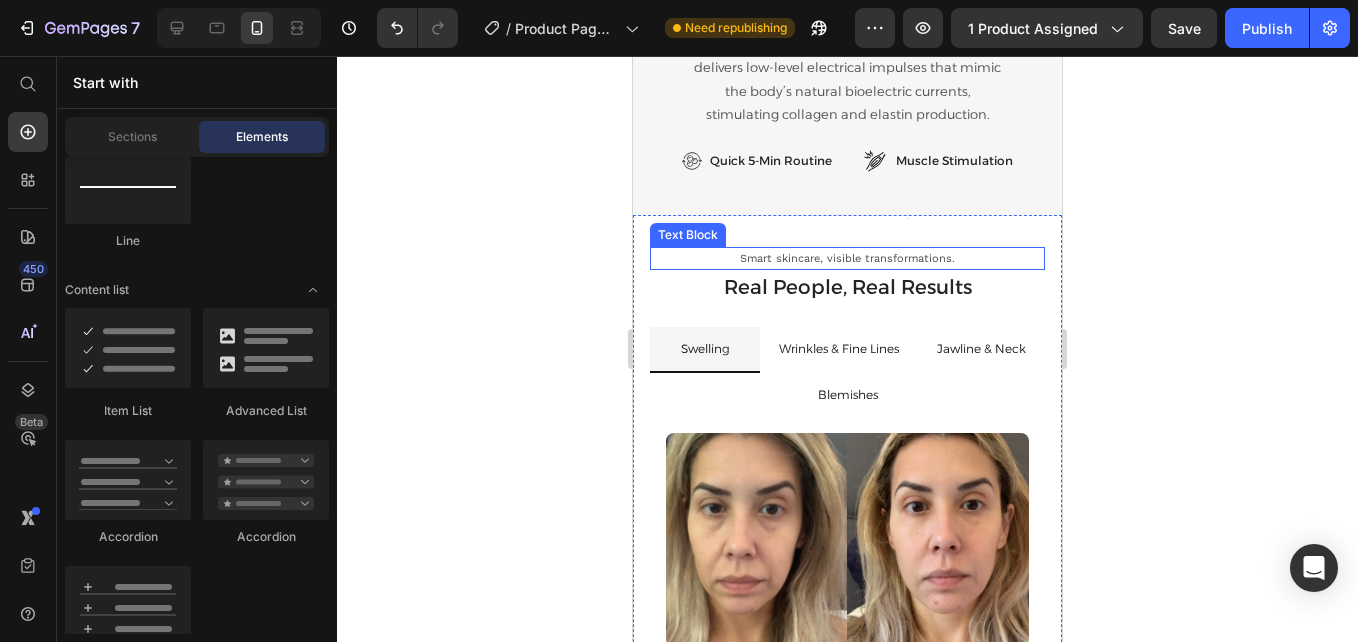 click on "Smart skincare, visible transformations." at bounding box center (847, 259) 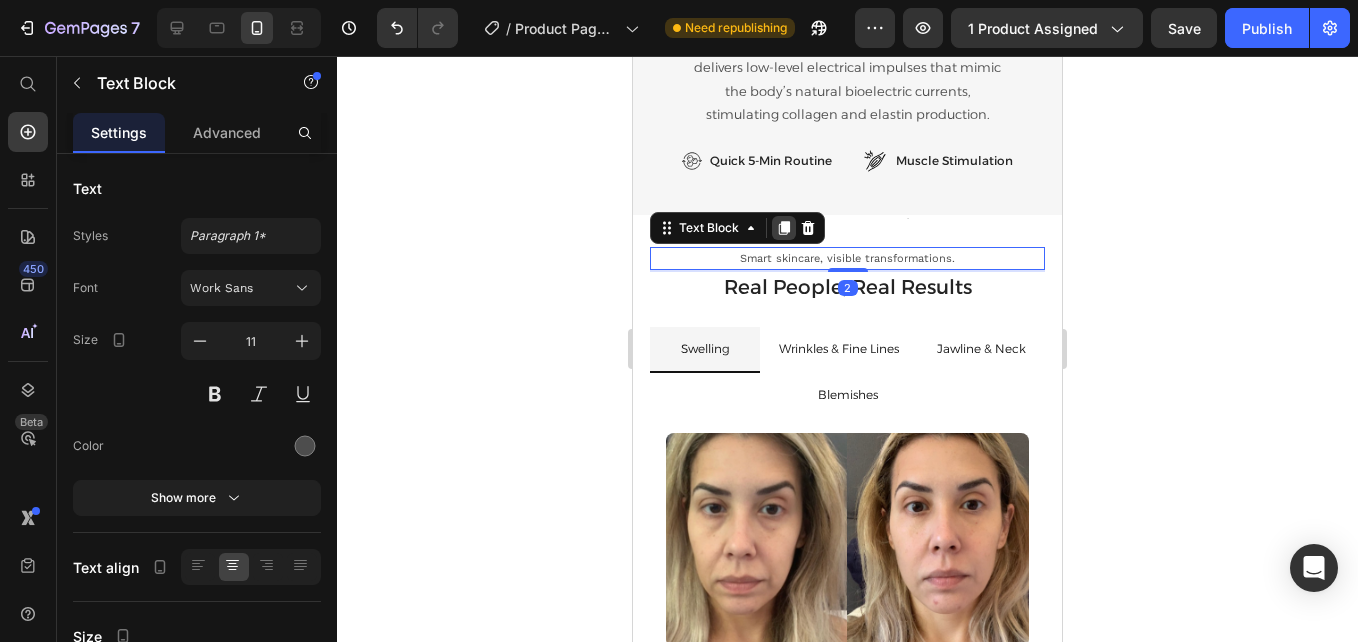 click 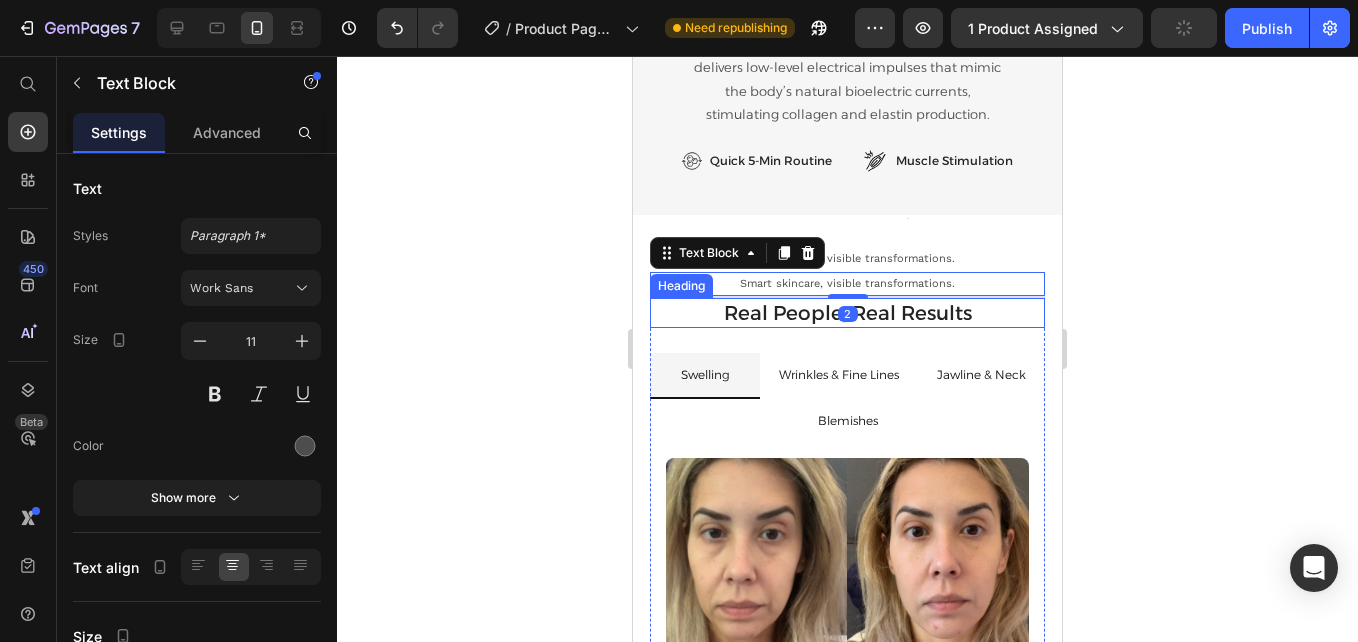 click on "Real People, Real Results" at bounding box center [847, 313] 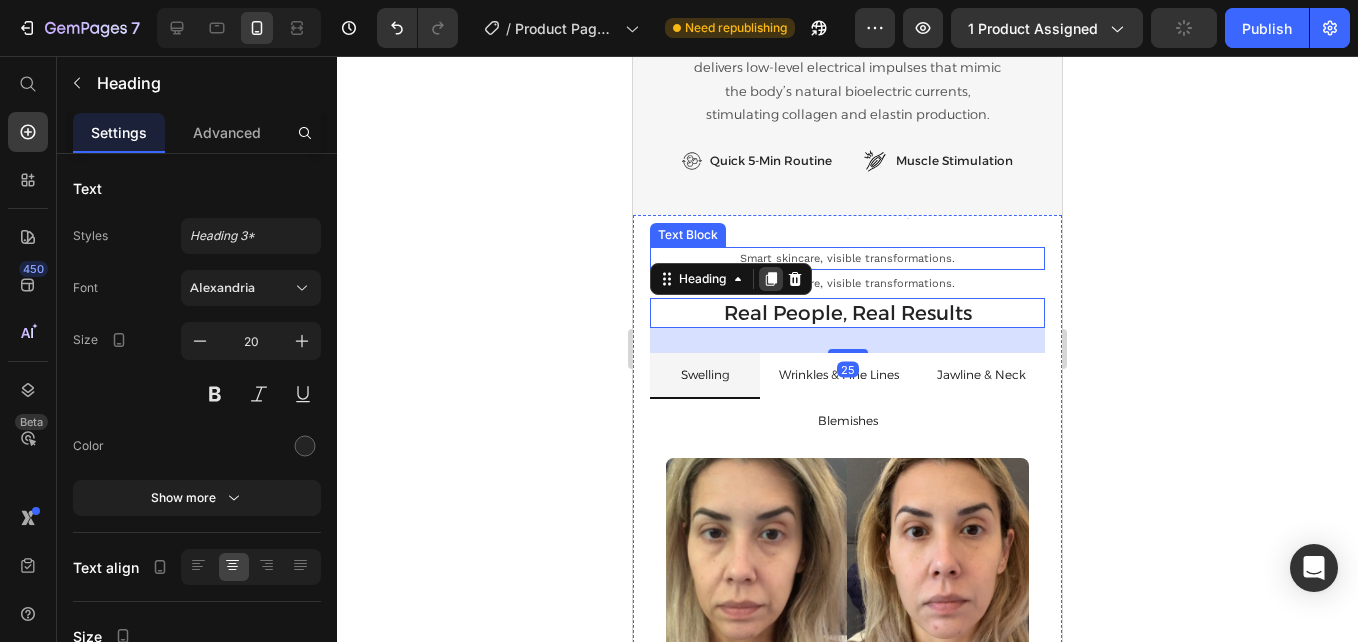 click 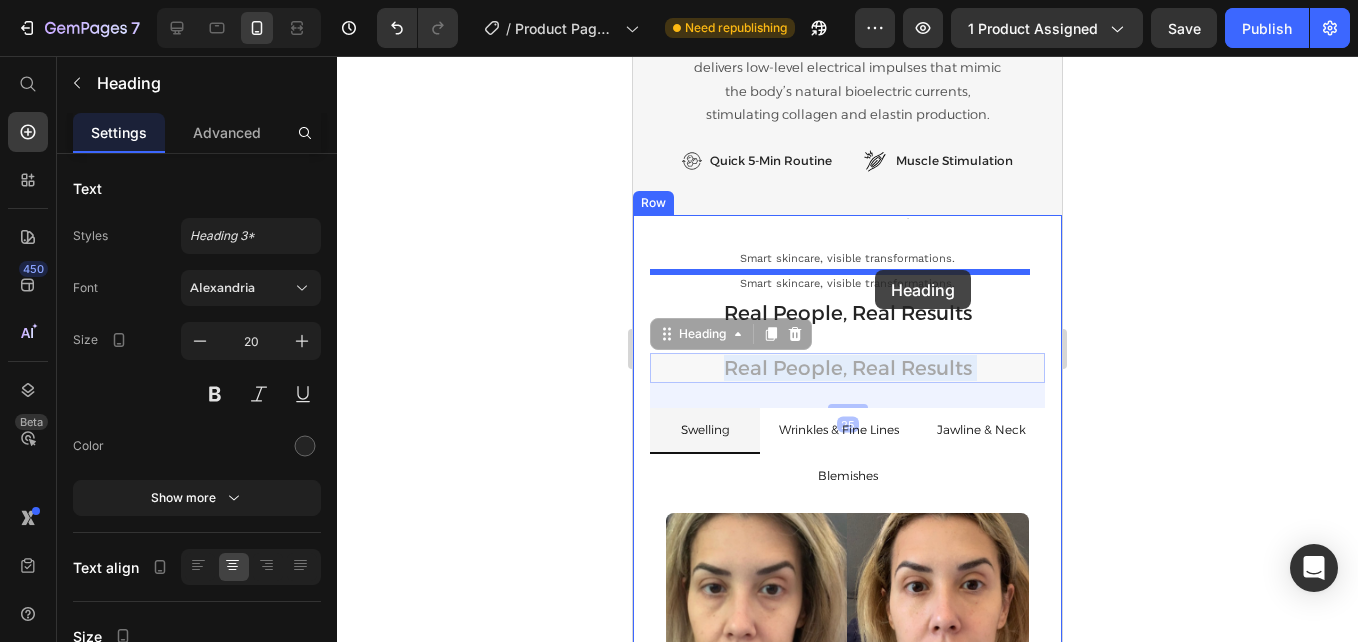 drag, startPoint x: 889, startPoint y: 373, endPoint x: 875, endPoint y: 270, distance: 103.947105 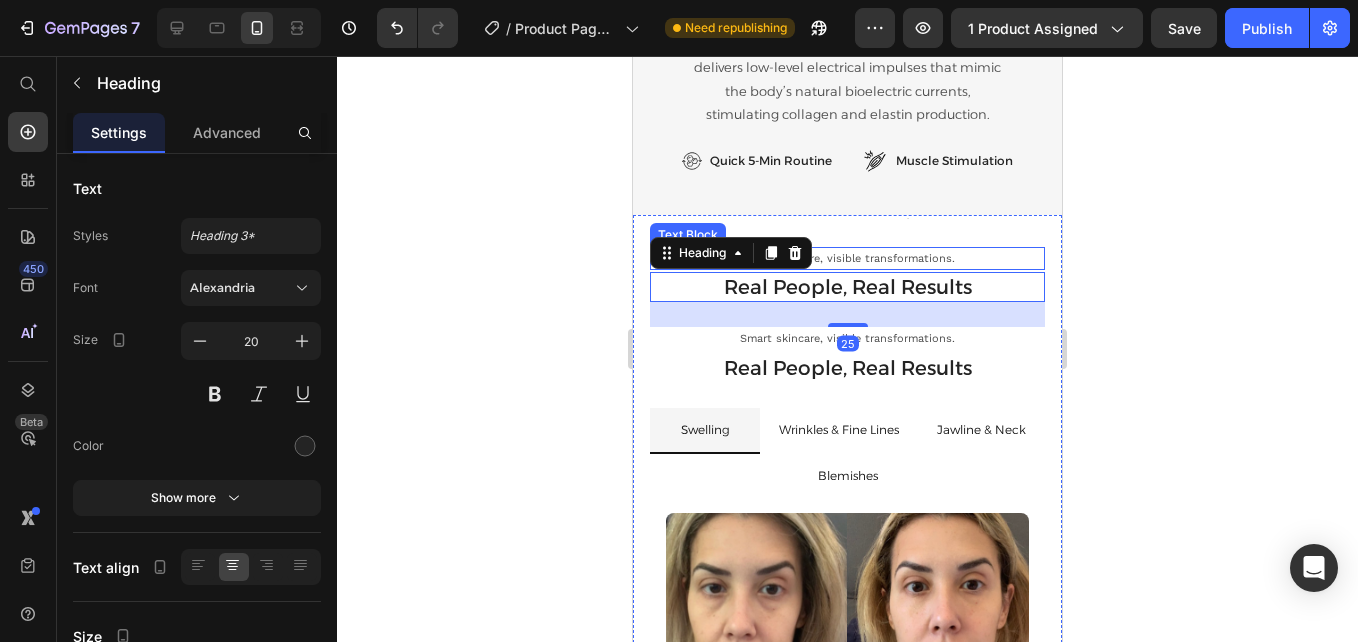 click on "Smart skincare, visible transformations." at bounding box center [847, 259] 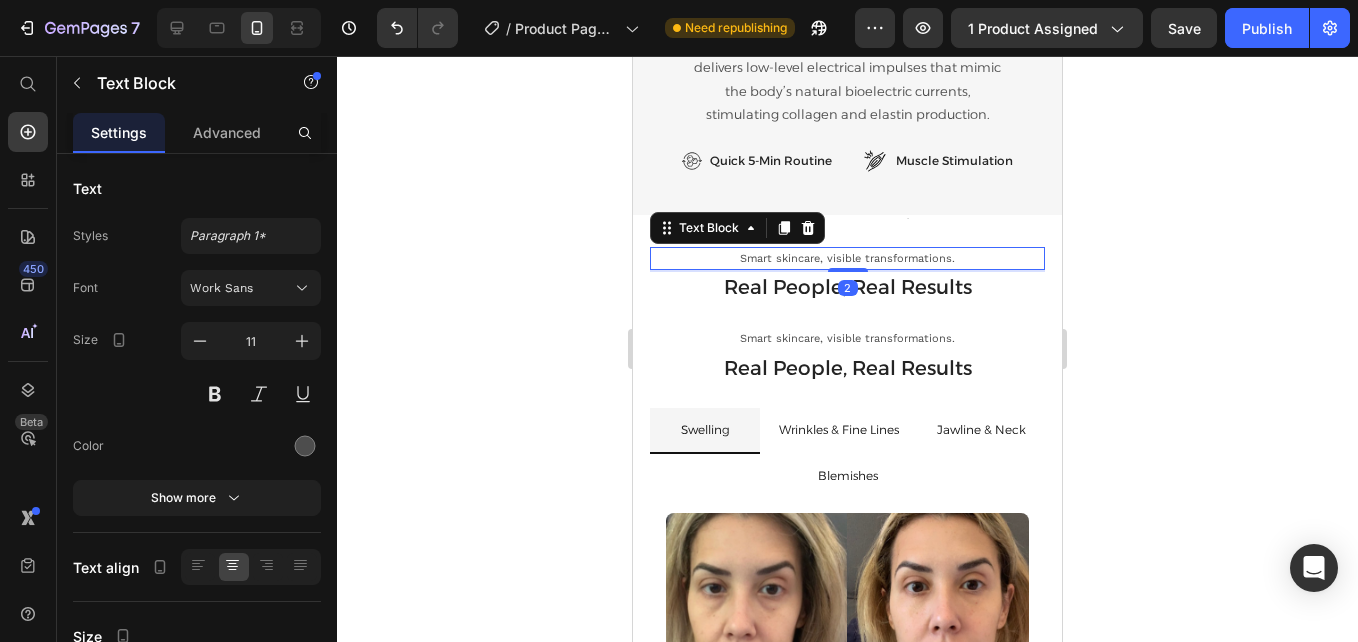 click on "2" at bounding box center [848, 288] 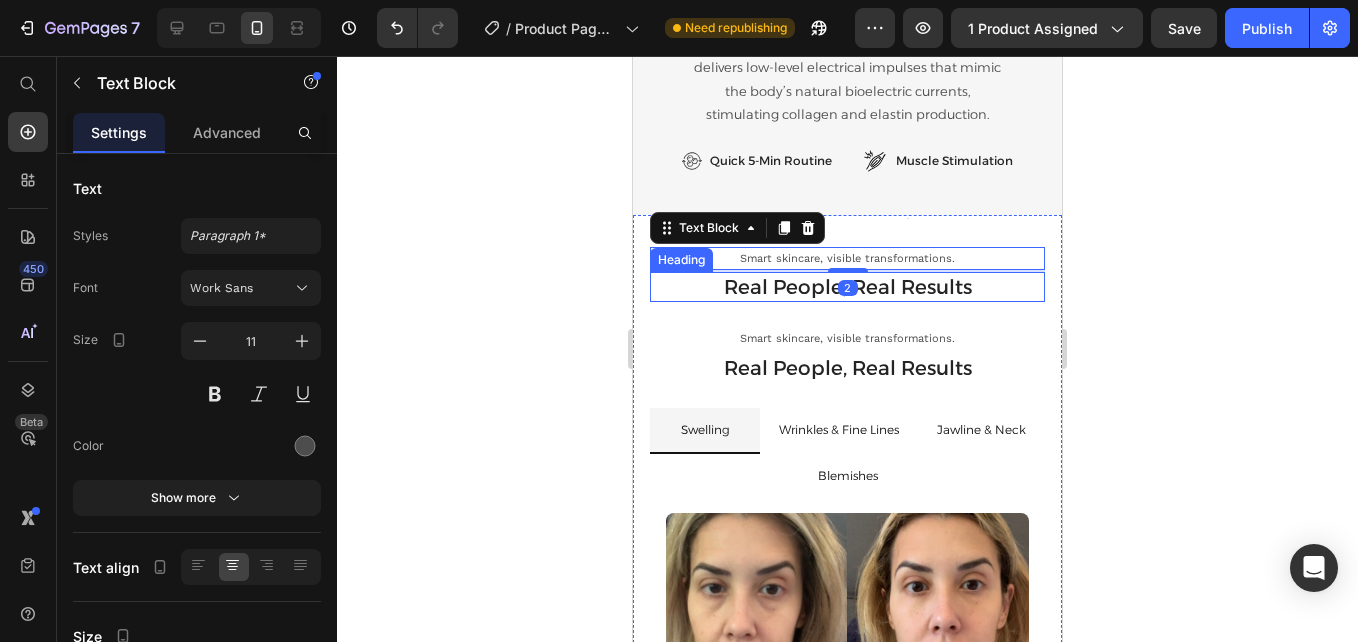 click on "Real People, Real Results" at bounding box center [847, 287] 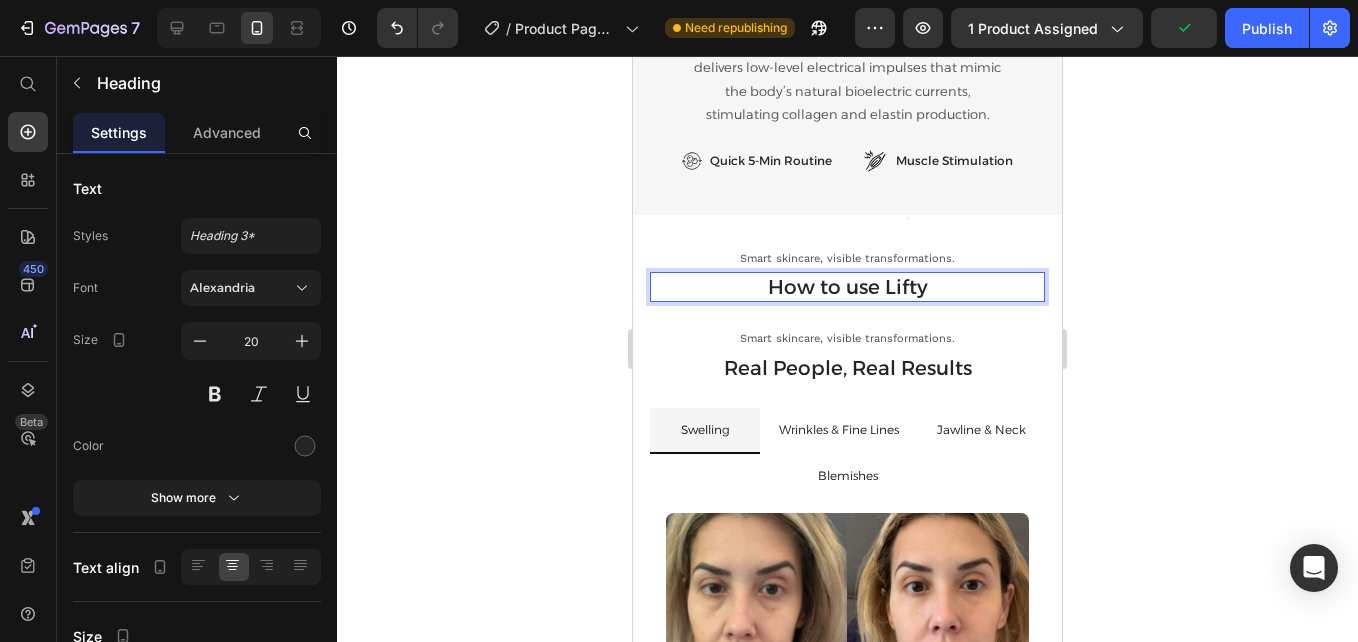 click on "How to use Lifty" at bounding box center [847, 287] 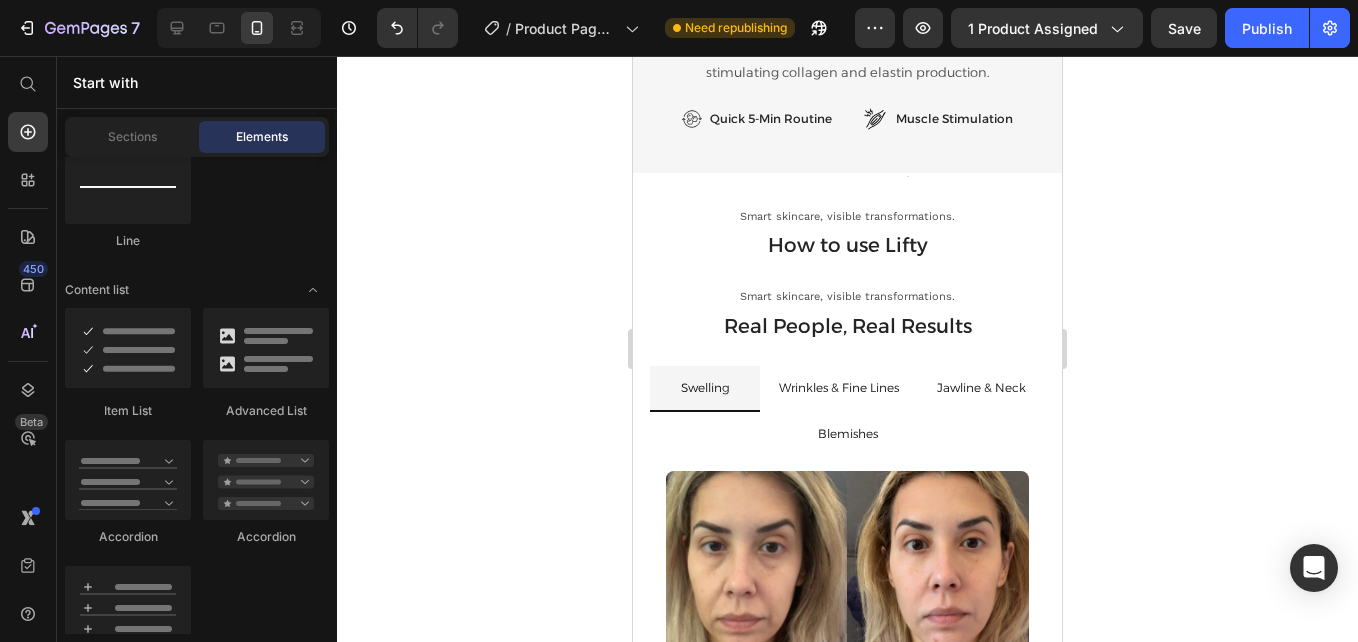 scroll, scrollTop: 4466, scrollLeft: 0, axis: vertical 